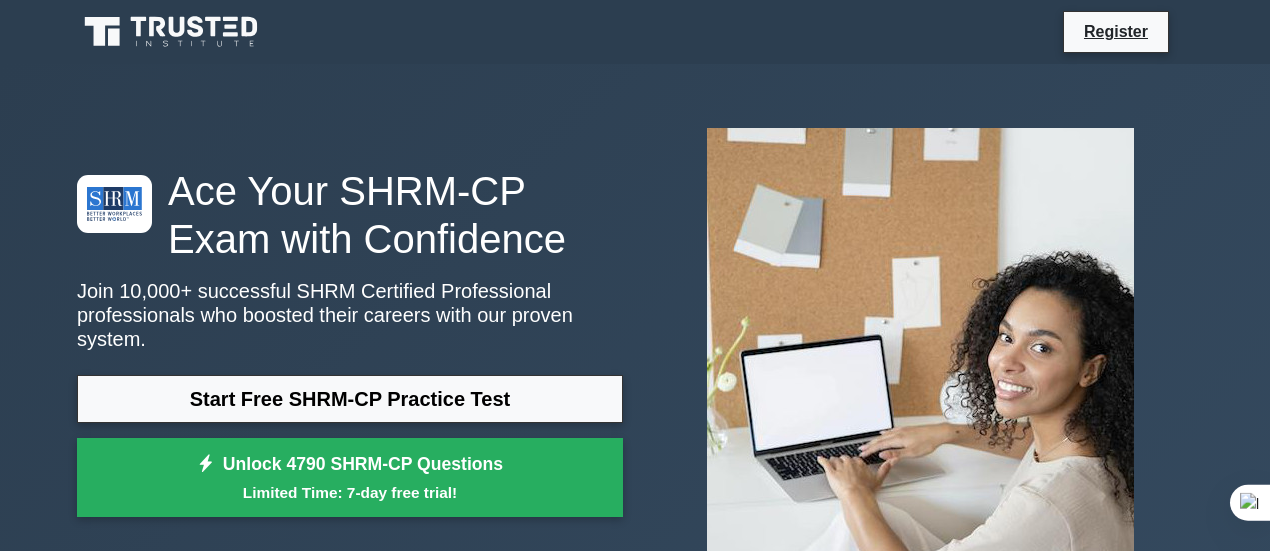 scroll, scrollTop: 0, scrollLeft: 0, axis: both 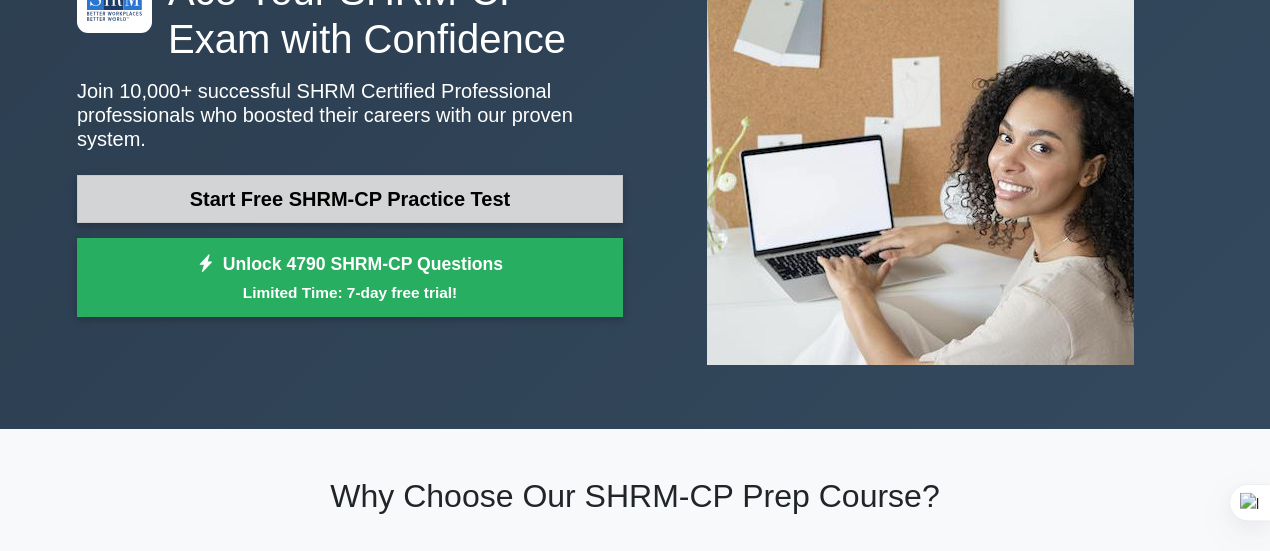click on "Start Free SHRM-CP Practice Test" at bounding box center [350, 199] 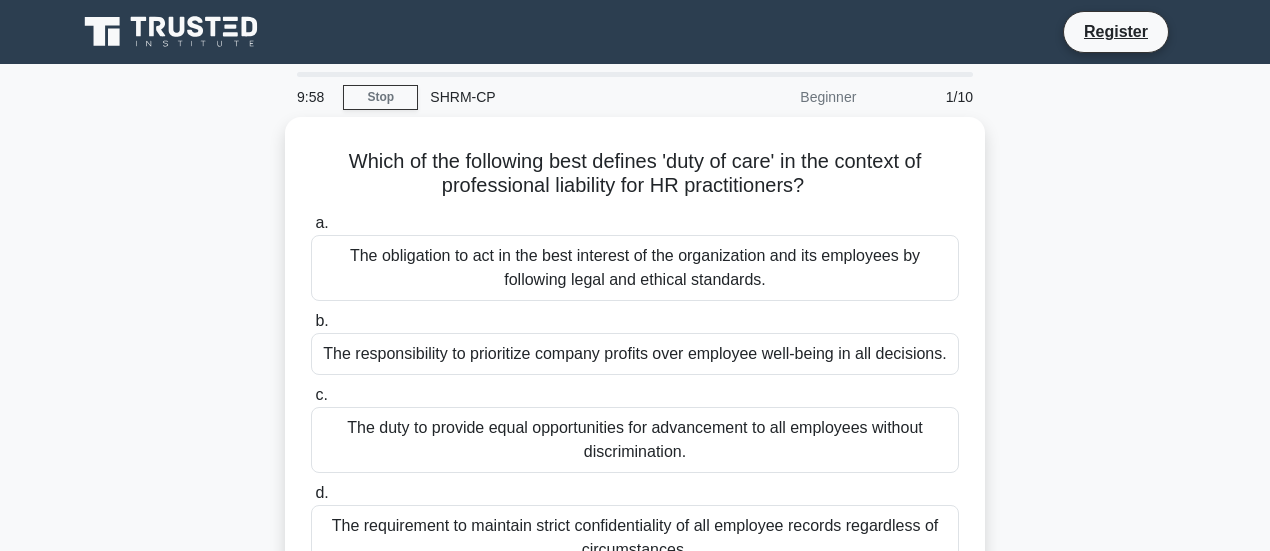 scroll, scrollTop: 0, scrollLeft: 0, axis: both 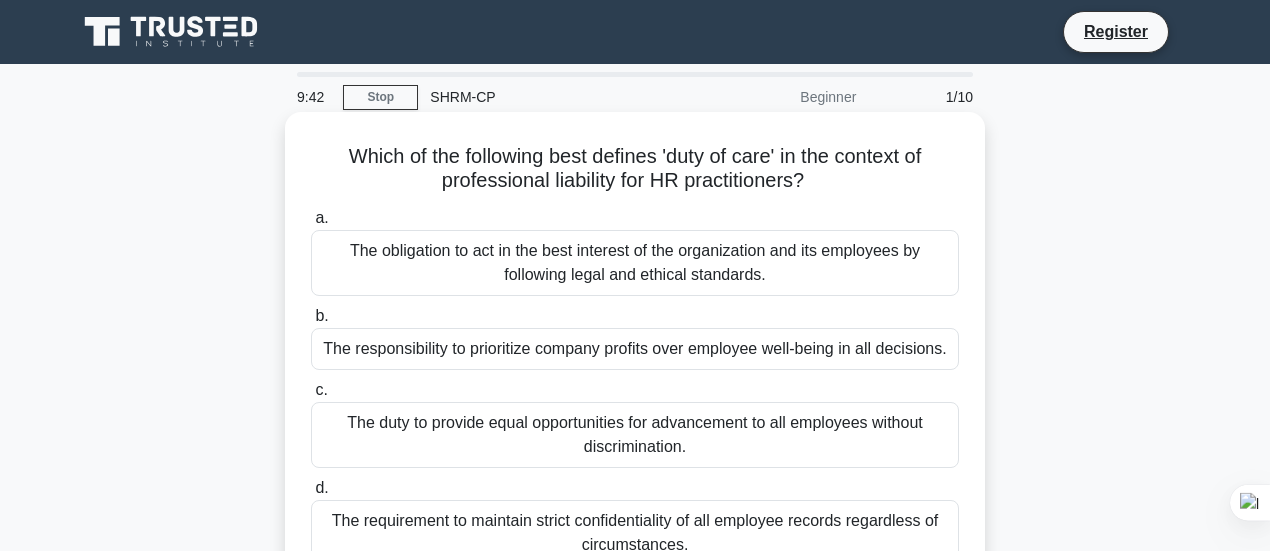 click on "The obligation to act in the best interest of the organization and its employees by following legal and ethical standards." at bounding box center [635, 263] 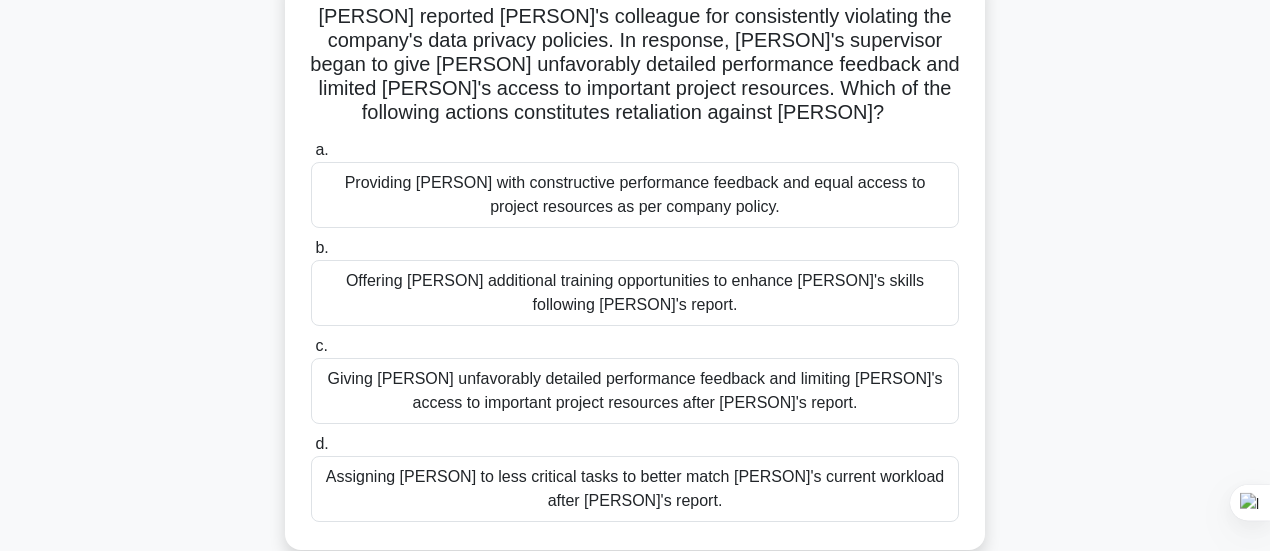 scroll, scrollTop: 300, scrollLeft: 0, axis: vertical 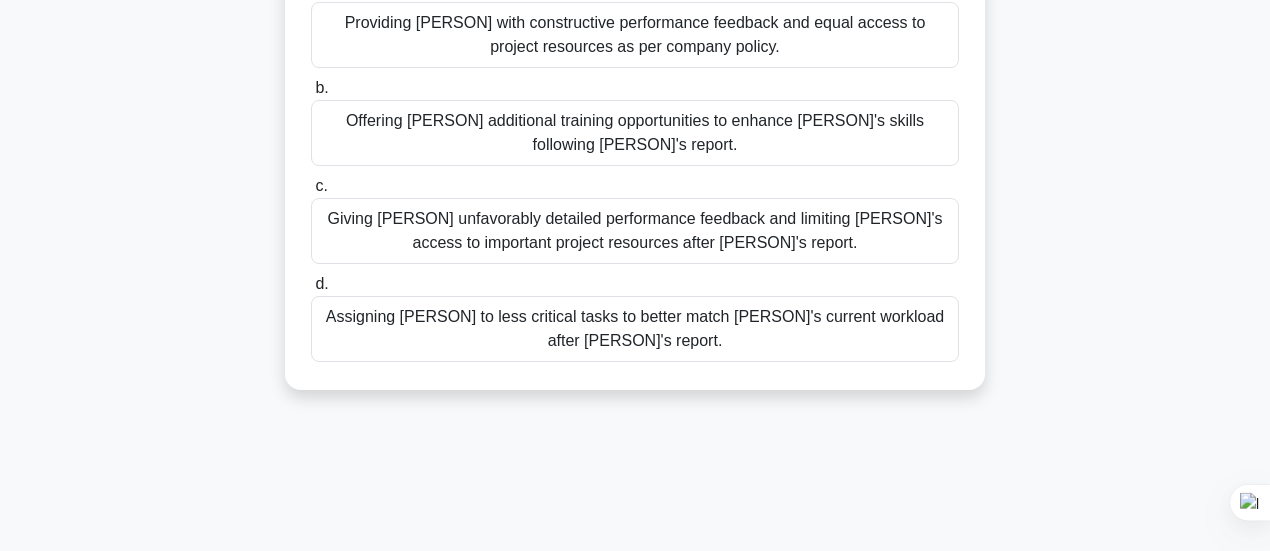 click on "Giving [PERSON] unfavorably detailed performance feedback and limiting [PERSON]'s access to important project resources after [PERSON]'s report." at bounding box center [635, 231] 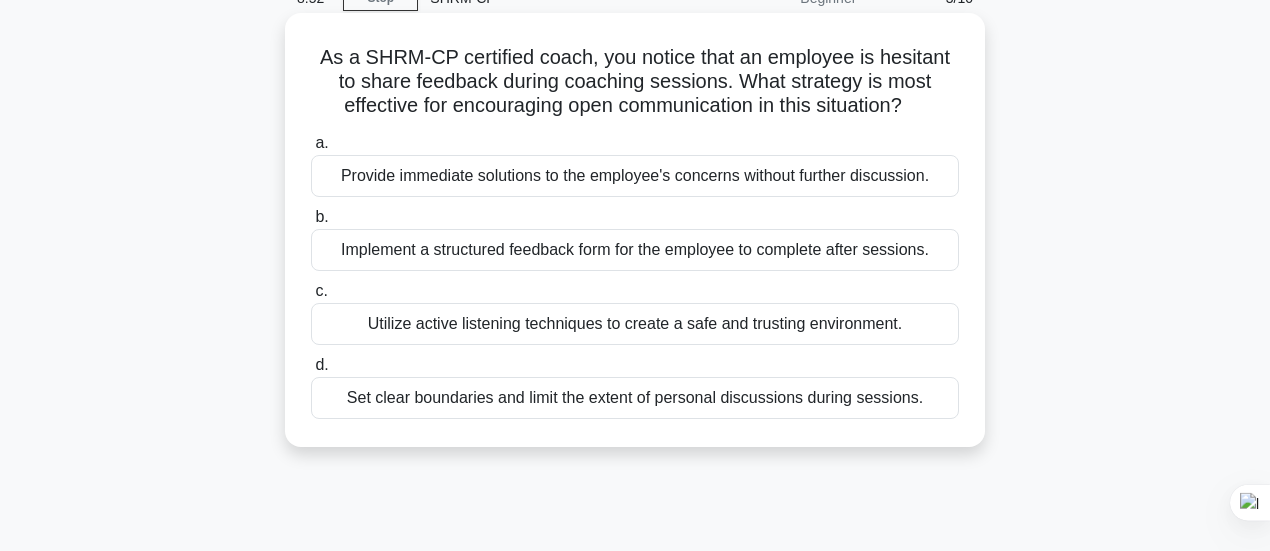 scroll, scrollTop: 100, scrollLeft: 0, axis: vertical 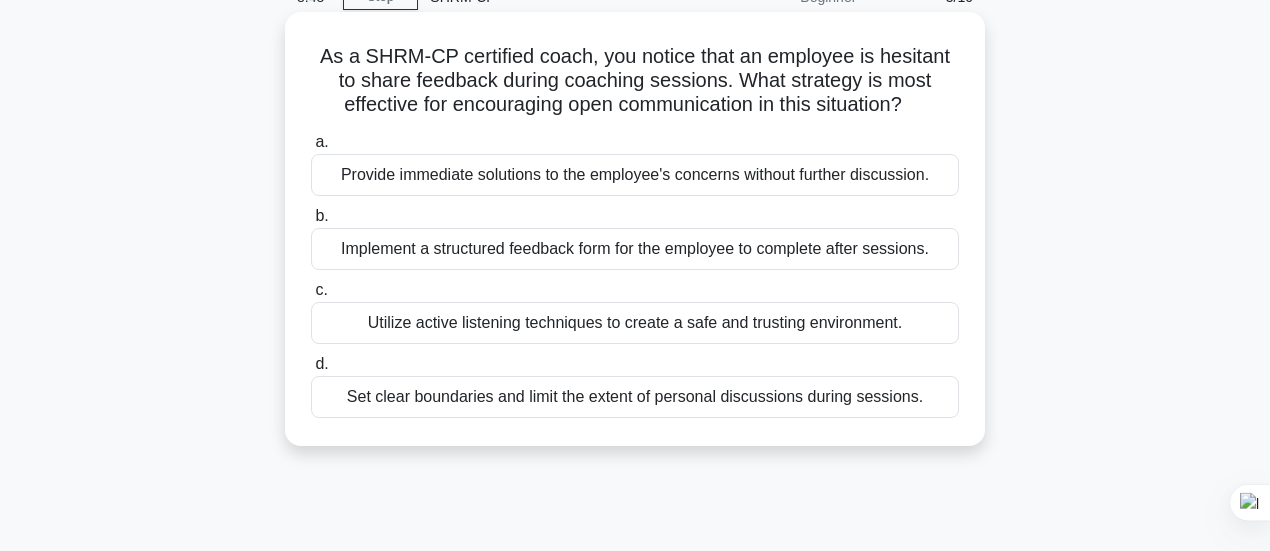 click on "Utilize active listening techniques to create a safe and trusting environment." at bounding box center (635, 323) 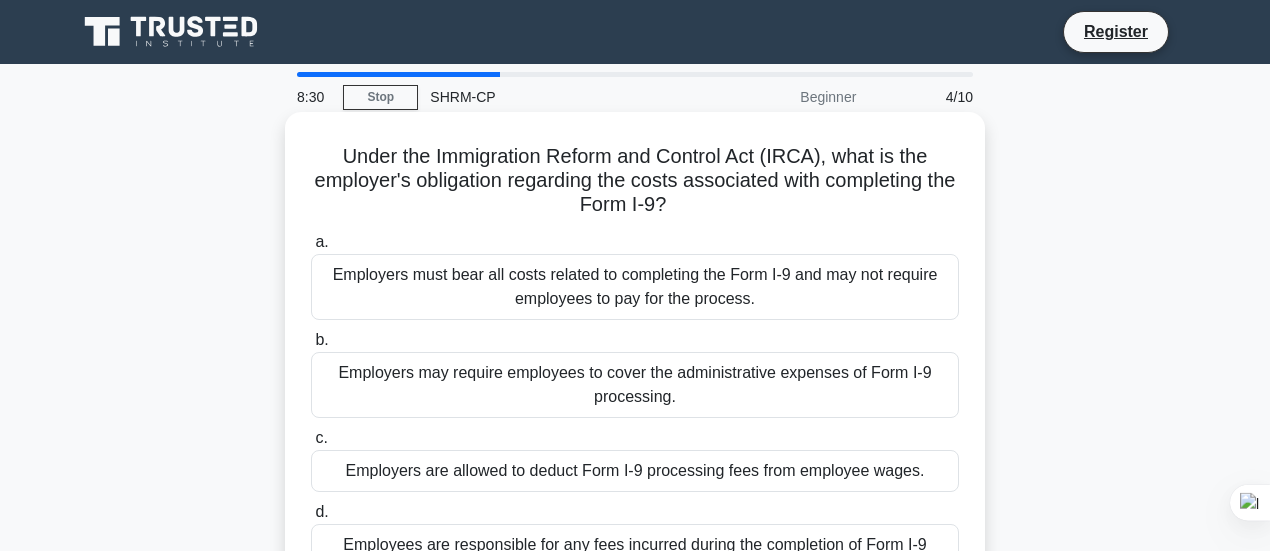 scroll, scrollTop: 100, scrollLeft: 0, axis: vertical 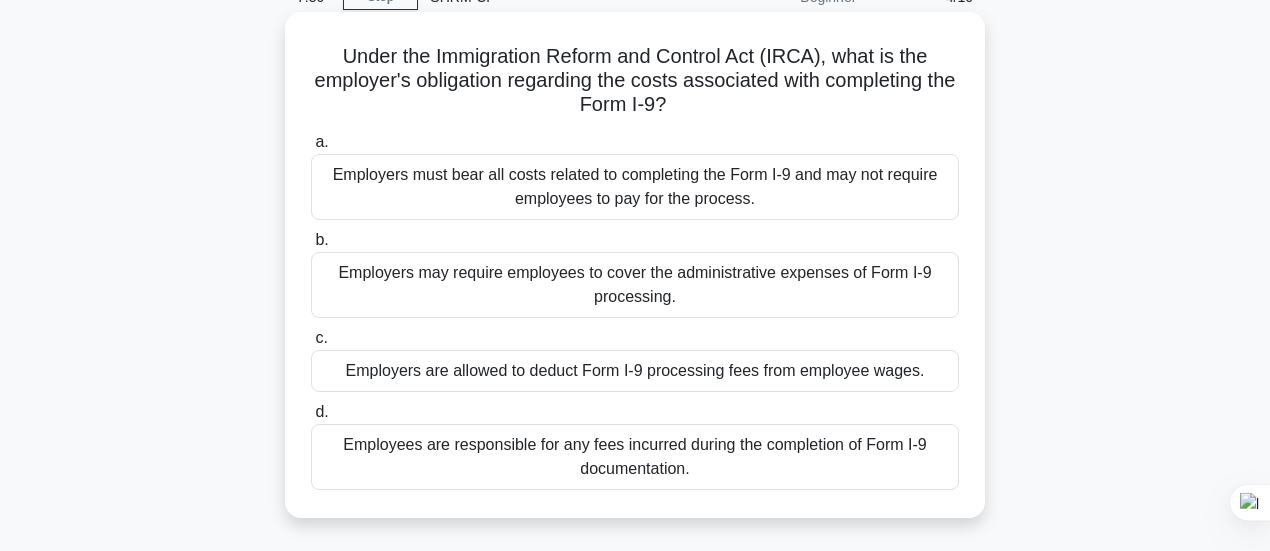 click on "Employees are responsible for any fees incurred during the completion of Form I-9 documentation." at bounding box center (635, 457) 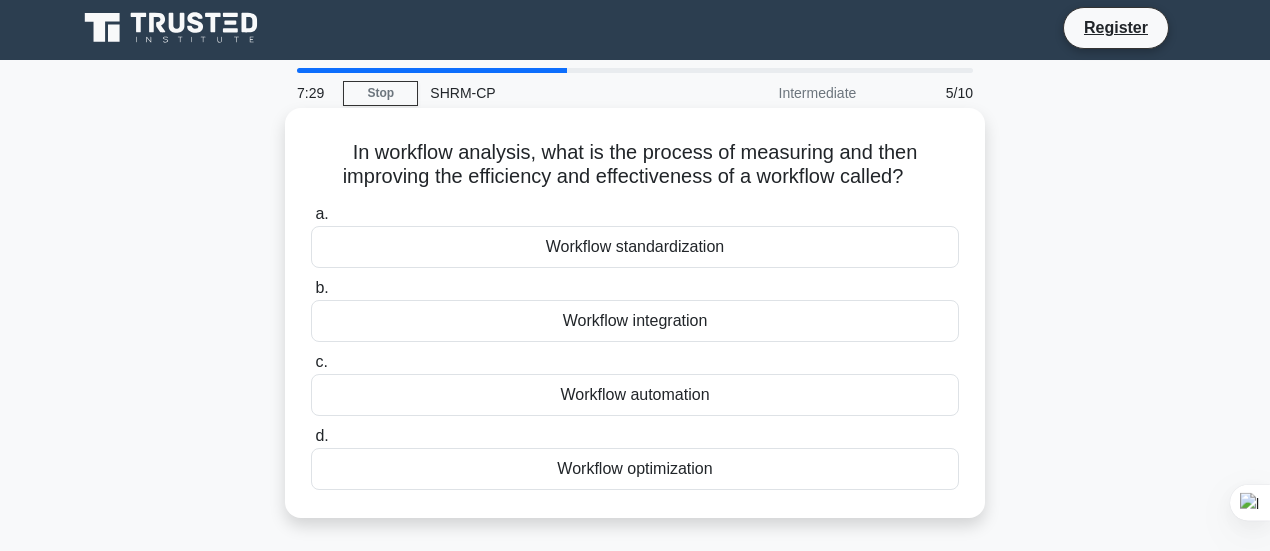 scroll, scrollTop: 0, scrollLeft: 0, axis: both 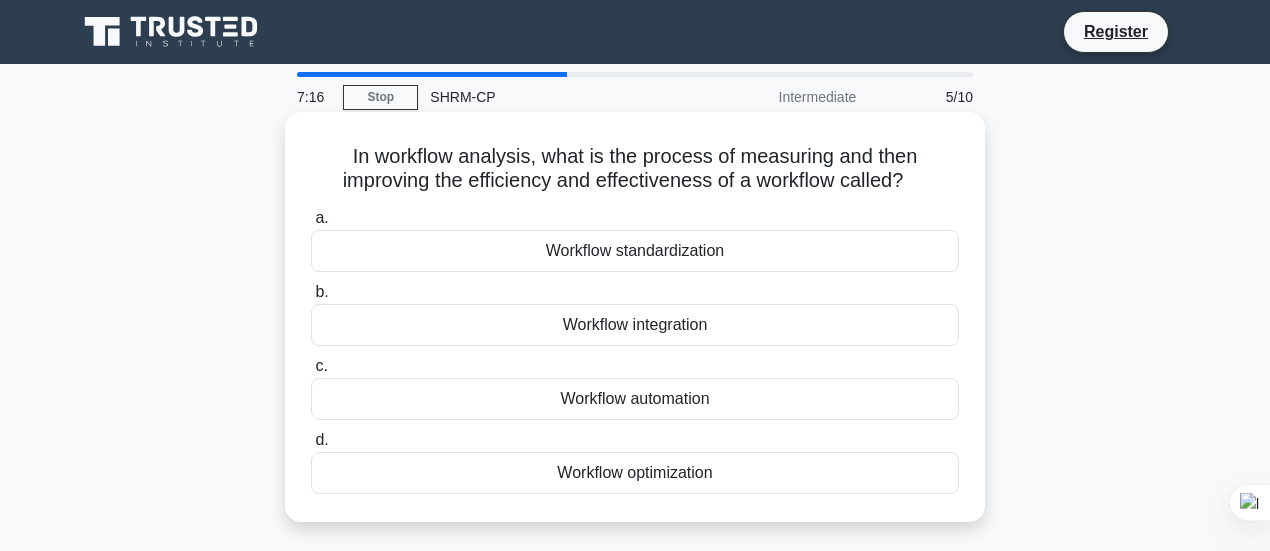click on "Workflow optimization" at bounding box center [635, 473] 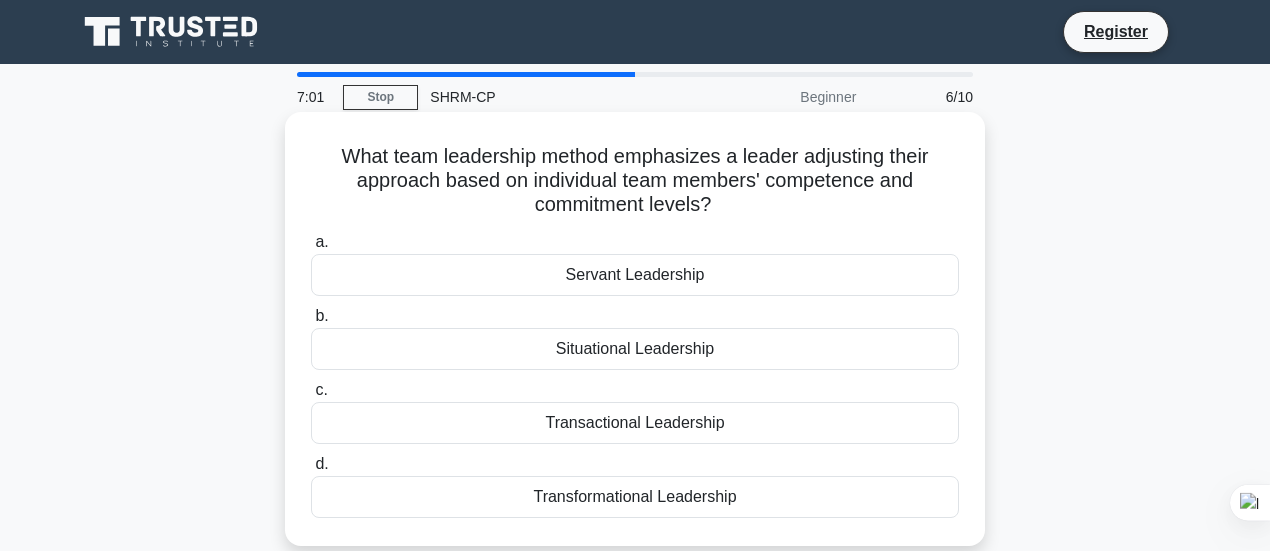 click on "Transformational Leadership" at bounding box center [635, 497] 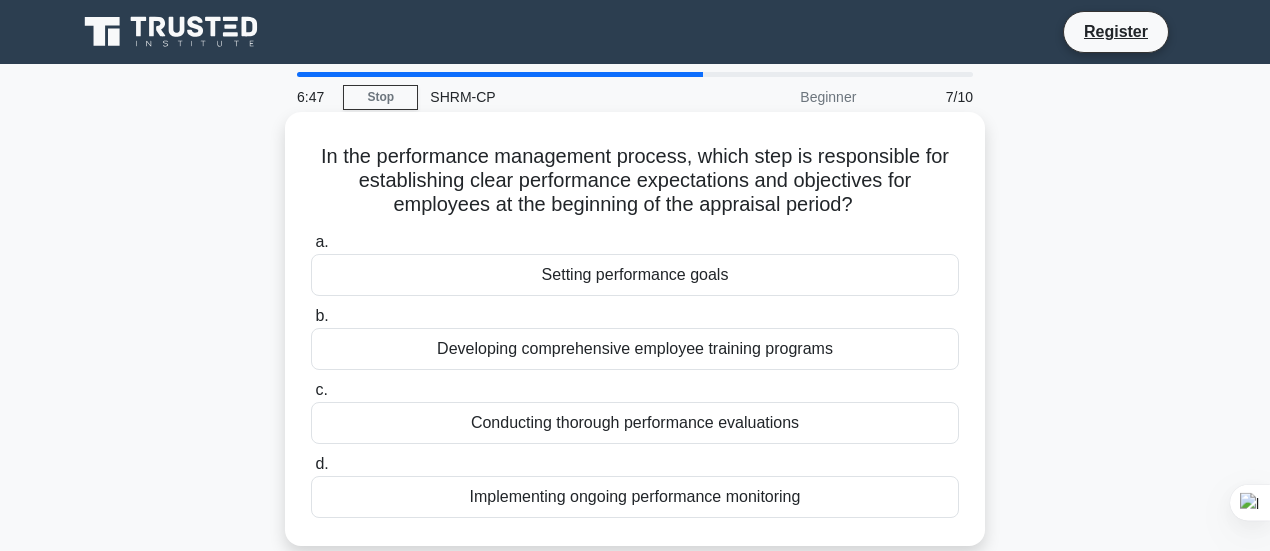 click on "Setting performance goals" at bounding box center (635, 275) 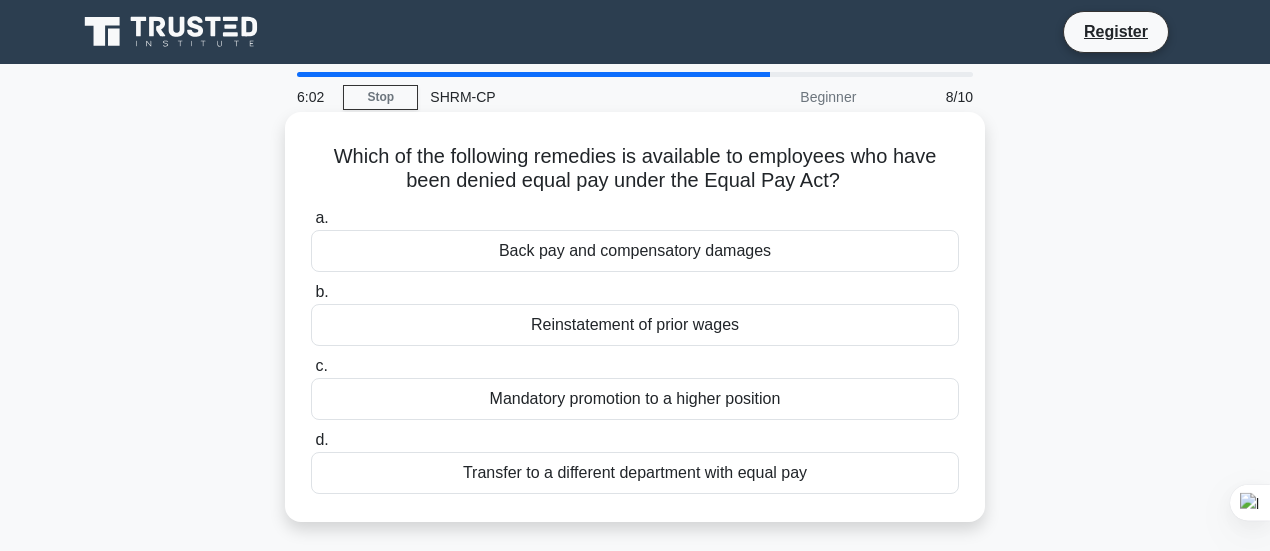 click on "Back pay and compensatory damages" at bounding box center (635, 251) 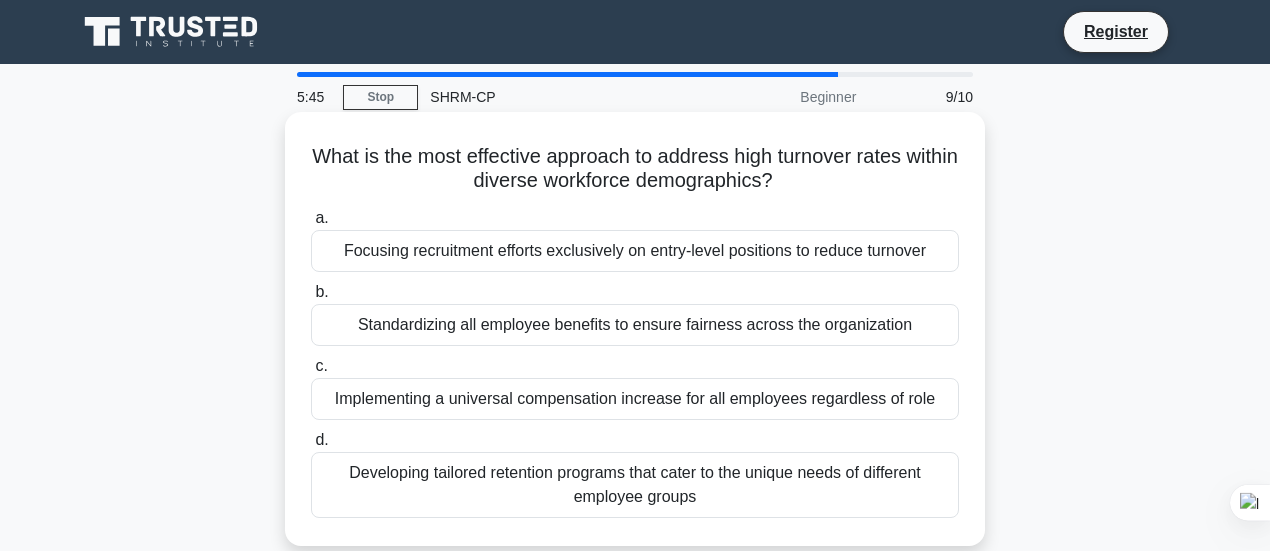 click on "Developing tailored retention programs that cater to the unique needs of different employee groups" at bounding box center (635, 485) 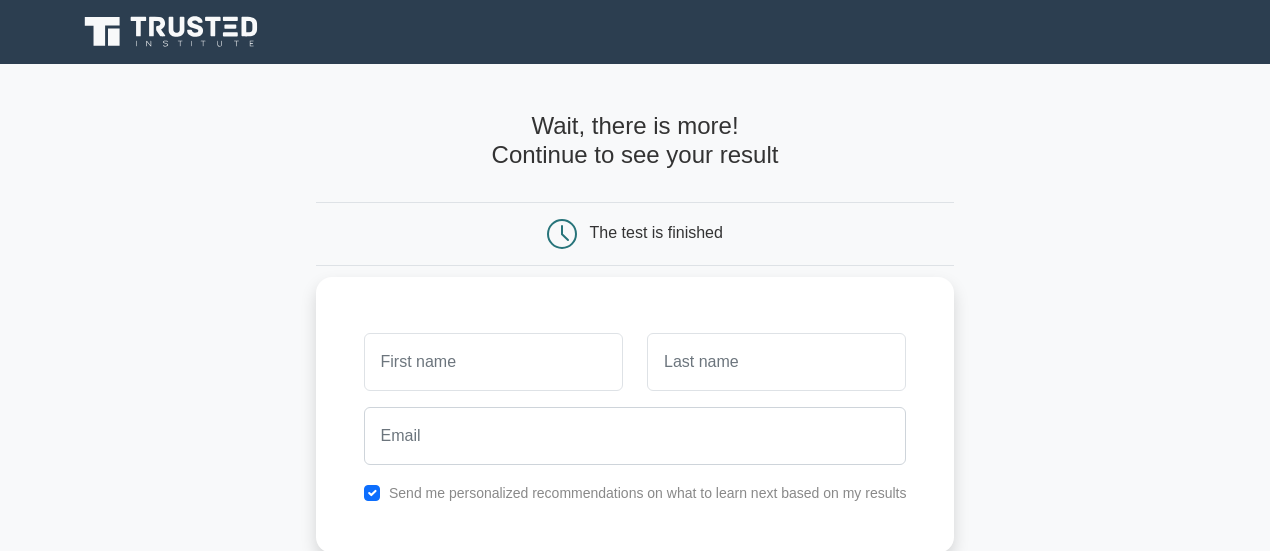 drag, startPoint x: 0, startPoint y: 0, endPoint x: 518, endPoint y: 361, distance: 631.3834 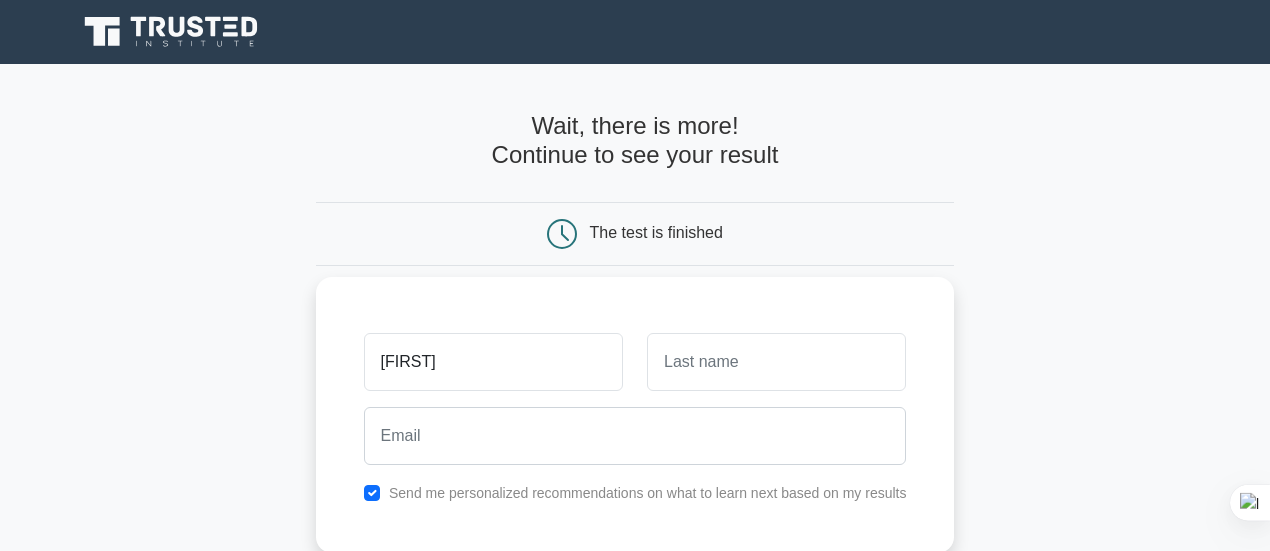 type on "Janet" 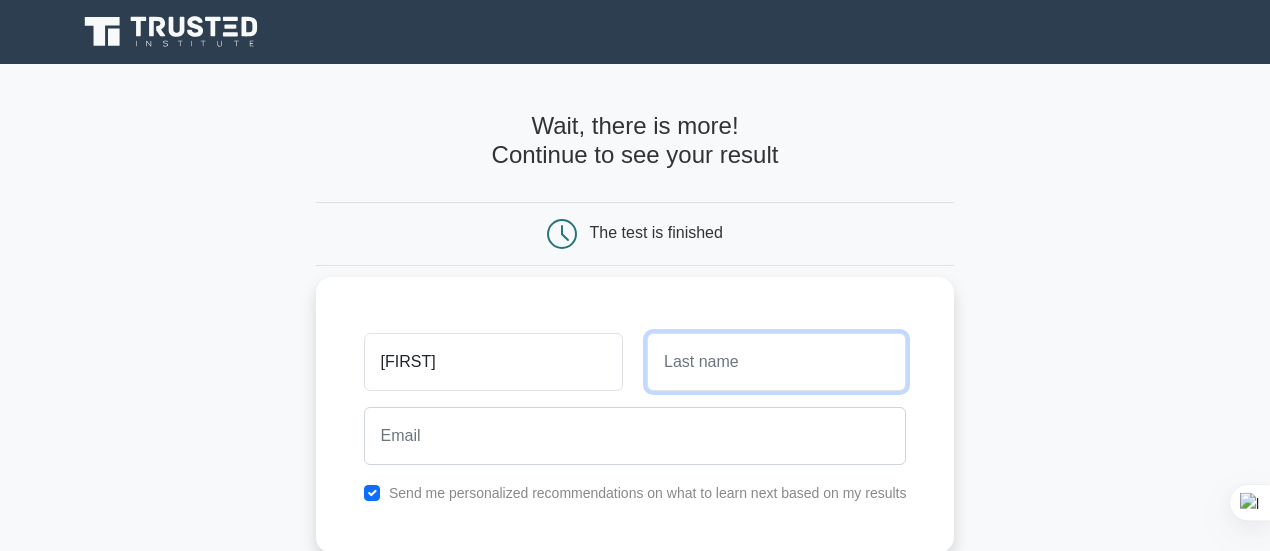 click at bounding box center (776, 362) 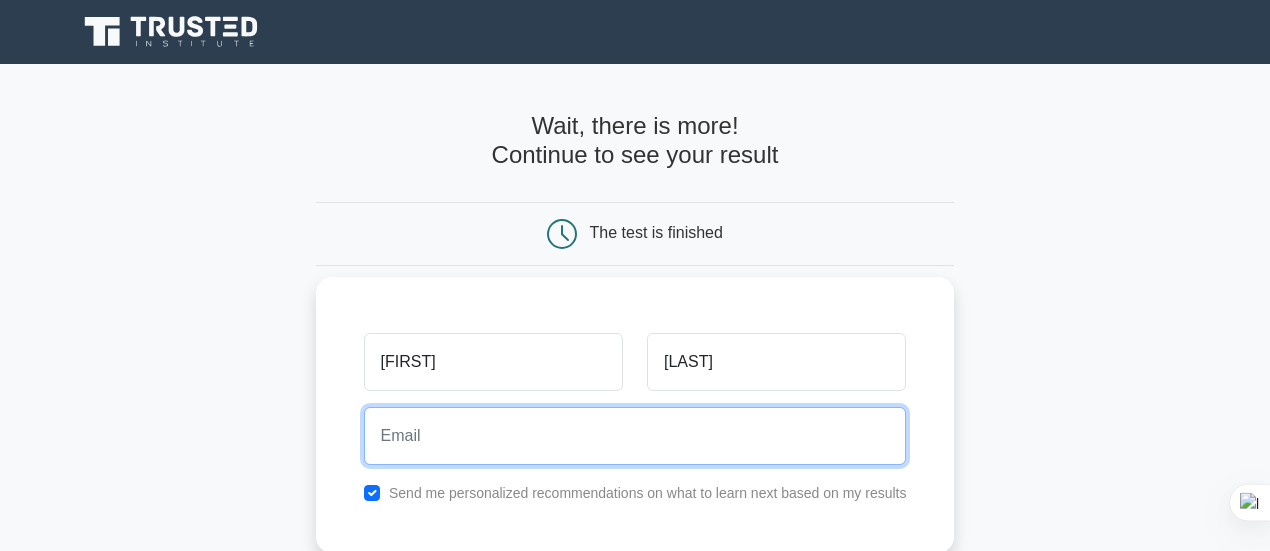 click at bounding box center (635, 436) 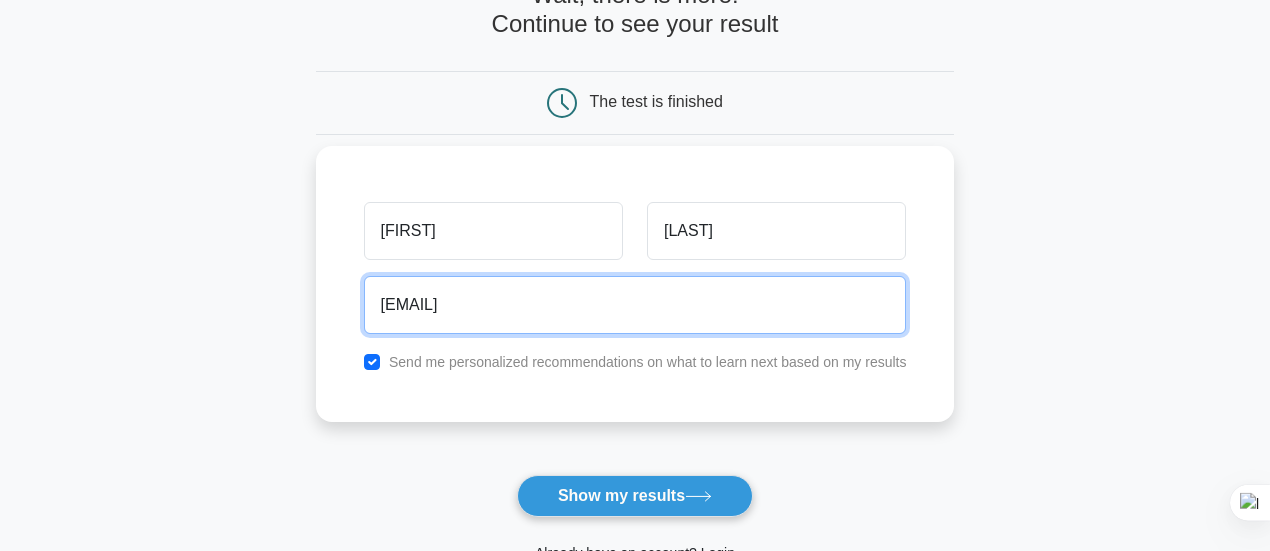 scroll, scrollTop: 451, scrollLeft: 0, axis: vertical 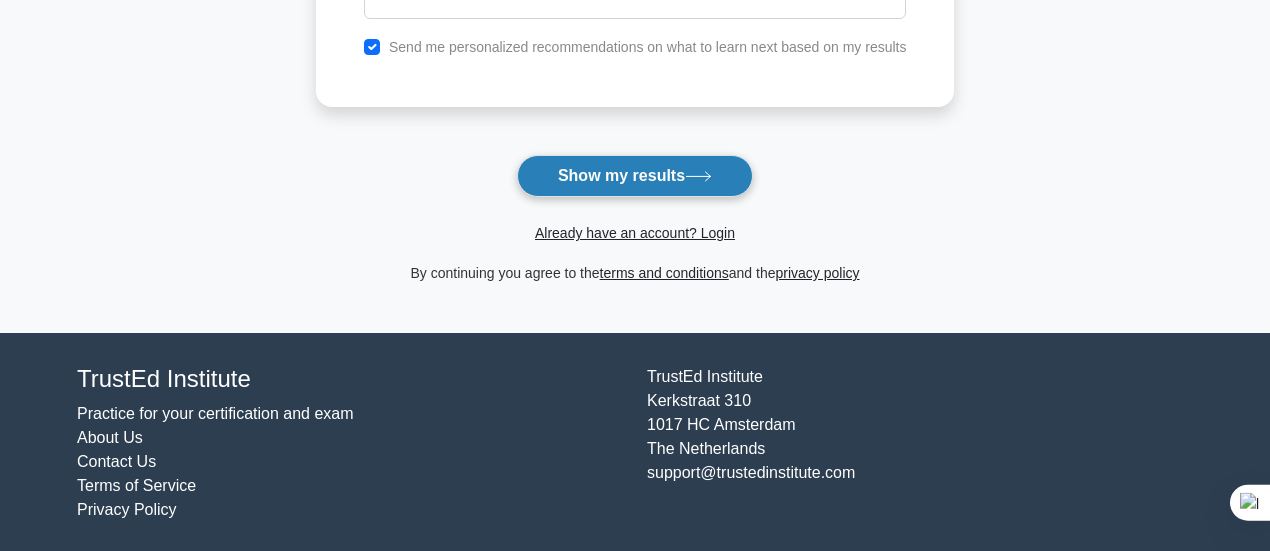 click on "Show my results" at bounding box center (635, 176) 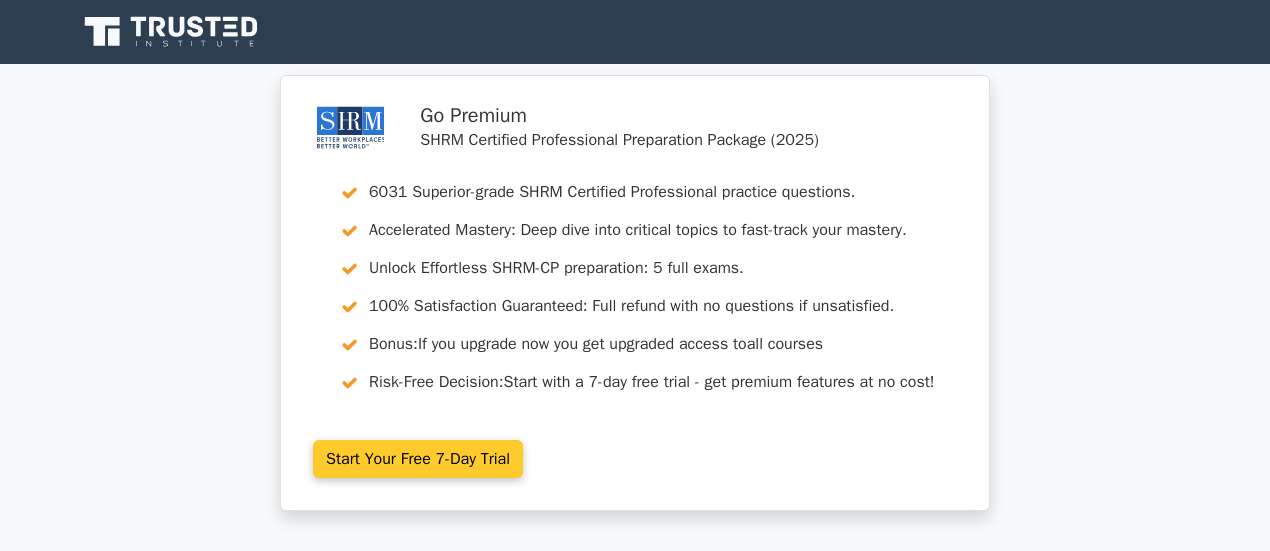 scroll, scrollTop: 0, scrollLeft: 0, axis: both 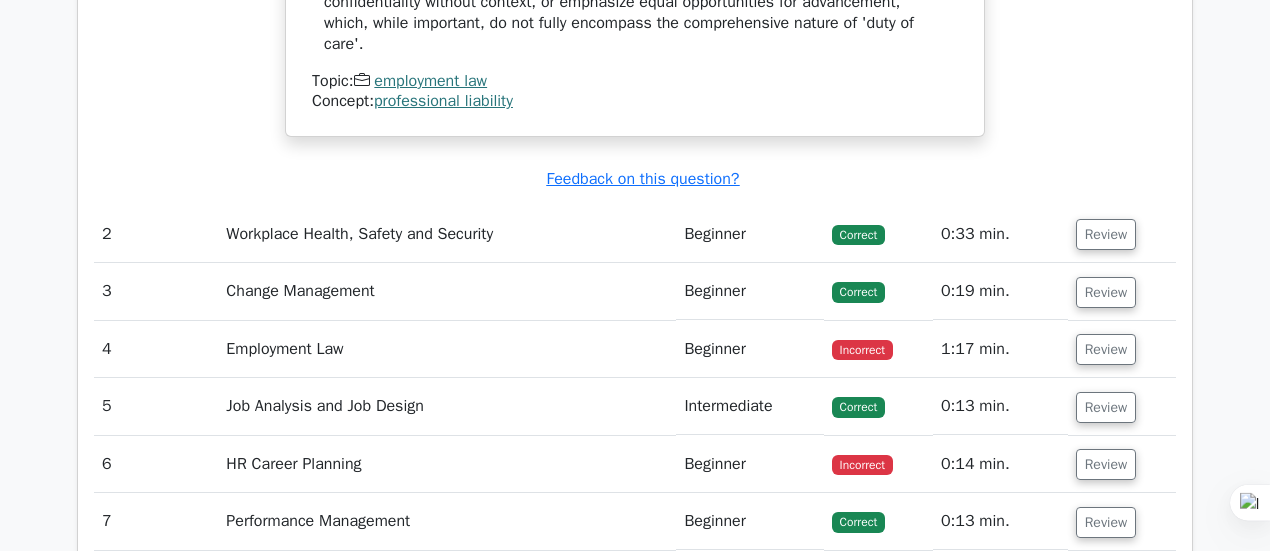 click on "Employment Law" at bounding box center (447, 349) 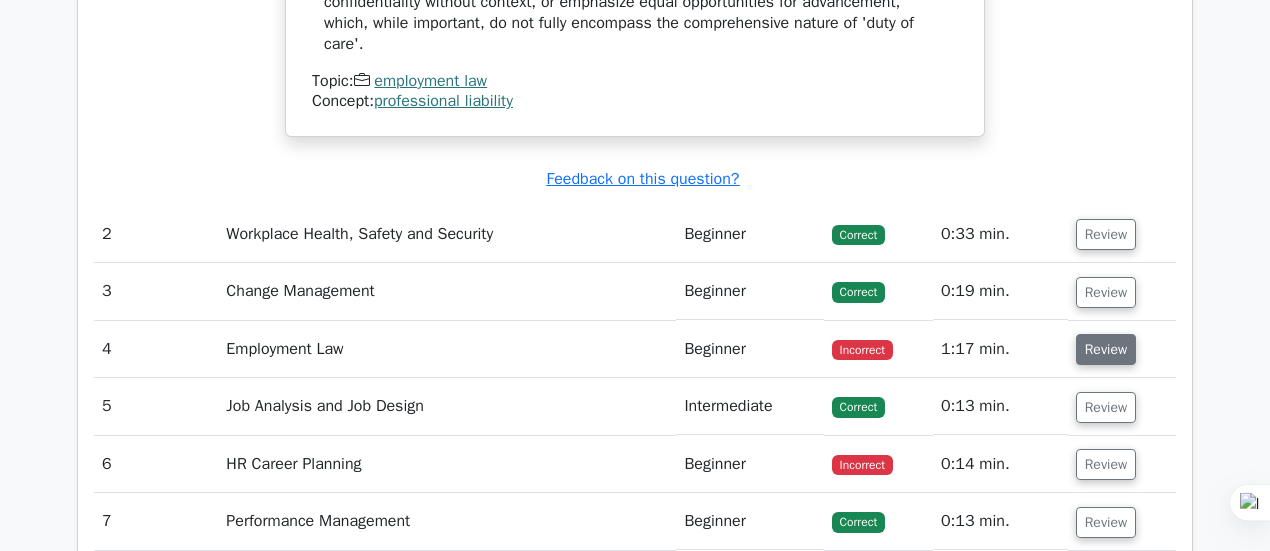 click on "Review" at bounding box center [1106, 349] 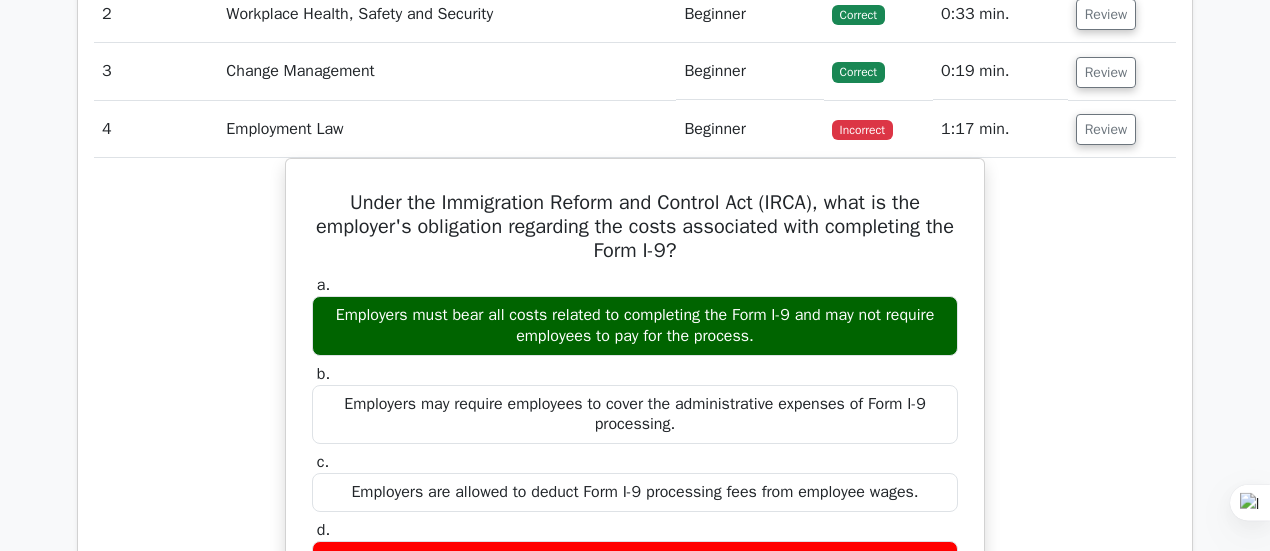 scroll, scrollTop: 2500, scrollLeft: 0, axis: vertical 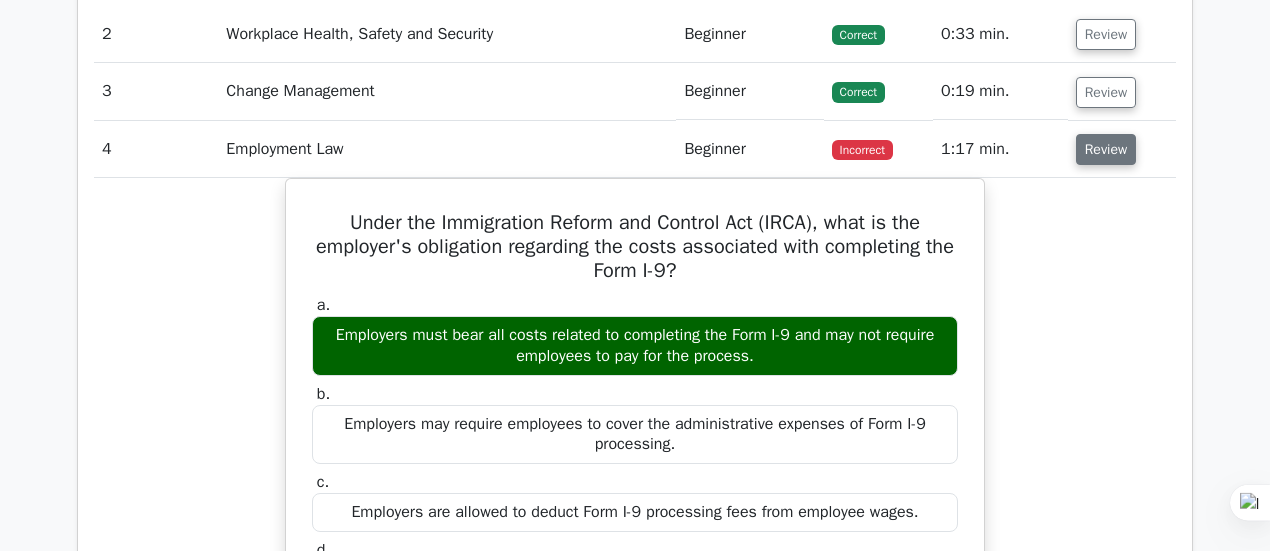 click on "Review" at bounding box center [1106, 149] 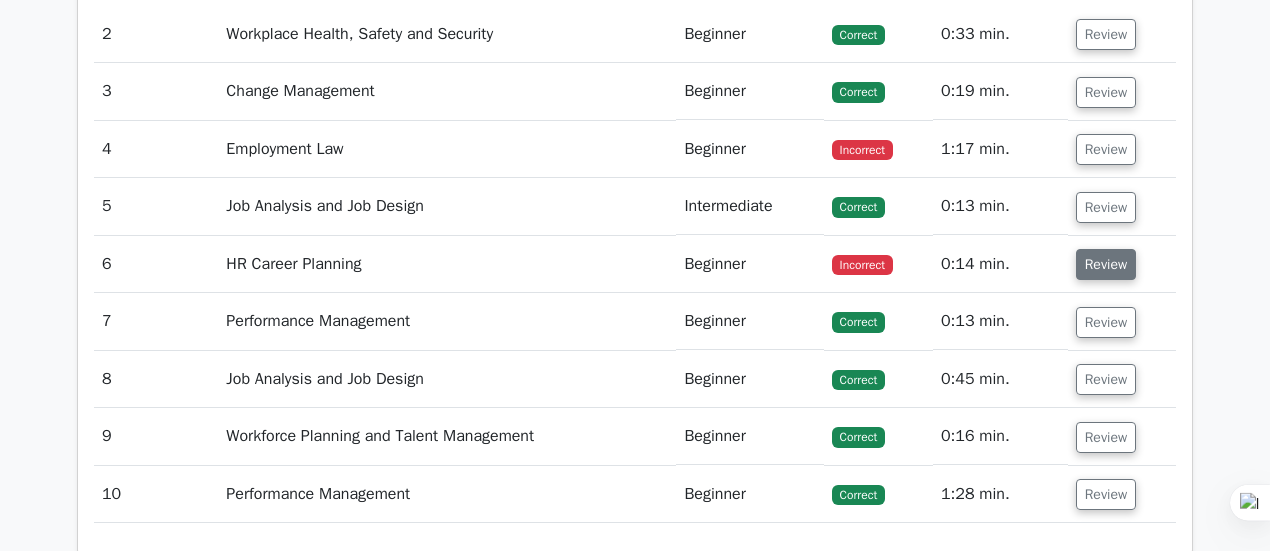 click on "Review" at bounding box center [1106, 264] 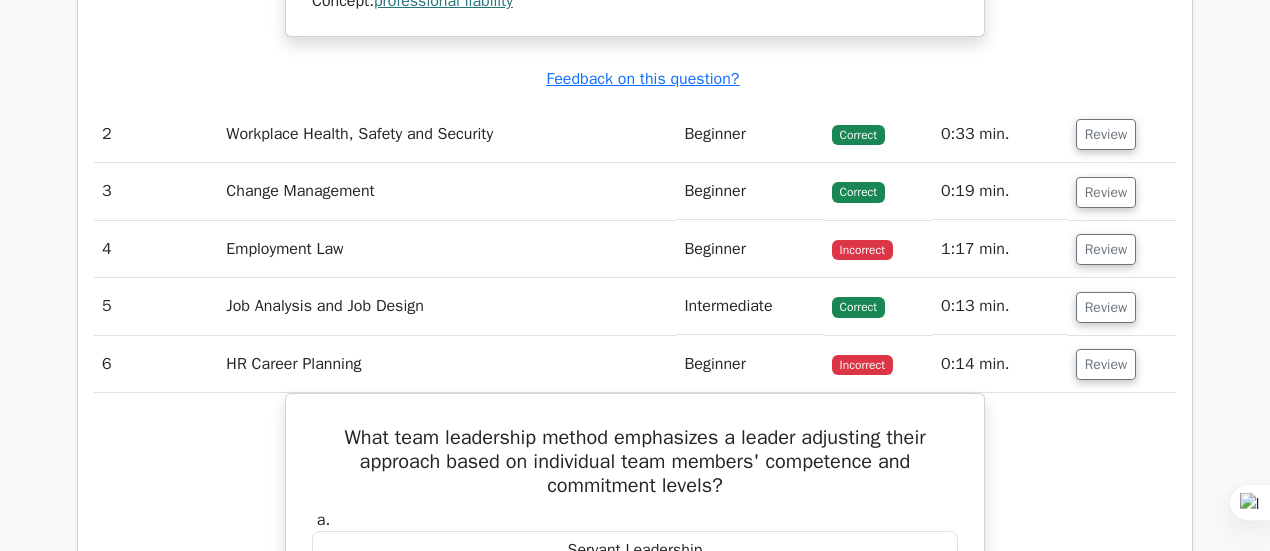 scroll, scrollTop: 2400, scrollLeft: 0, axis: vertical 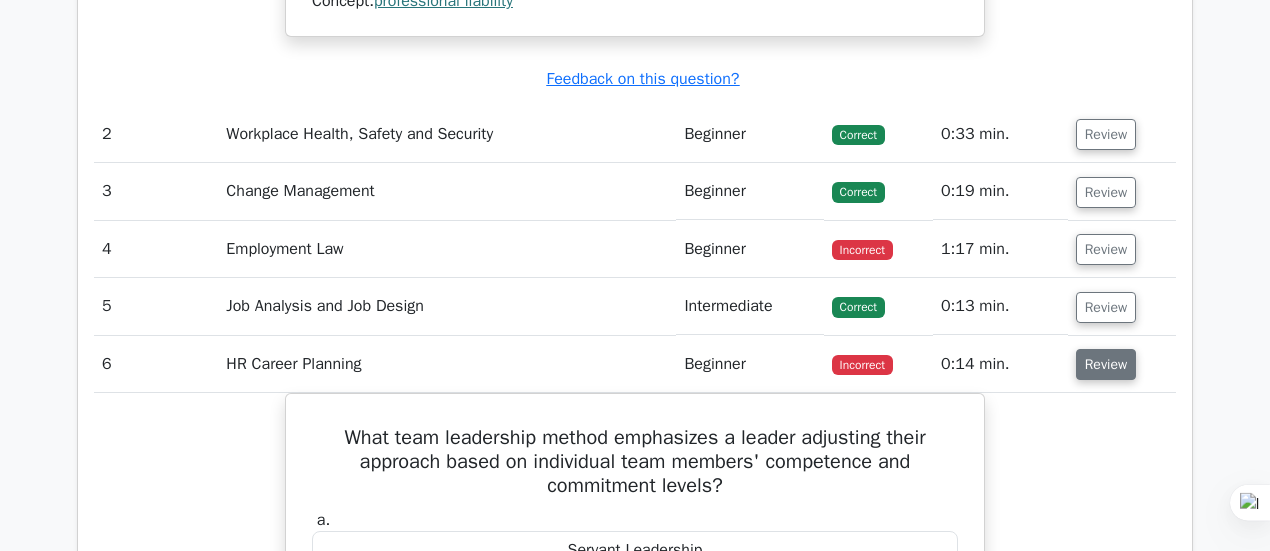 click on "Review" at bounding box center [1106, 364] 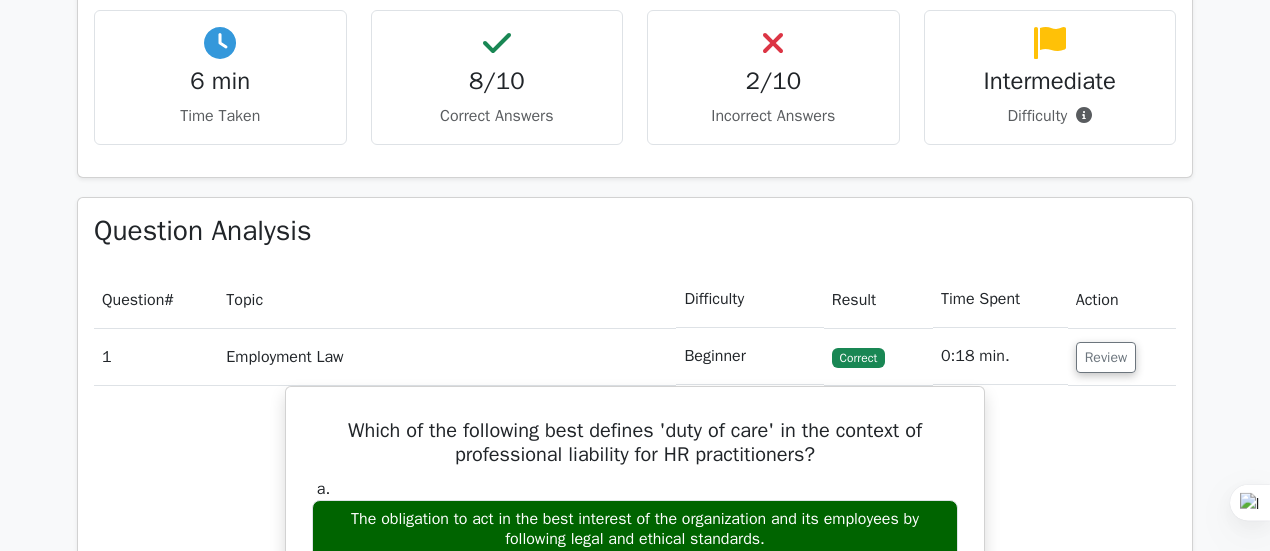scroll, scrollTop: 1300, scrollLeft: 0, axis: vertical 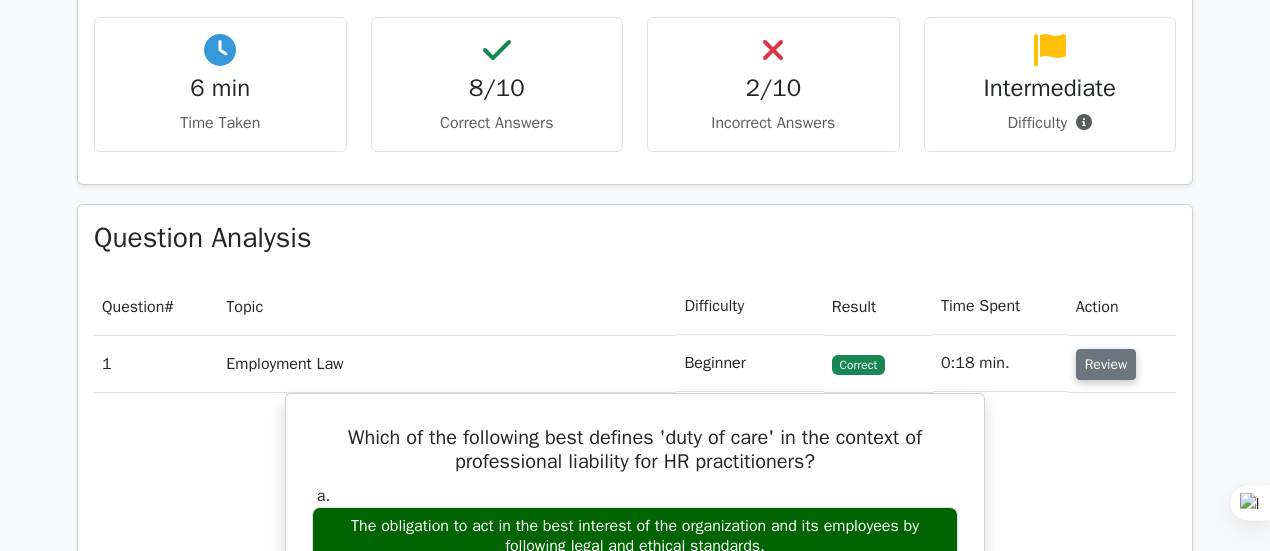 click on "Review" at bounding box center [1106, 364] 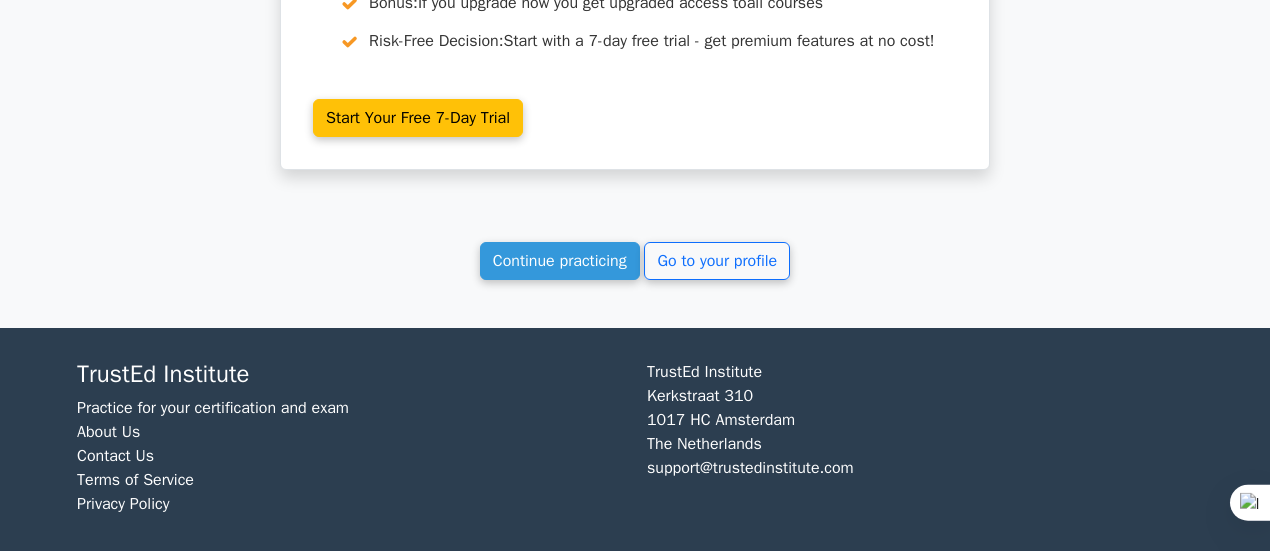 scroll, scrollTop: 2587, scrollLeft: 0, axis: vertical 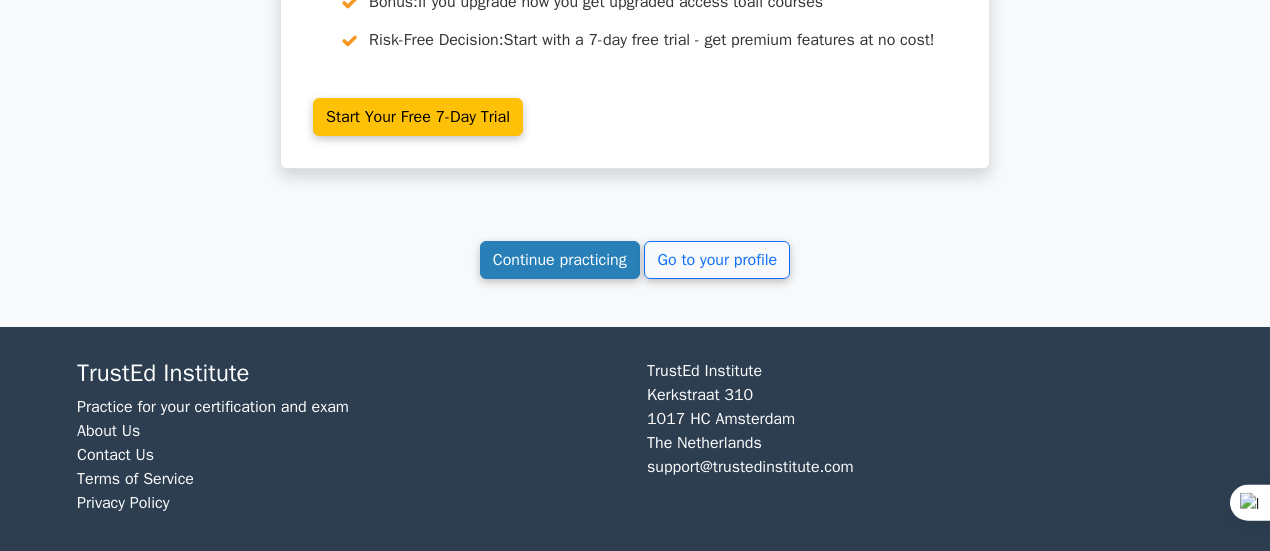 click on "Continue practicing" at bounding box center (560, 260) 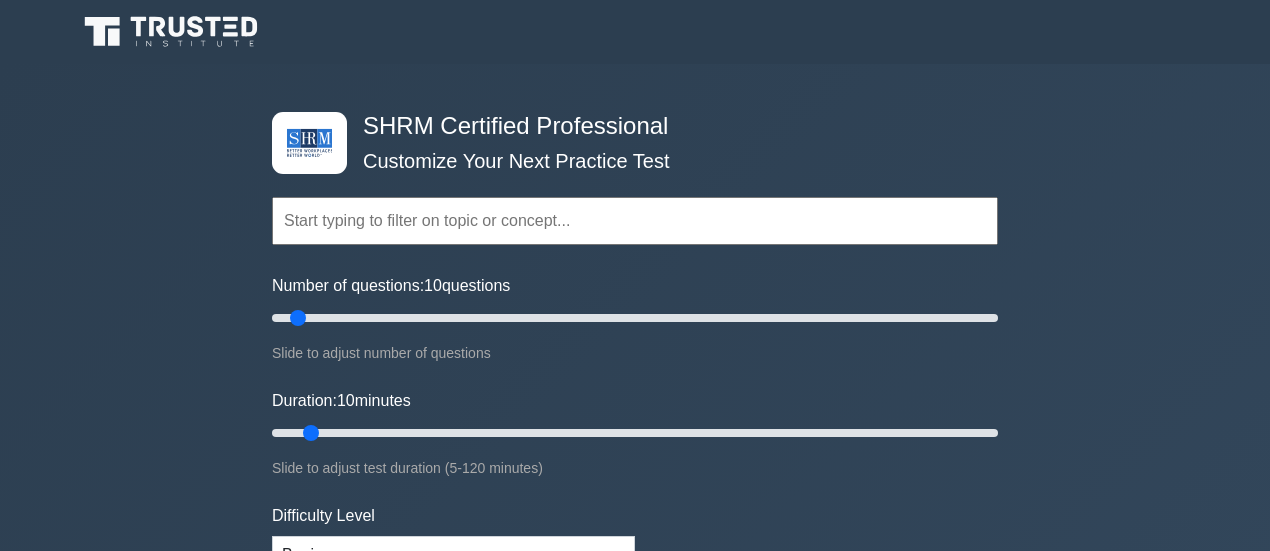 scroll, scrollTop: 0, scrollLeft: 0, axis: both 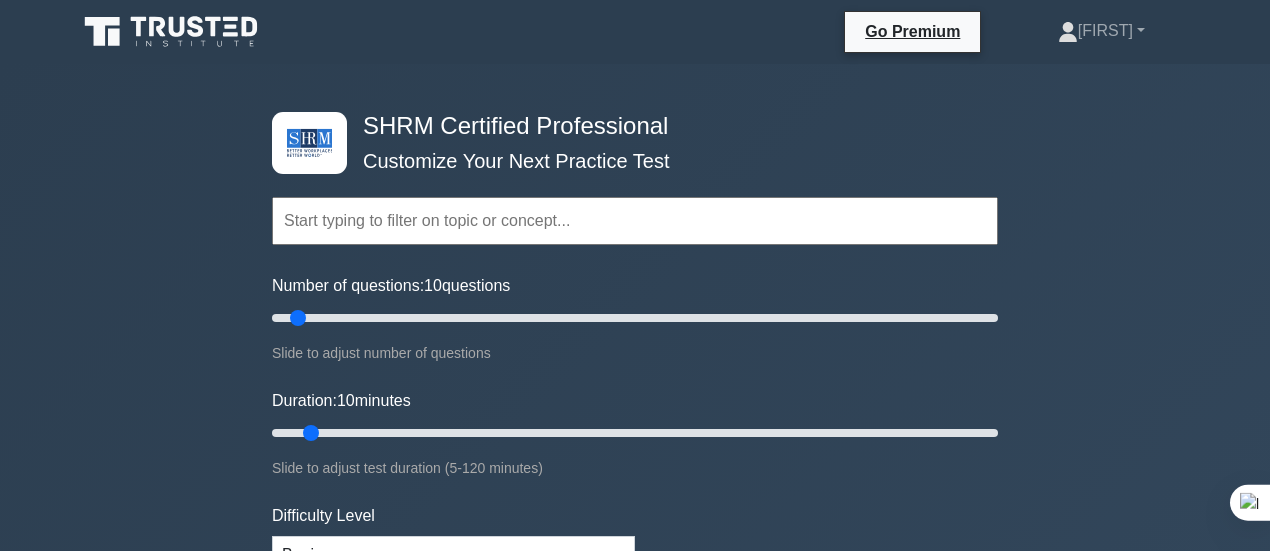 click at bounding box center (635, 221) 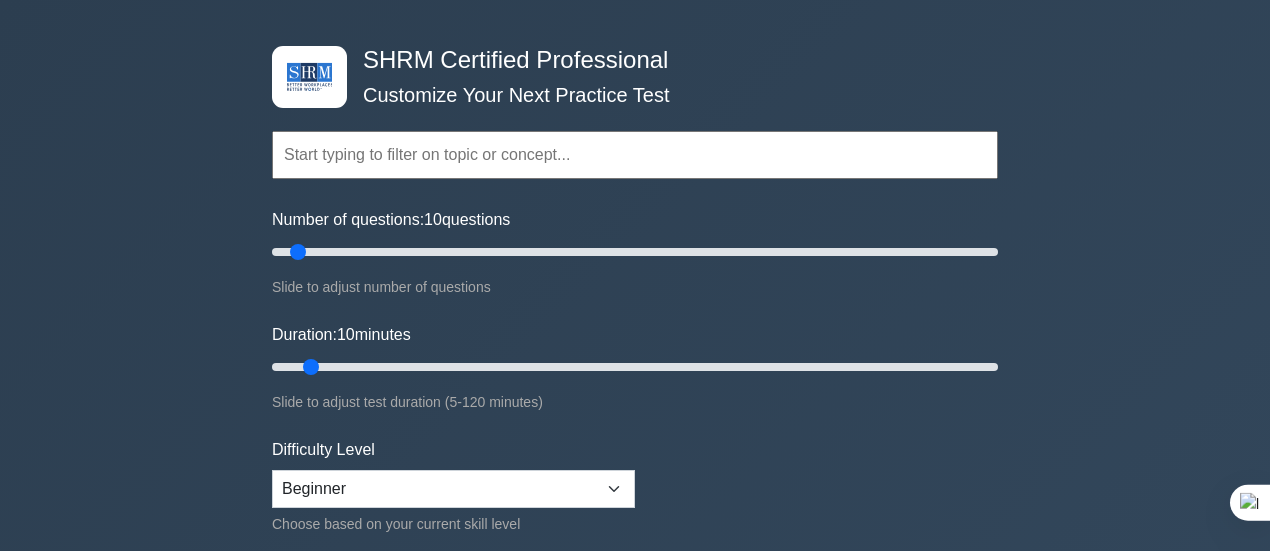 scroll, scrollTop: 0, scrollLeft: 0, axis: both 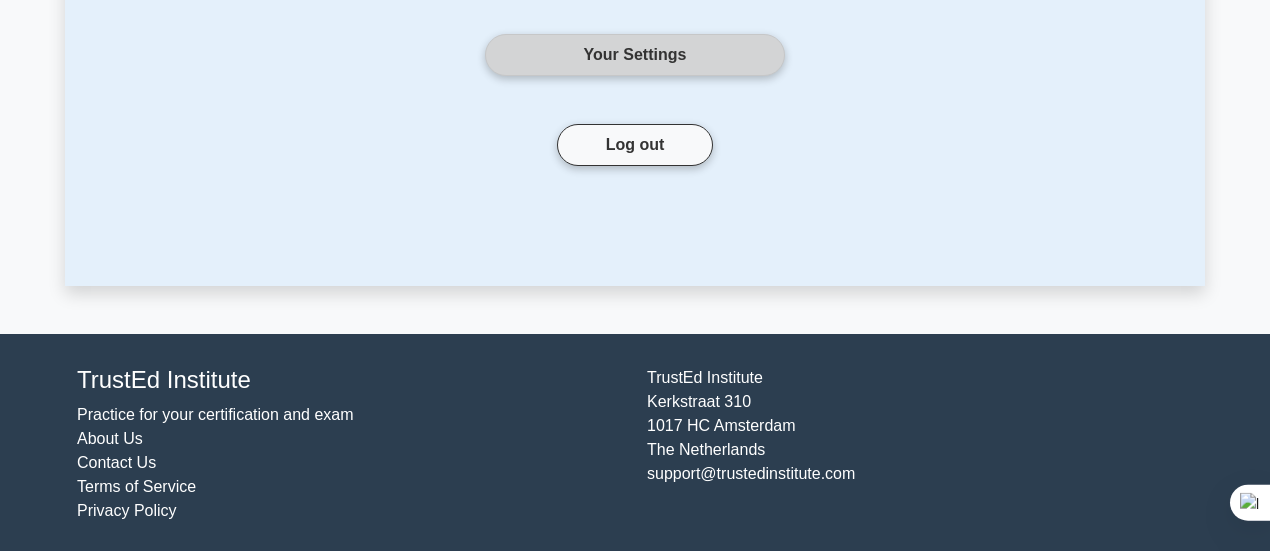 click on "Your Settings" at bounding box center (635, 55) 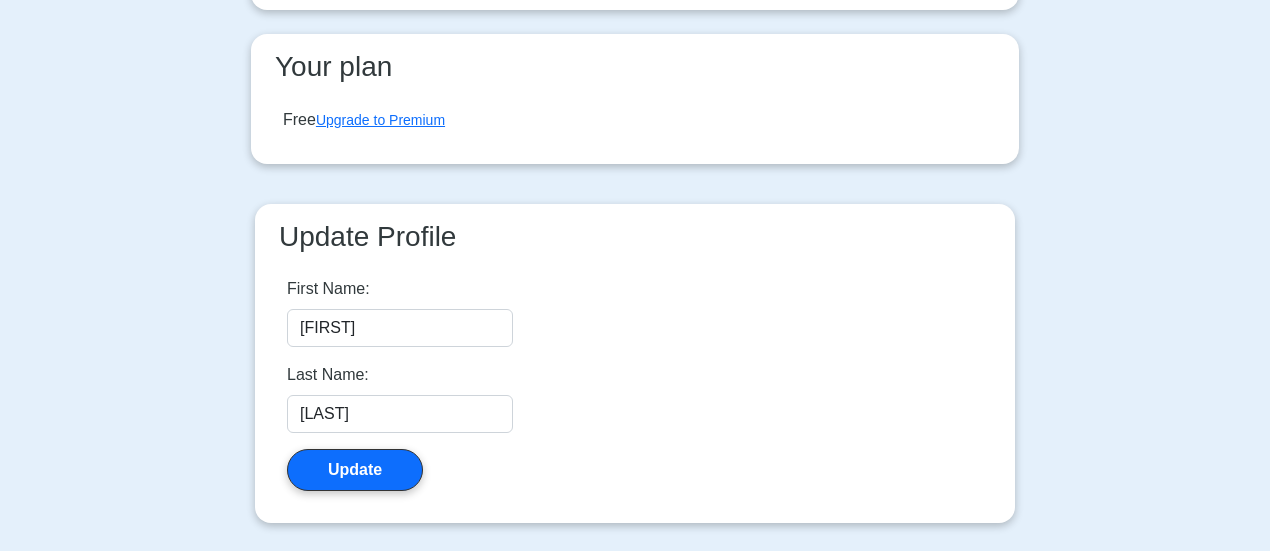 scroll, scrollTop: 500, scrollLeft: 0, axis: vertical 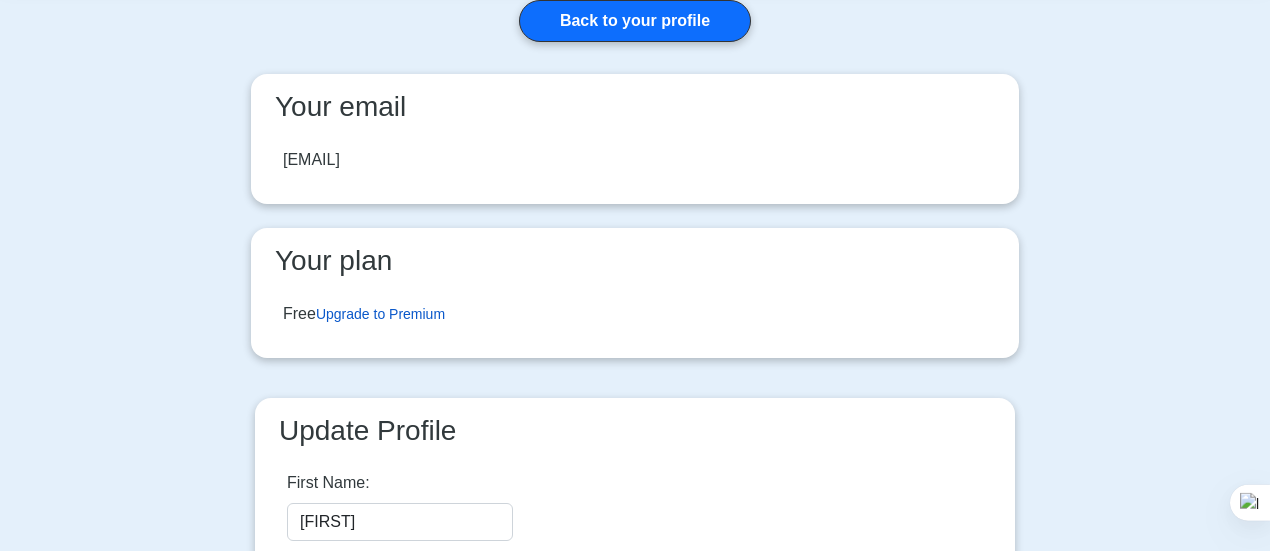 click on "Upgrade to Premium" at bounding box center (380, 314) 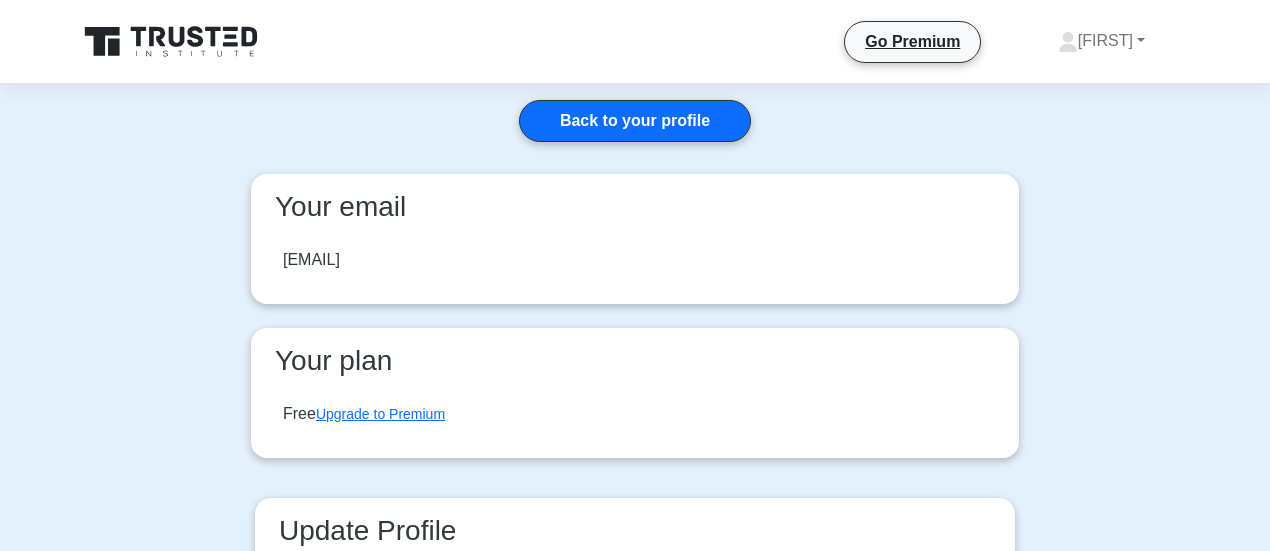 scroll, scrollTop: 100, scrollLeft: 0, axis: vertical 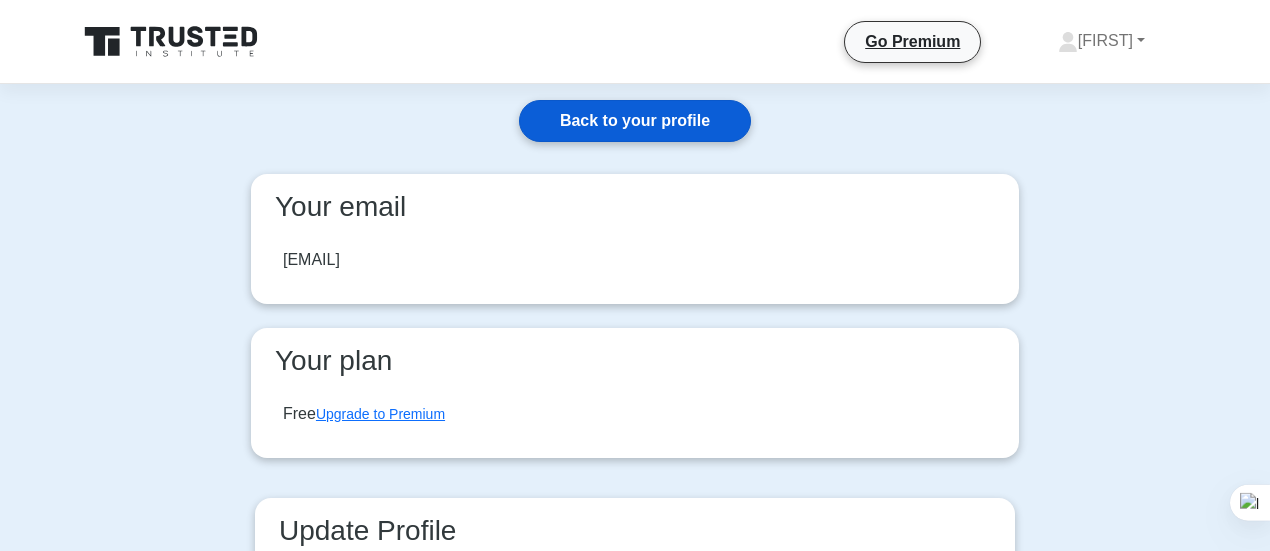 click on "Back to your profile" at bounding box center [635, 121] 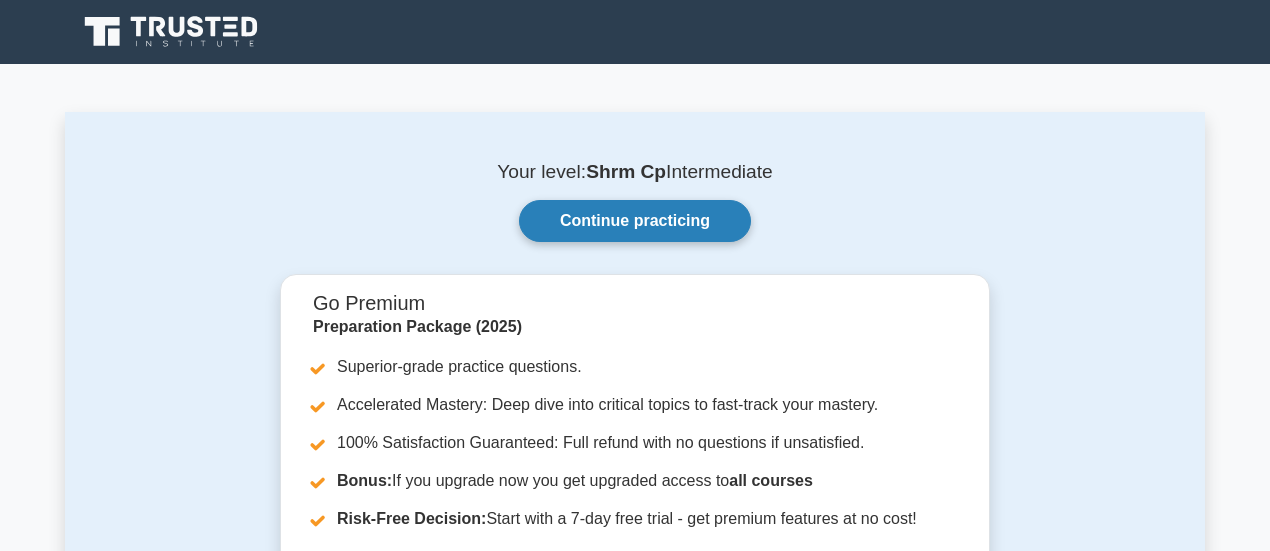 scroll, scrollTop: 0, scrollLeft: 0, axis: both 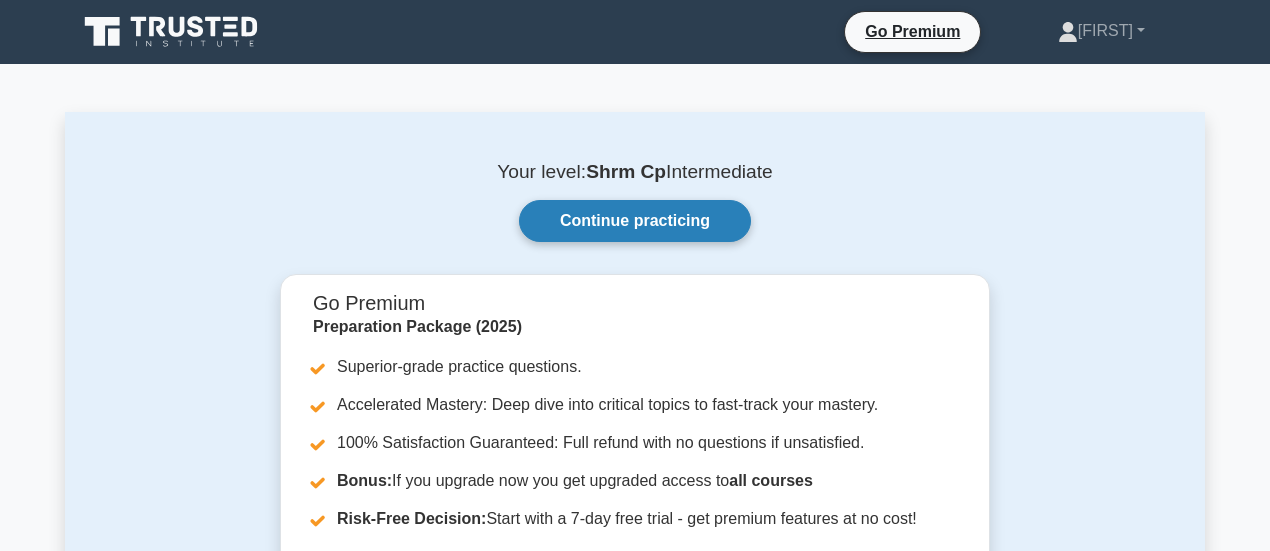 click on "Continue practicing" at bounding box center (635, 221) 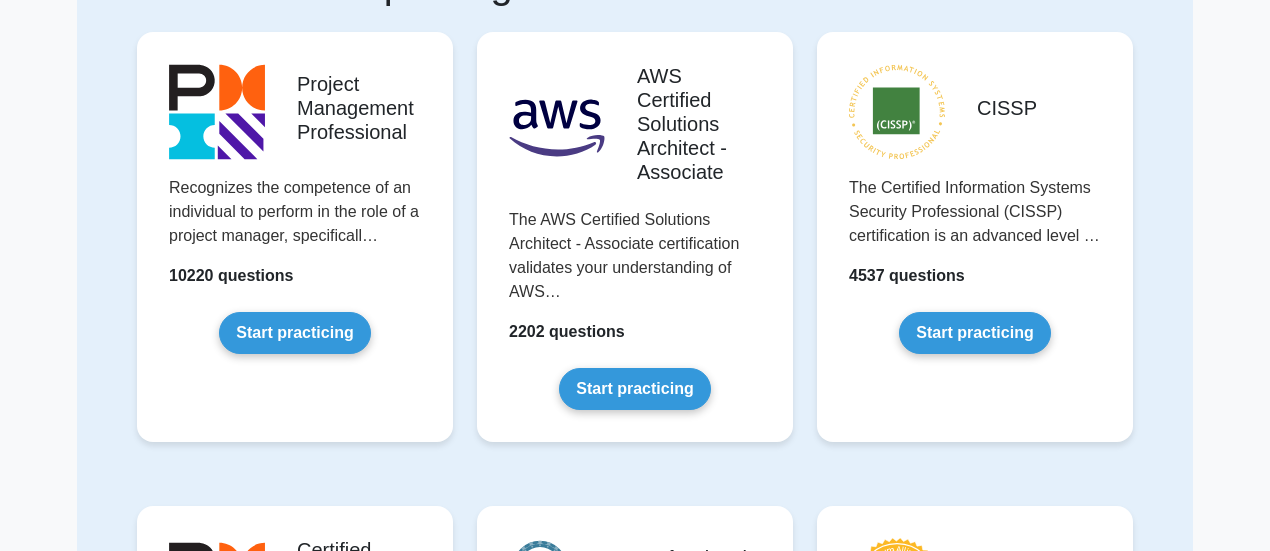scroll, scrollTop: 200, scrollLeft: 0, axis: vertical 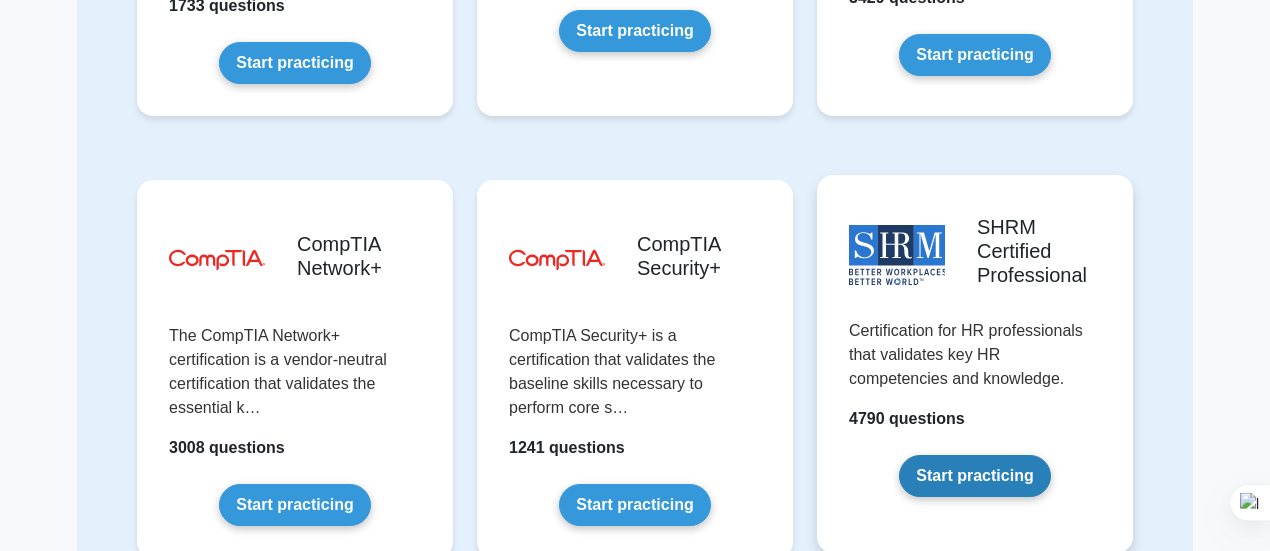 click on "Start practicing" at bounding box center (974, 476) 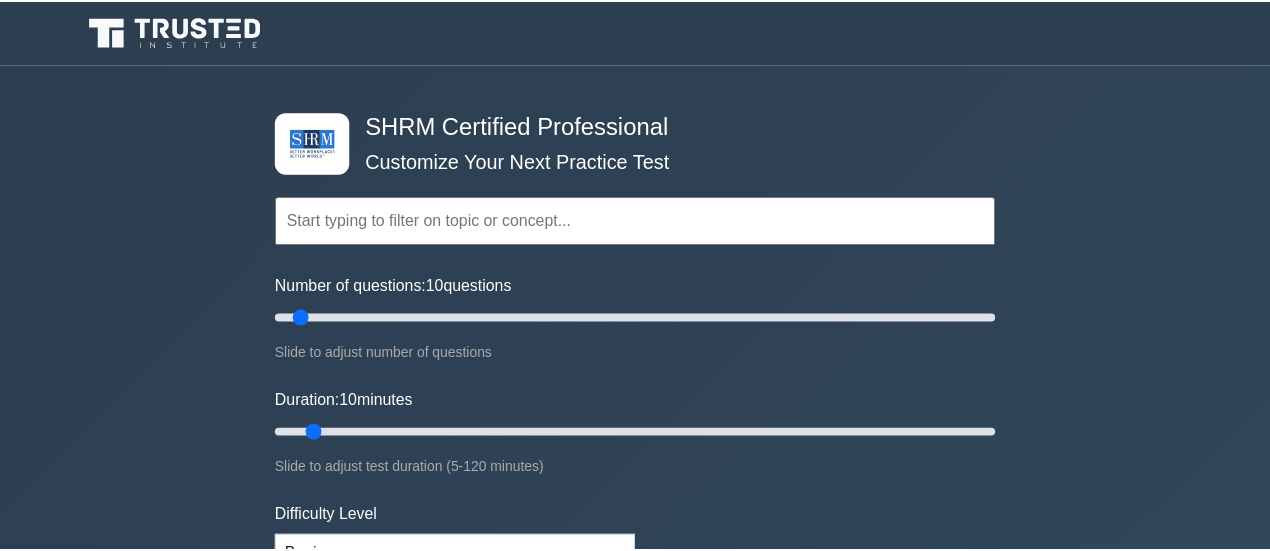 scroll, scrollTop: 0, scrollLeft: 0, axis: both 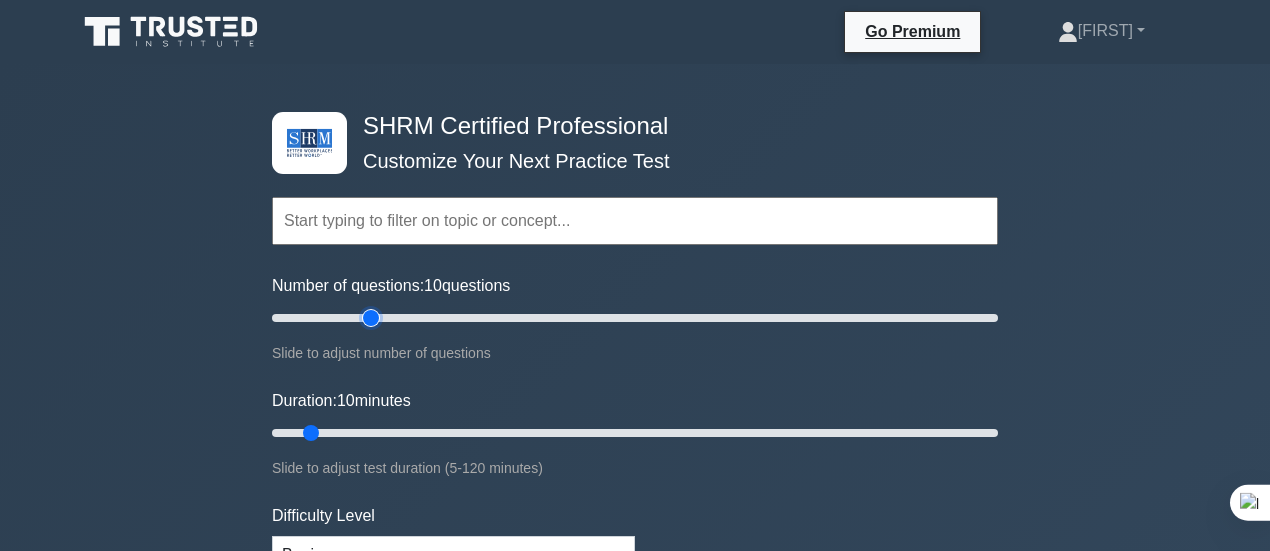 type on "30" 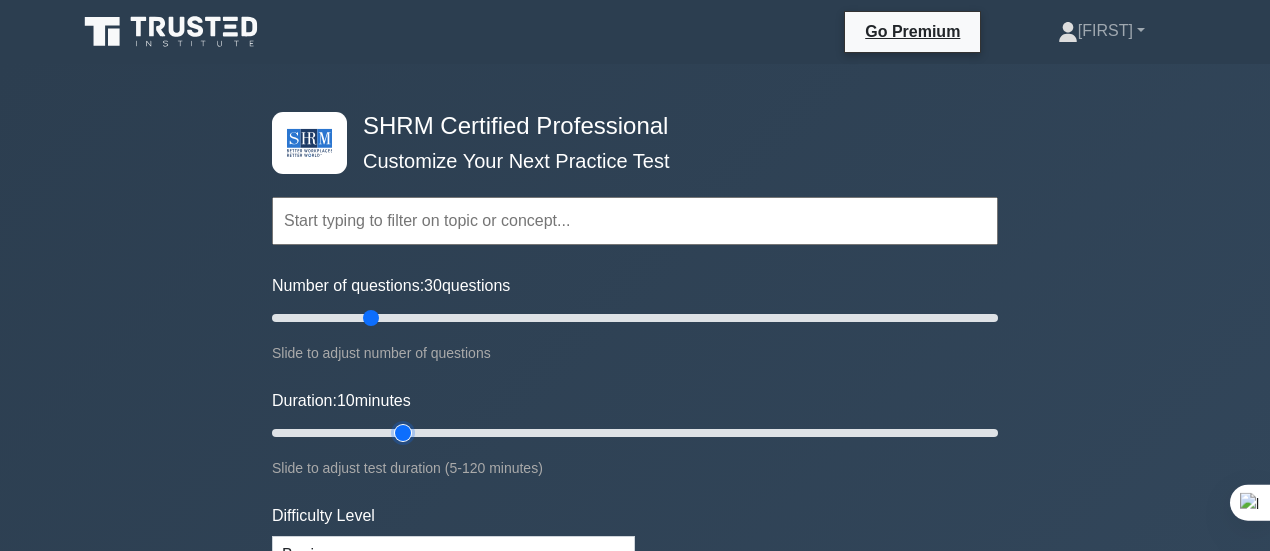 click on "Duration:  10  minutes" at bounding box center [635, 433] 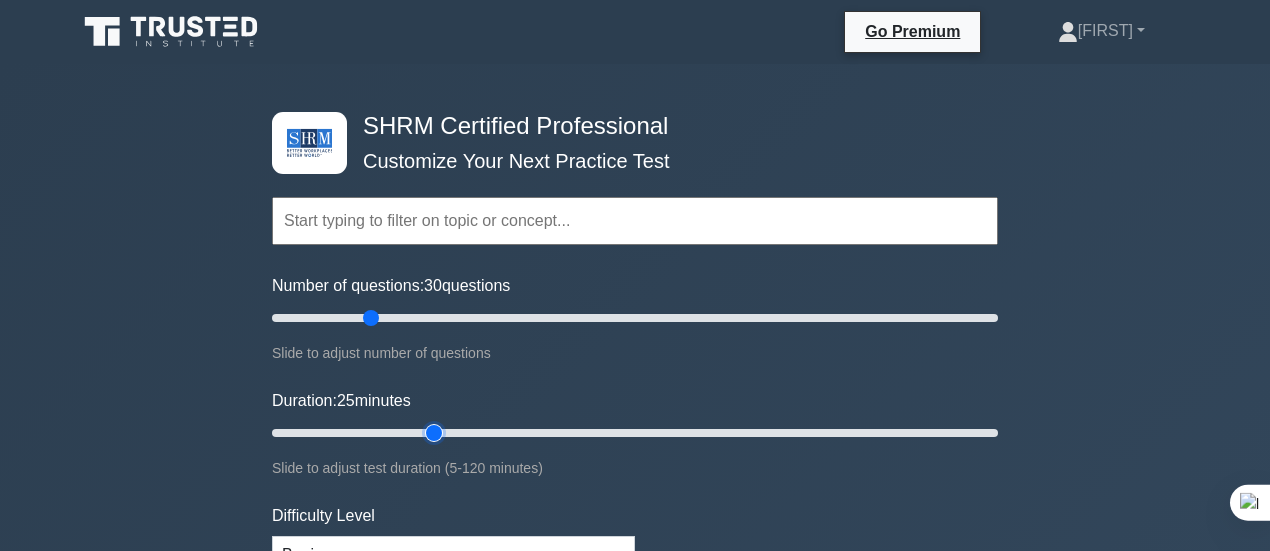 type on "30" 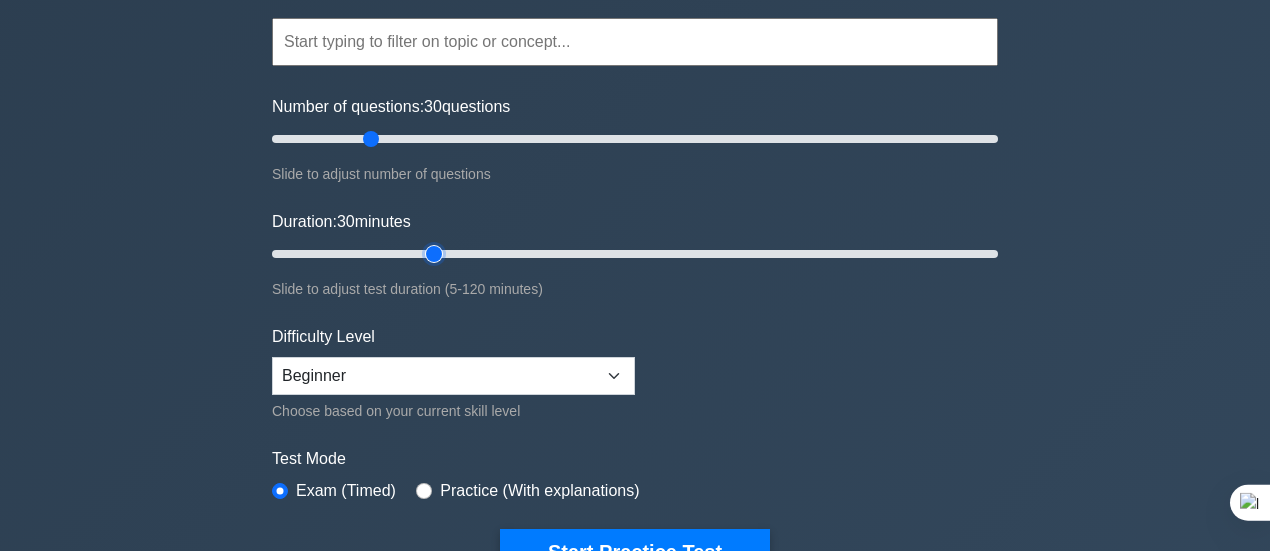 scroll, scrollTop: 200, scrollLeft: 0, axis: vertical 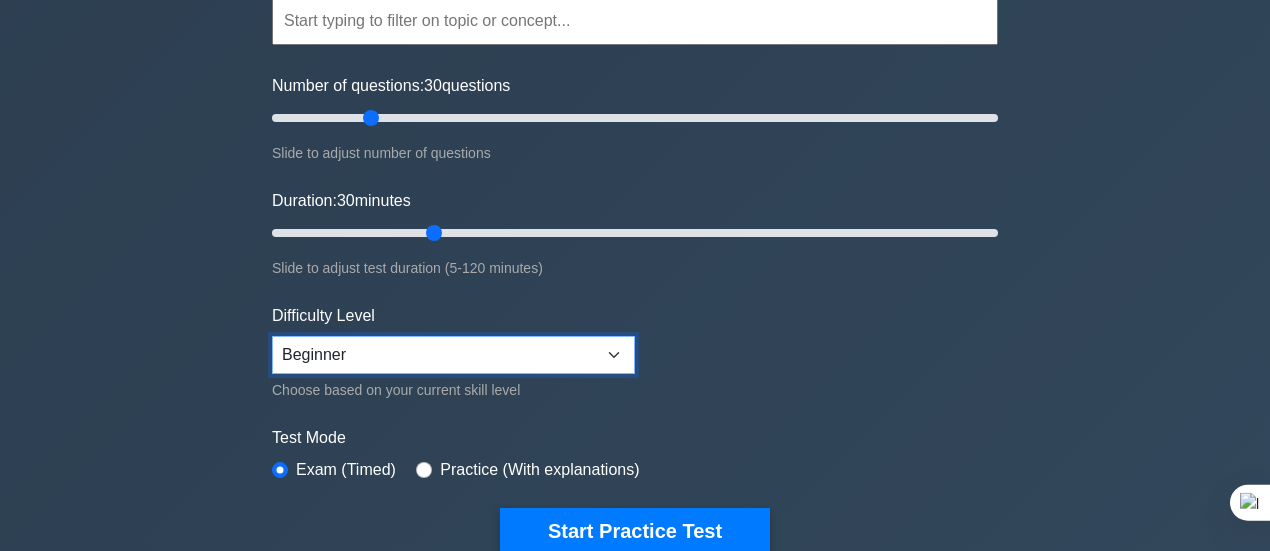 click on "Beginner
Intermediate
Expert" at bounding box center [453, 355] 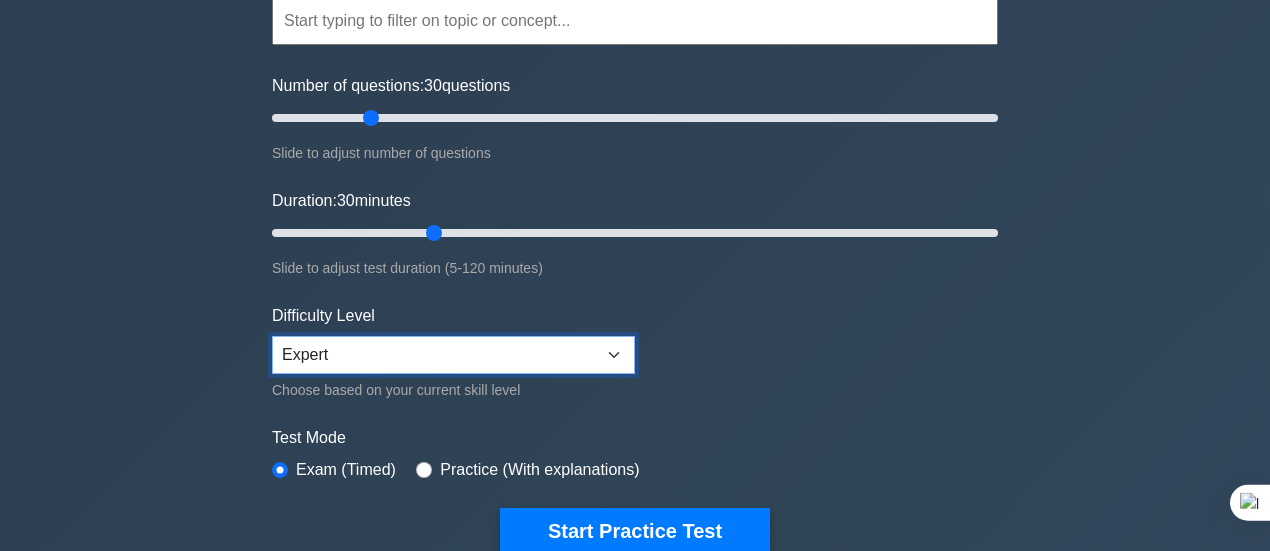 click on "Beginner
Intermediate
Expert" at bounding box center [453, 355] 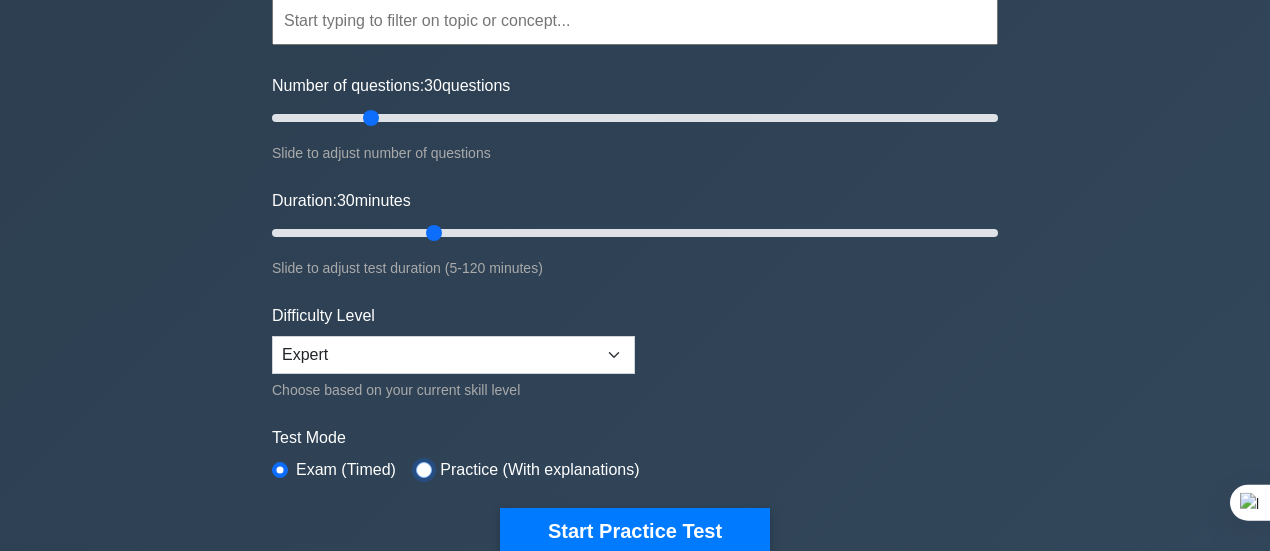 click at bounding box center (424, 470) 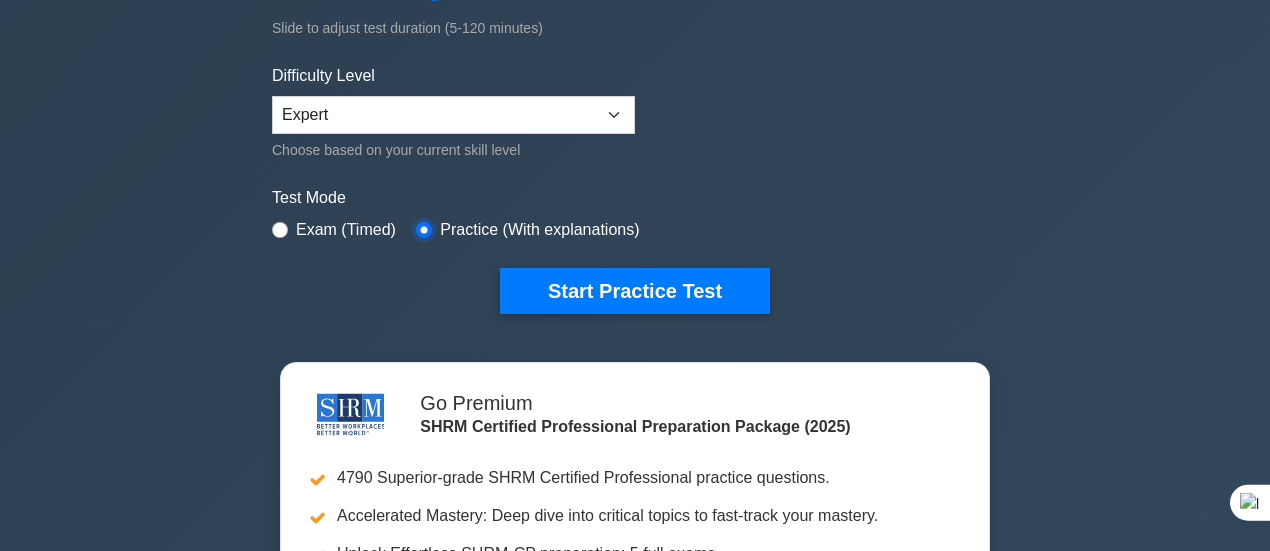 scroll, scrollTop: 400, scrollLeft: 0, axis: vertical 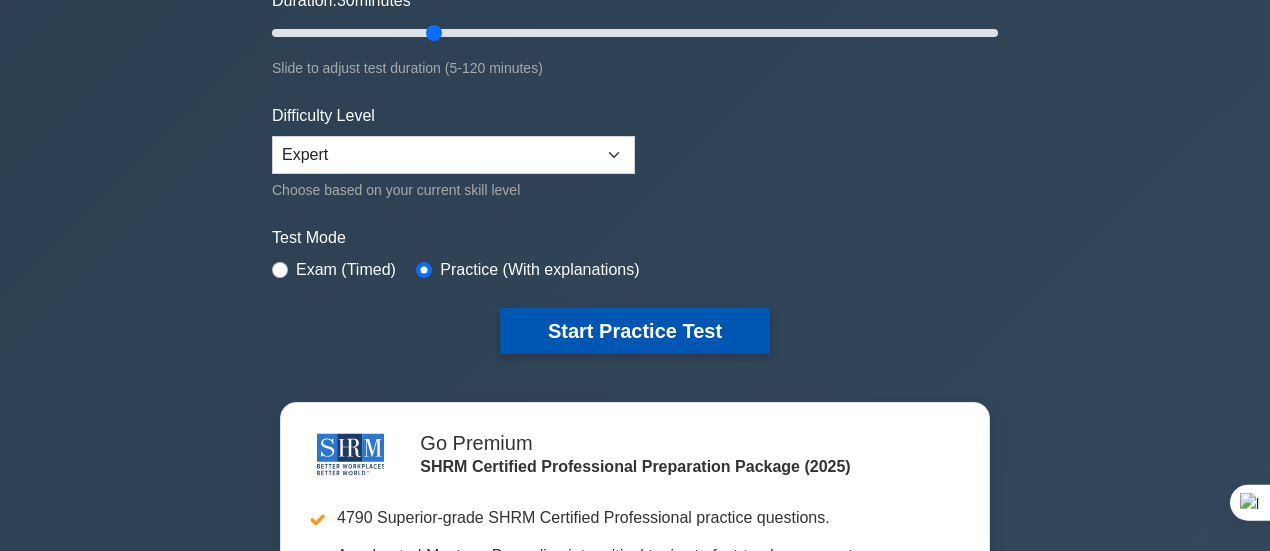 click on "Start Practice Test" at bounding box center [635, 331] 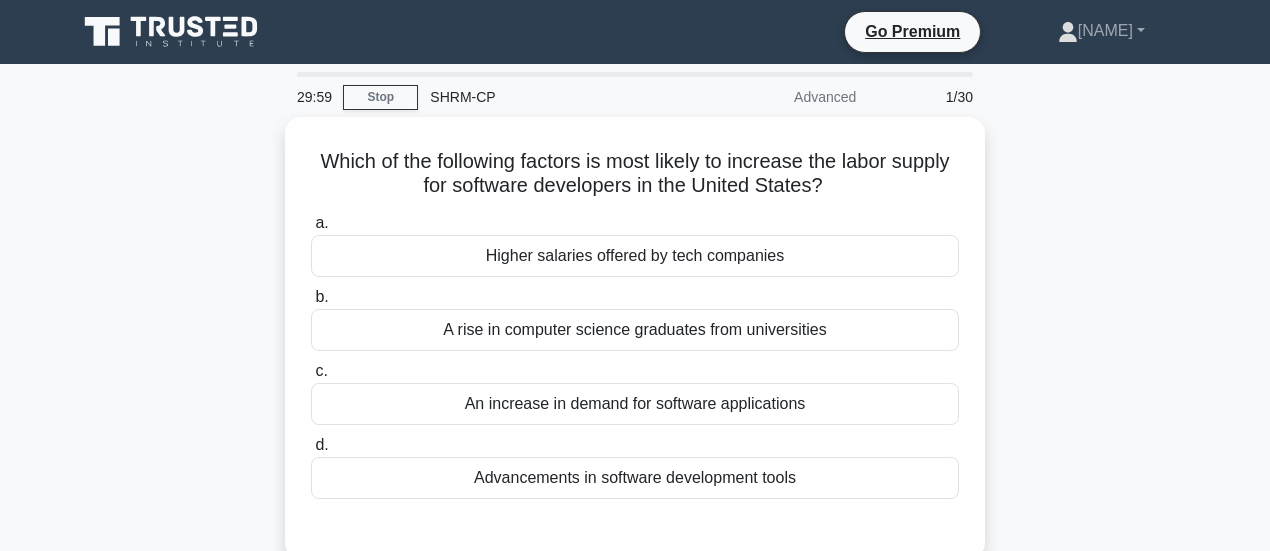 scroll, scrollTop: 0, scrollLeft: 0, axis: both 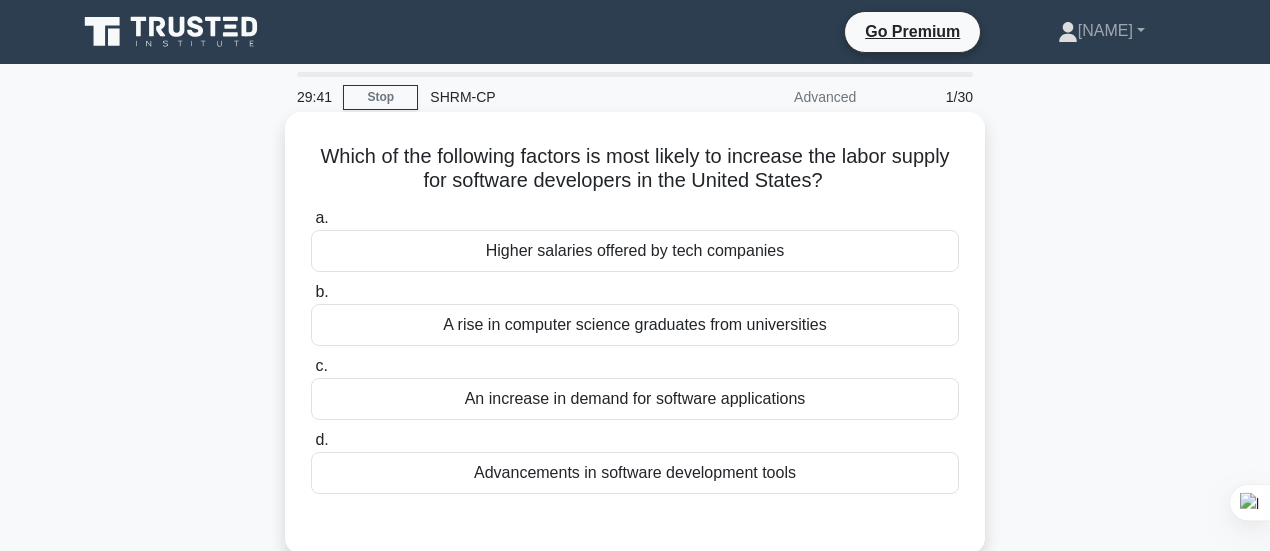 click on "An increase in demand for software applications" at bounding box center (635, 399) 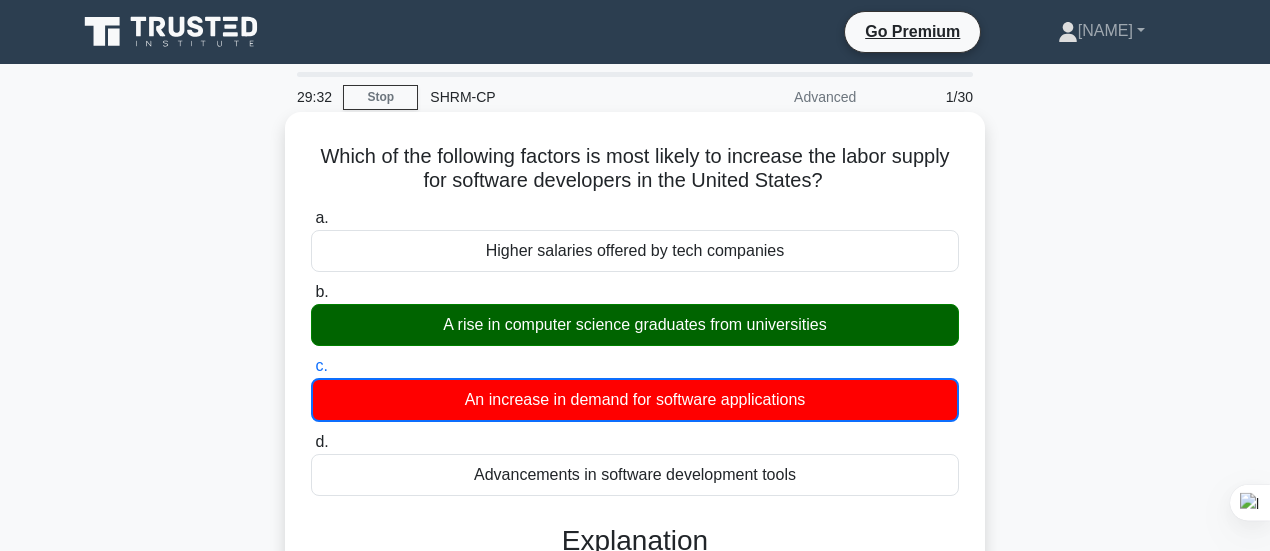 click on "A rise in computer science graduates from universities" at bounding box center [635, 325] 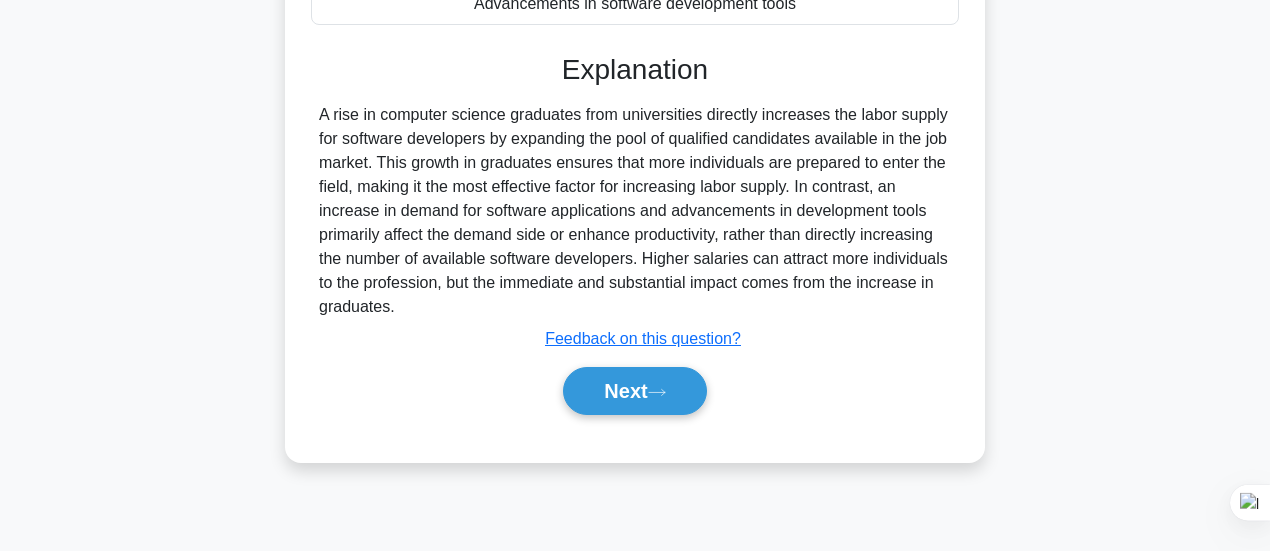 scroll, scrollTop: 500, scrollLeft: 0, axis: vertical 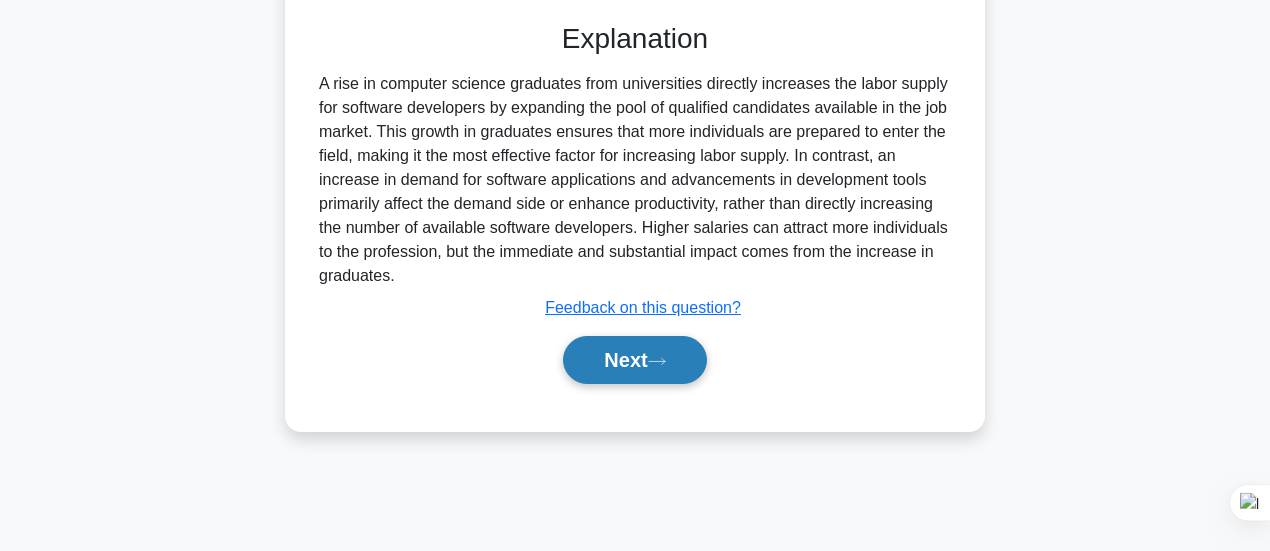 click on "Next" at bounding box center [634, 360] 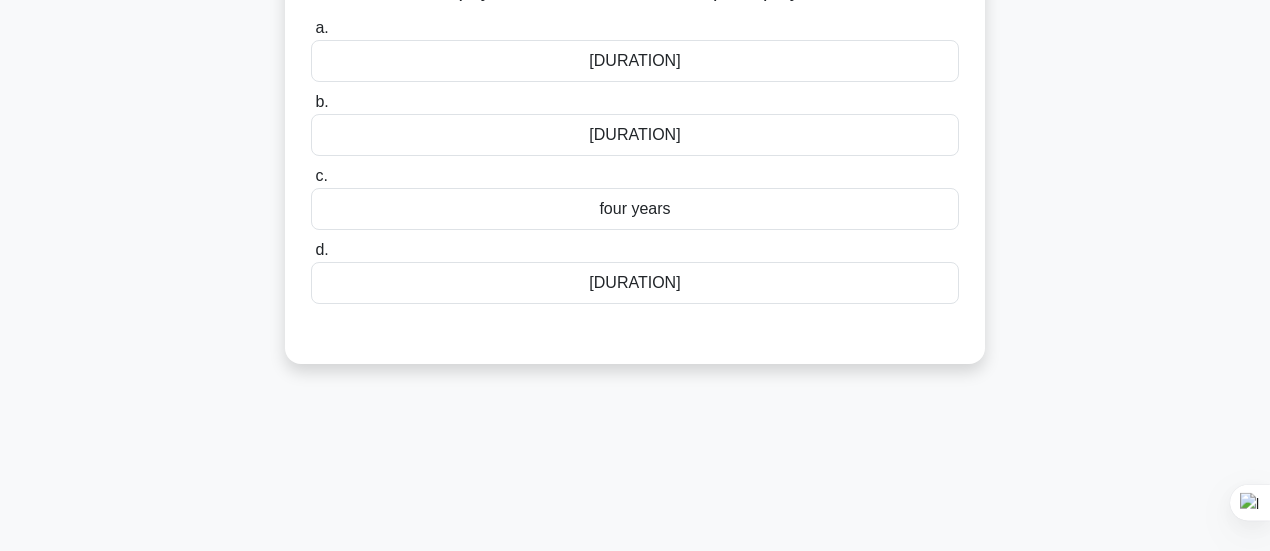 scroll, scrollTop: 0, scrollLeft: 0, axis: both 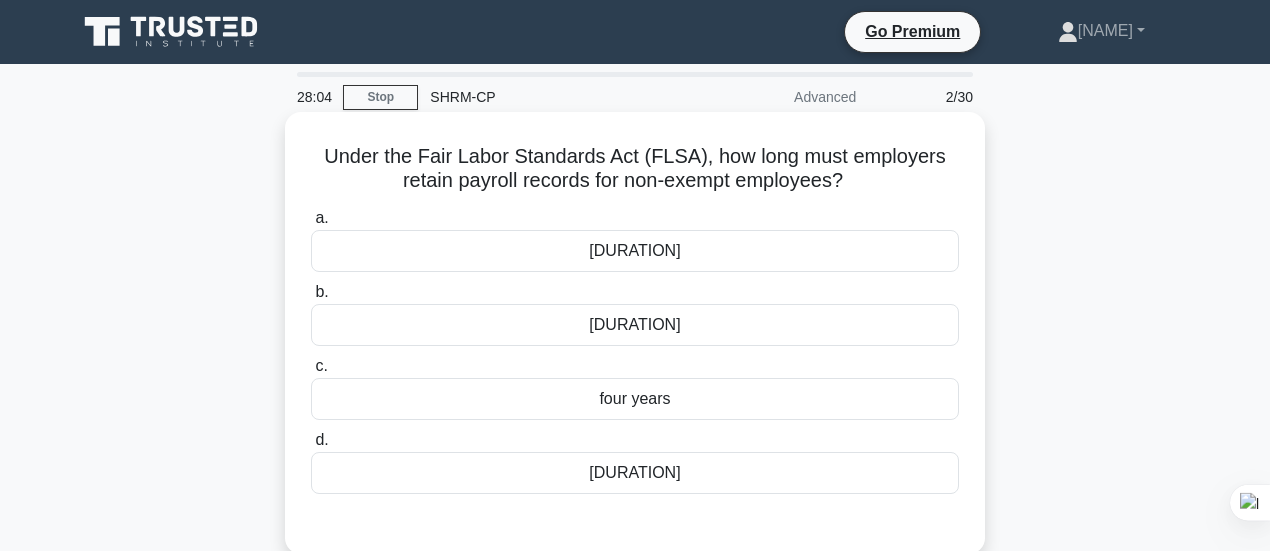 click on "three years" at bounding box center [635, 473] 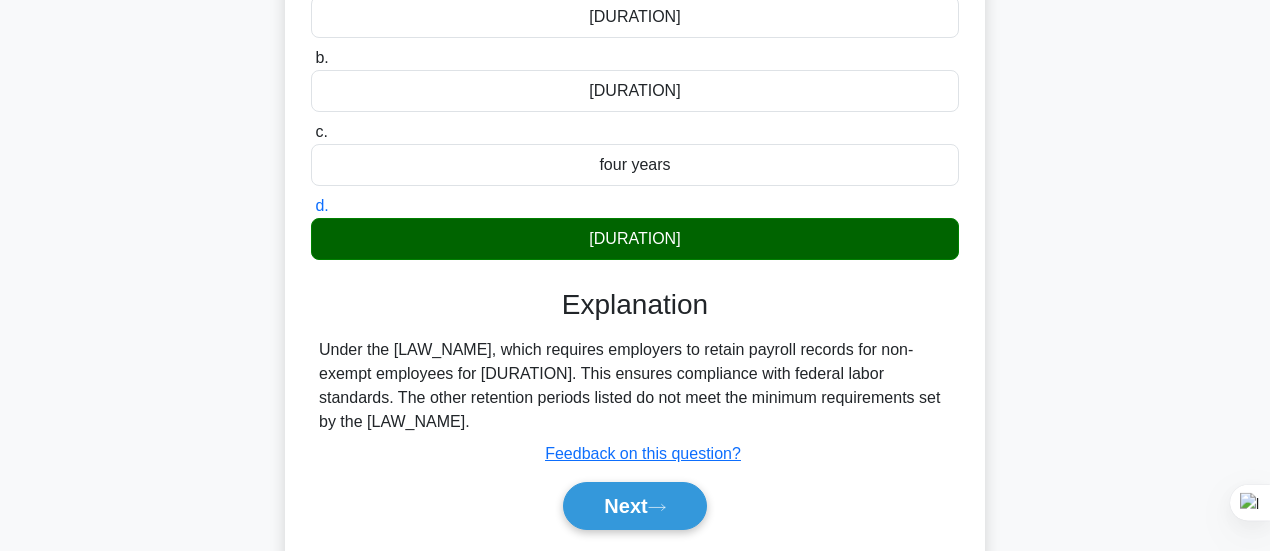 scroll, scrollTop: 300, scrollLeft: 0, axis: vertical 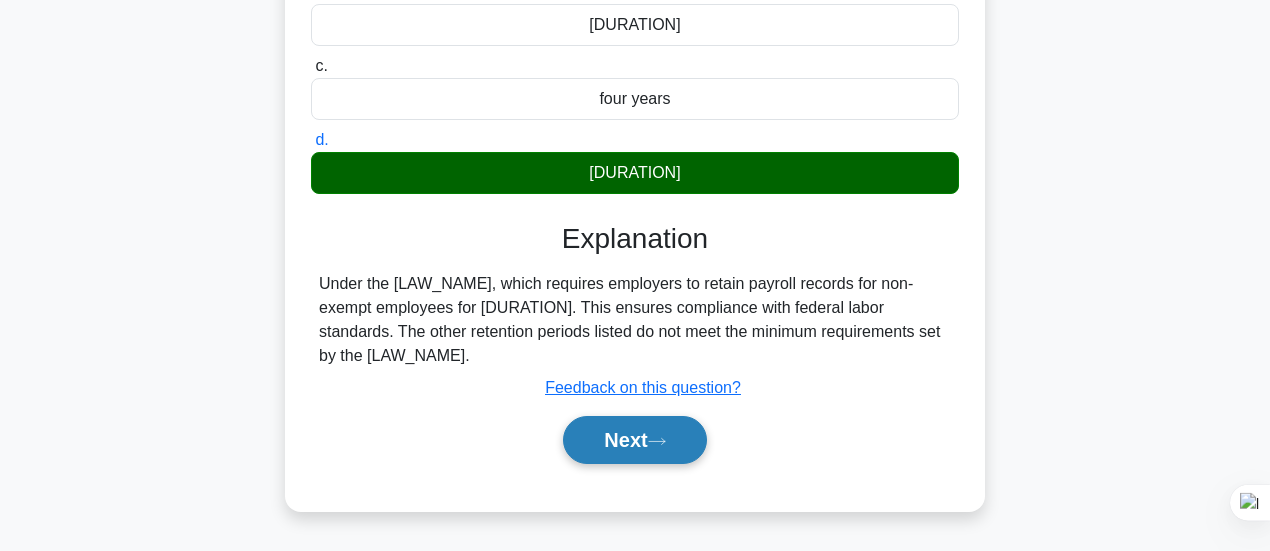 click on "Next" at bounding box center [634, 440] 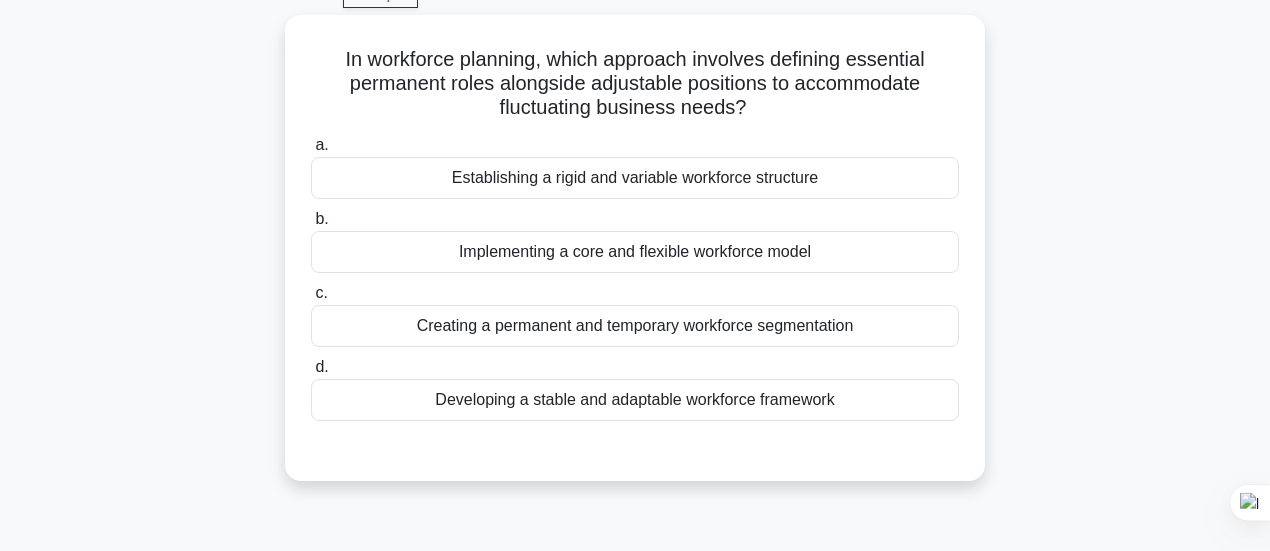 scroll, scrollTop: 0, scrollLeft: 0, axis: both 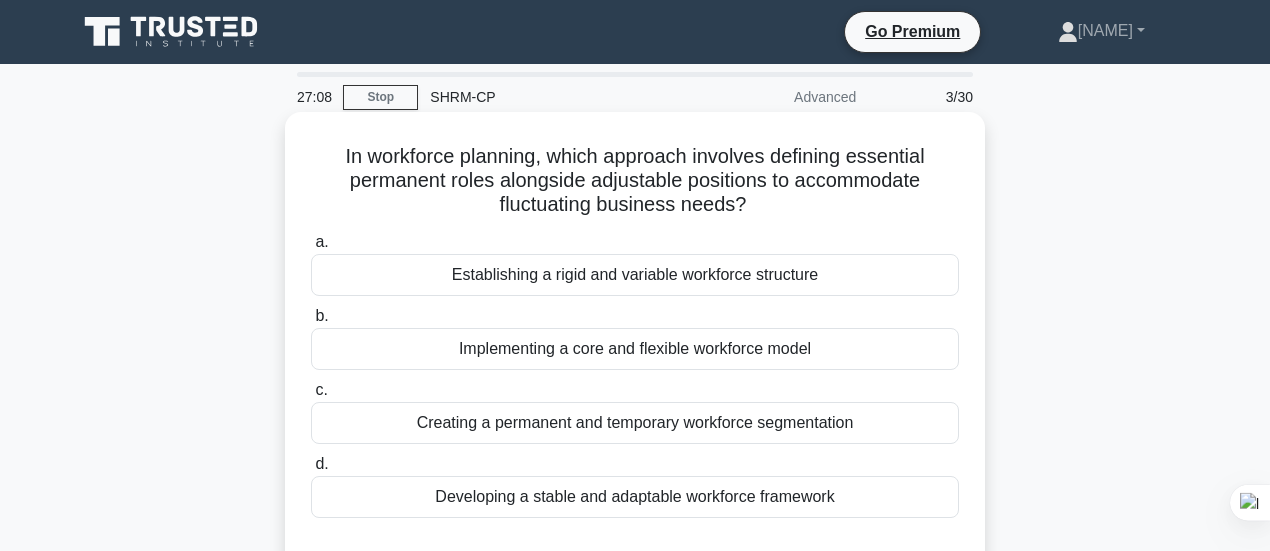 click on "Developing a stable and adaptable workforce framework" at bounding box center (635, 497) 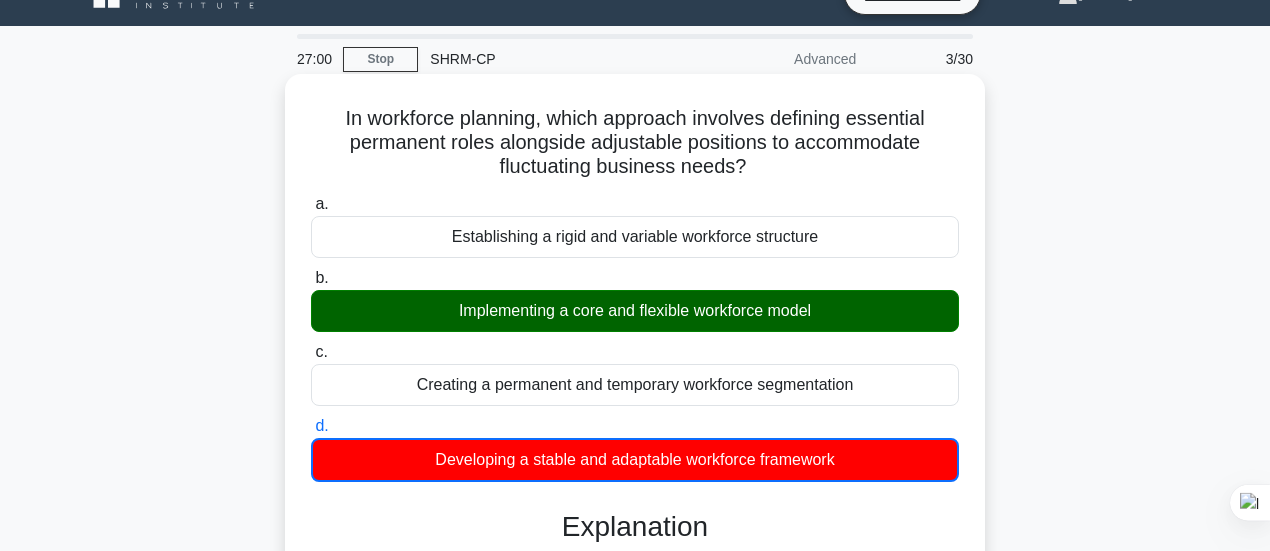 scroll, scrollTop: 29, scrollLeft: 0, axis: vertical 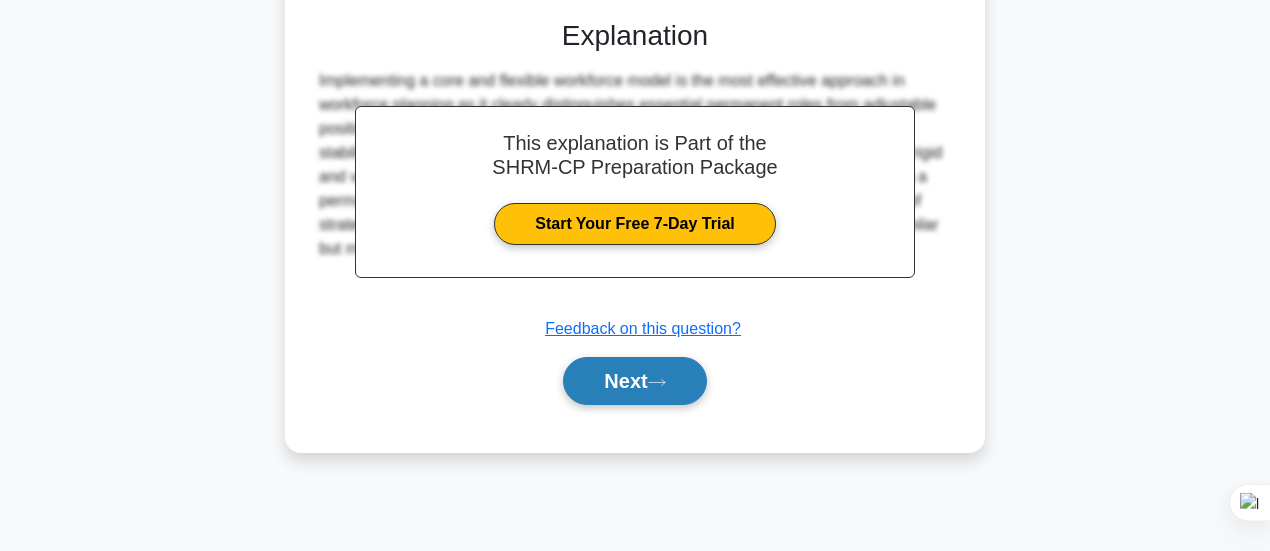 click 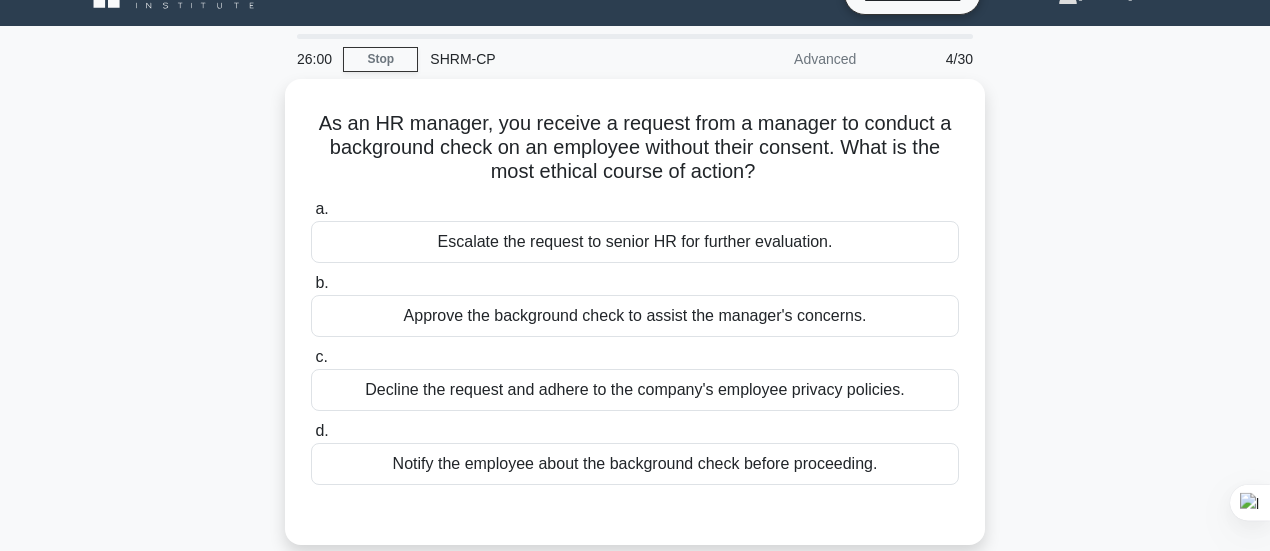 scroll, scrollTop: 0, scrollLeft: 0, axis: both 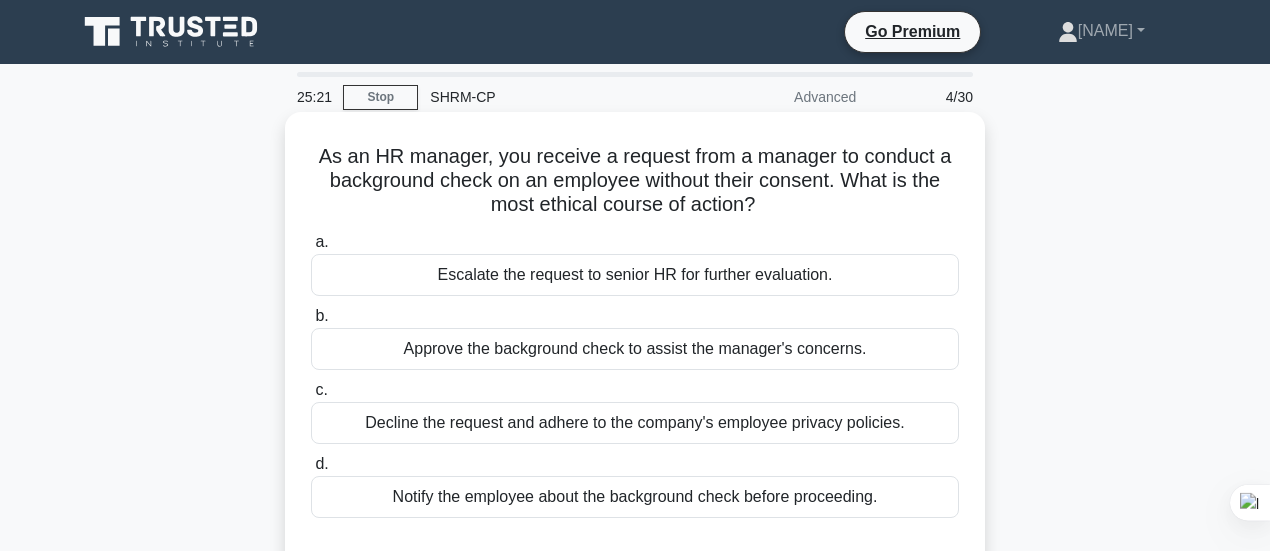 click on "Notify the employee about the background check before proceeding." at bounding box center (635, 497) 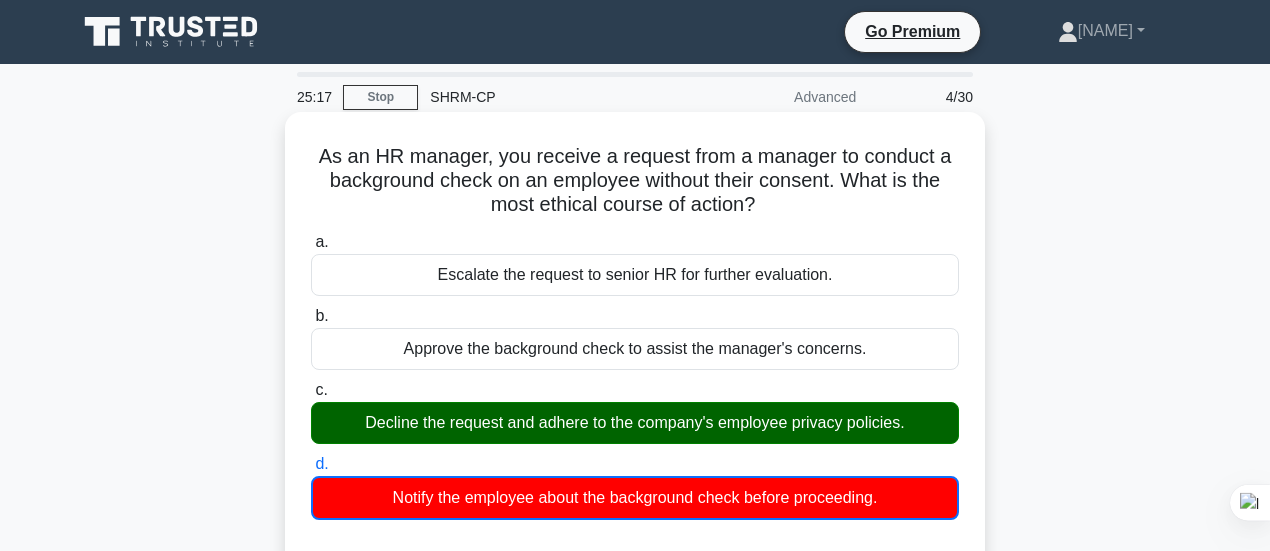 click on "Decline the request and adhere to the company's employee privacy policies." at bounding box center (635, 423) 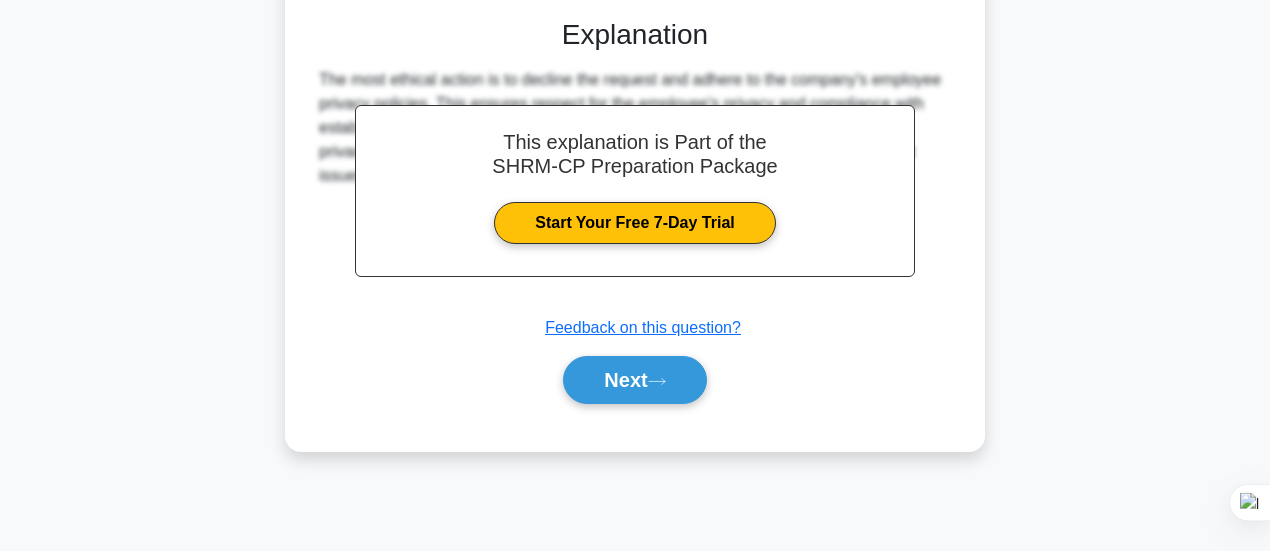 scroll, scrollTop: 529, scrollLeft: 0, axis: vertical 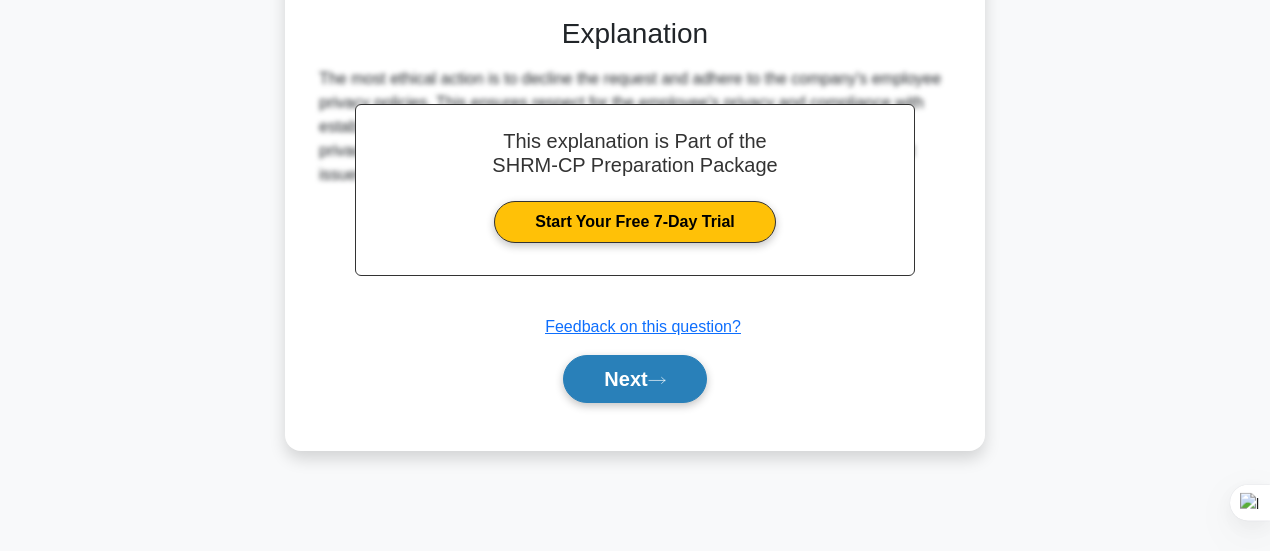 click on "Next" at bounding box center [634, 379] 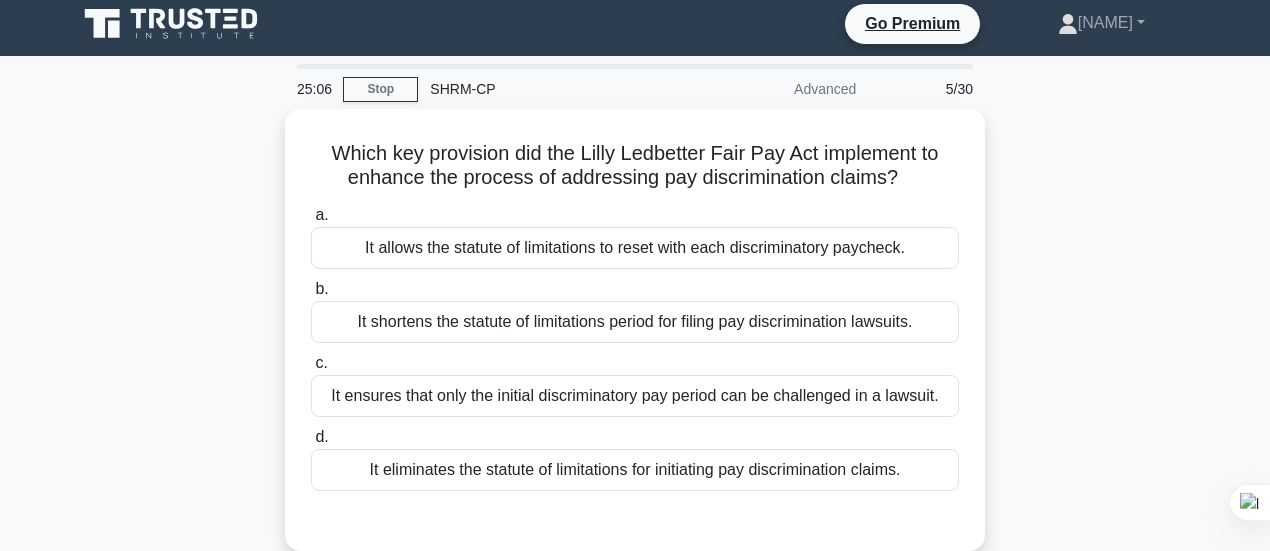scroll, scrollTop: 0, scrollLeft: 0, axis: both 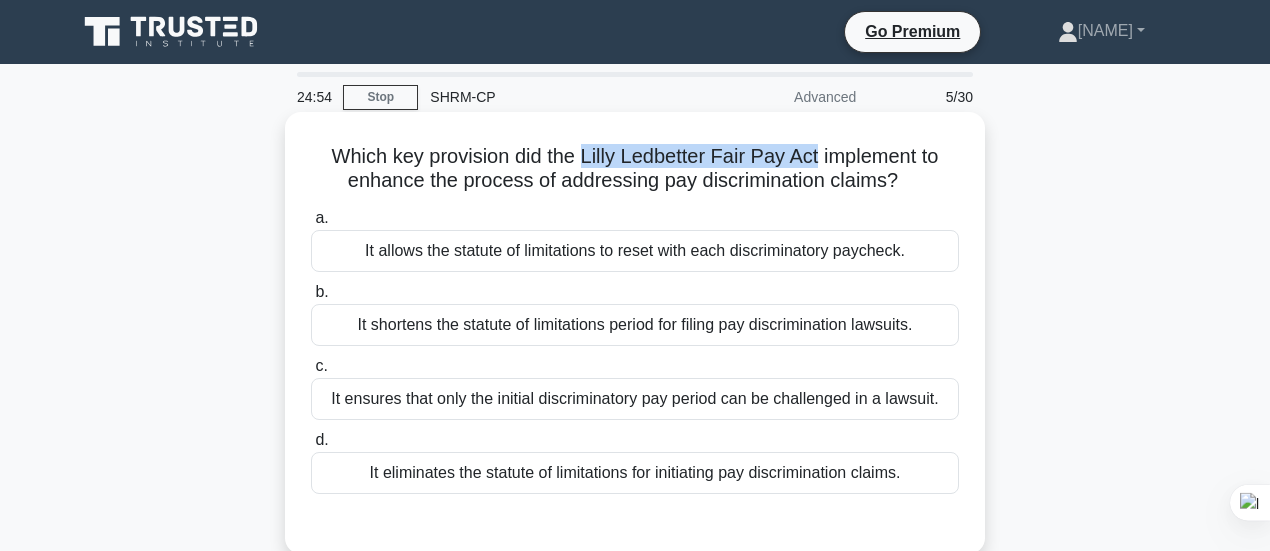 drag, startPoint x: 580, startPoint y: 157, endPoint x: 820, endPoint y: 163, distance: 240.07498 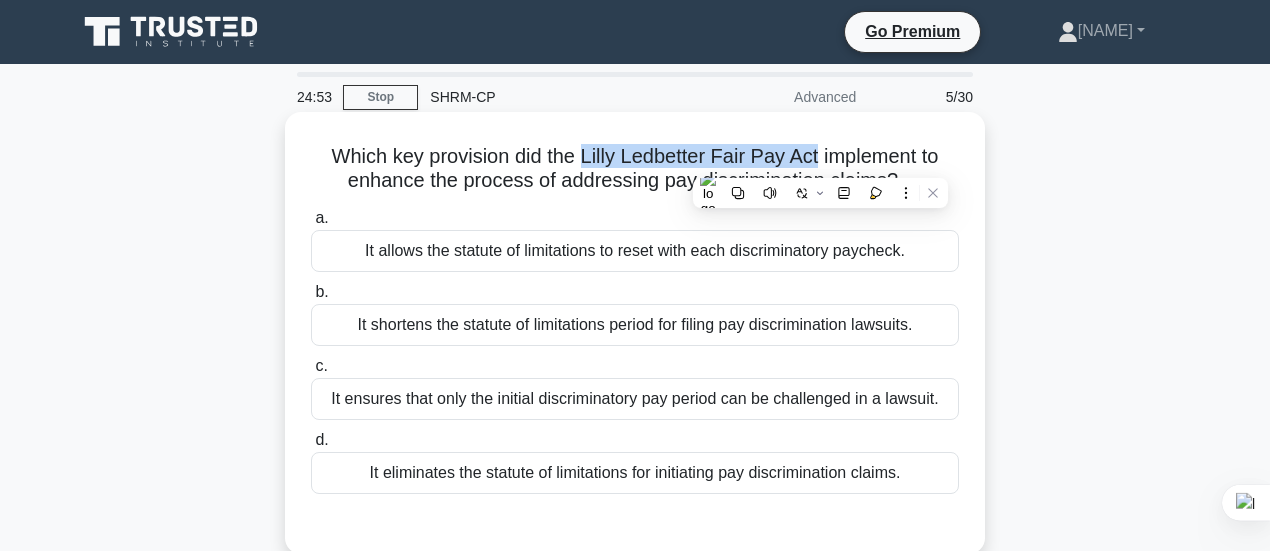 copy on "Lilly Ledbetter Fair Pay Act" 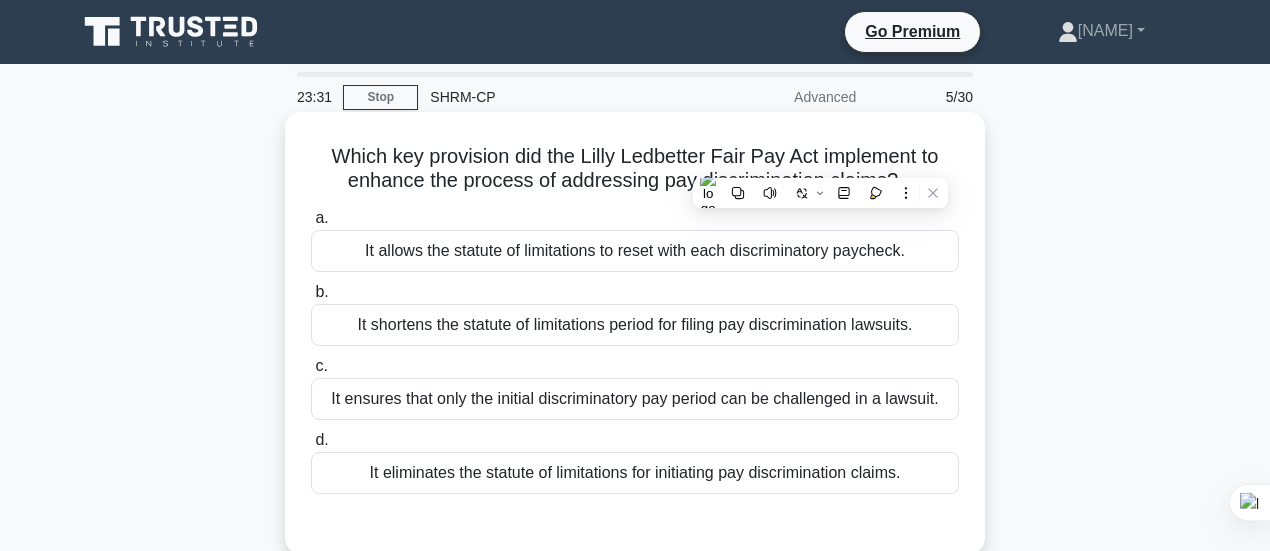 click on "It eliminates the statute of limitations for initiating pay discrimination claims." at bounding box center [635, 473] 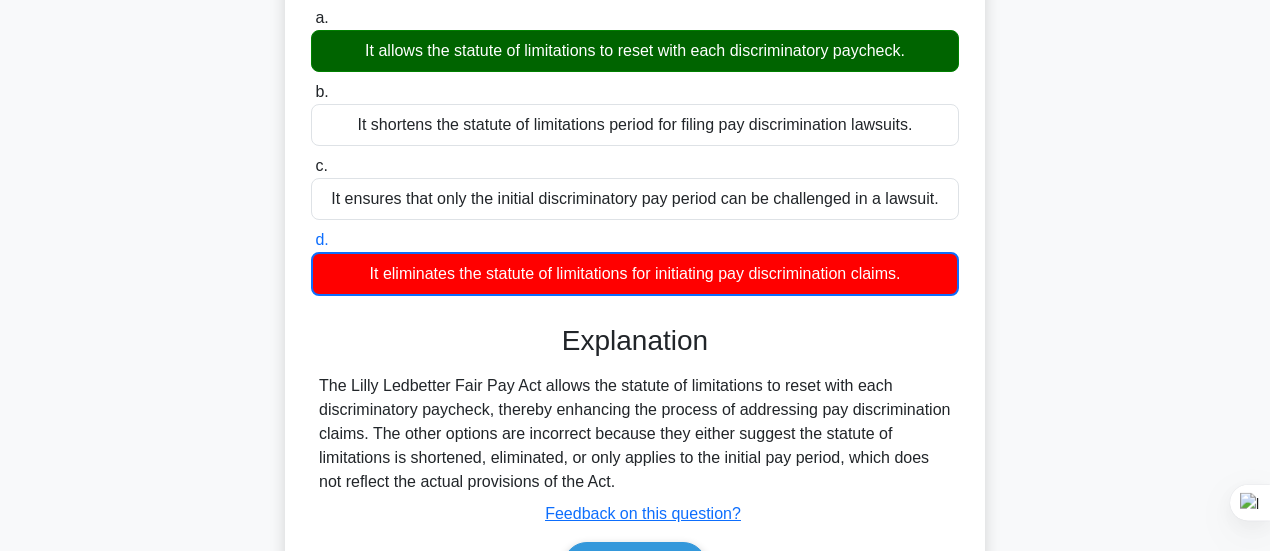 scroll, scrollTop: 300, scrollLeft: 0, axis: vertical 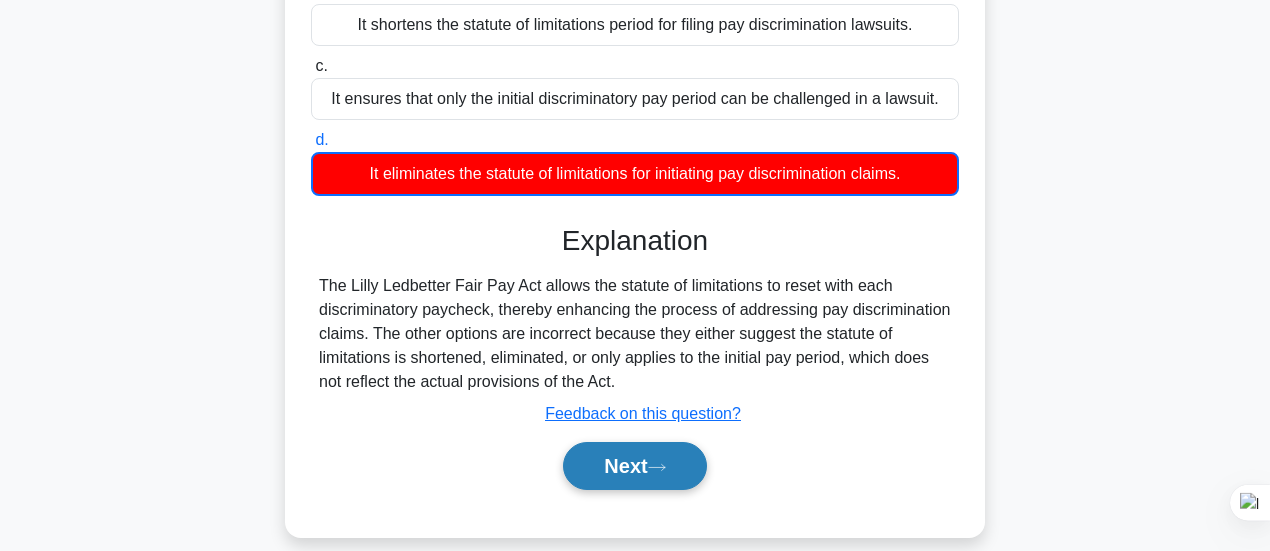 click on "Next" at bounding box center [634, 466] 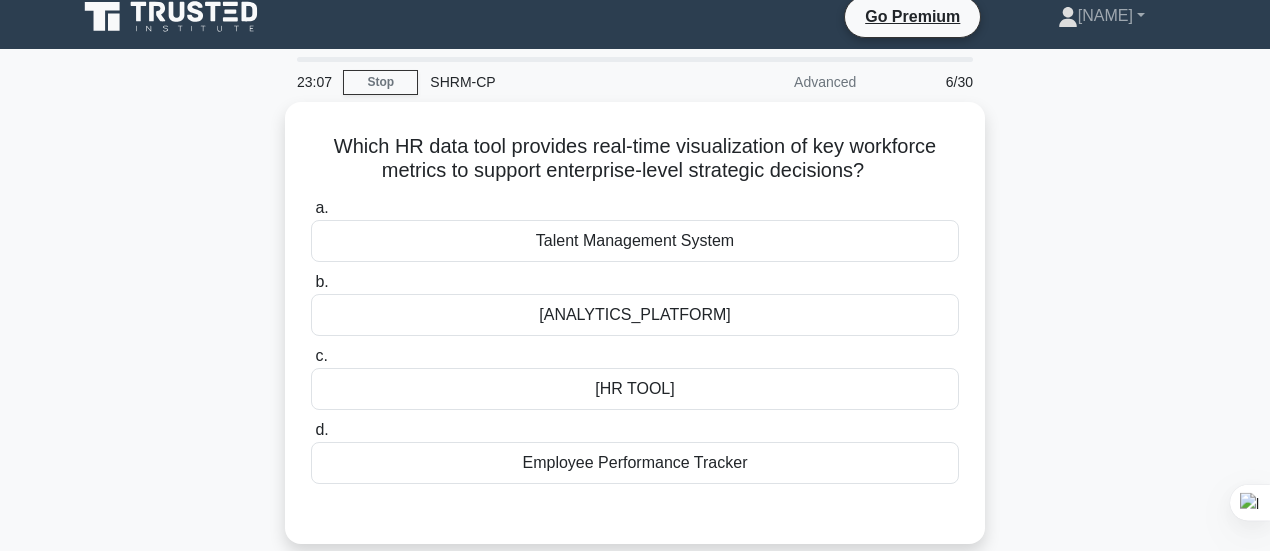 scroll, scrollTop: 0, scrollLeft: 0, axis: both 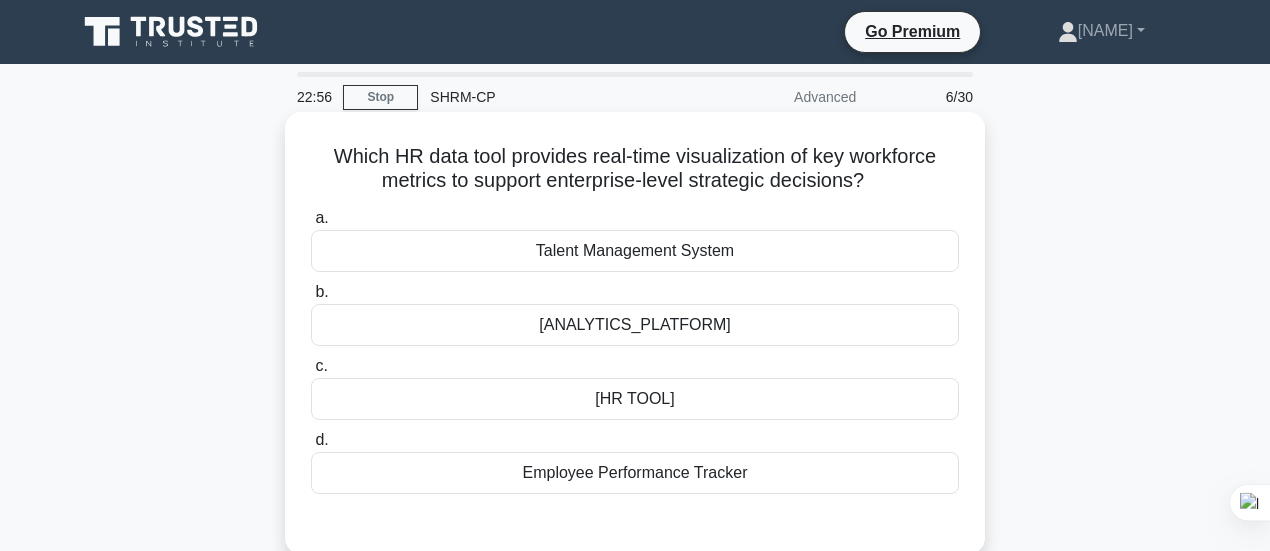 click on "HR Dashboard" at bounding box center (635, 399) 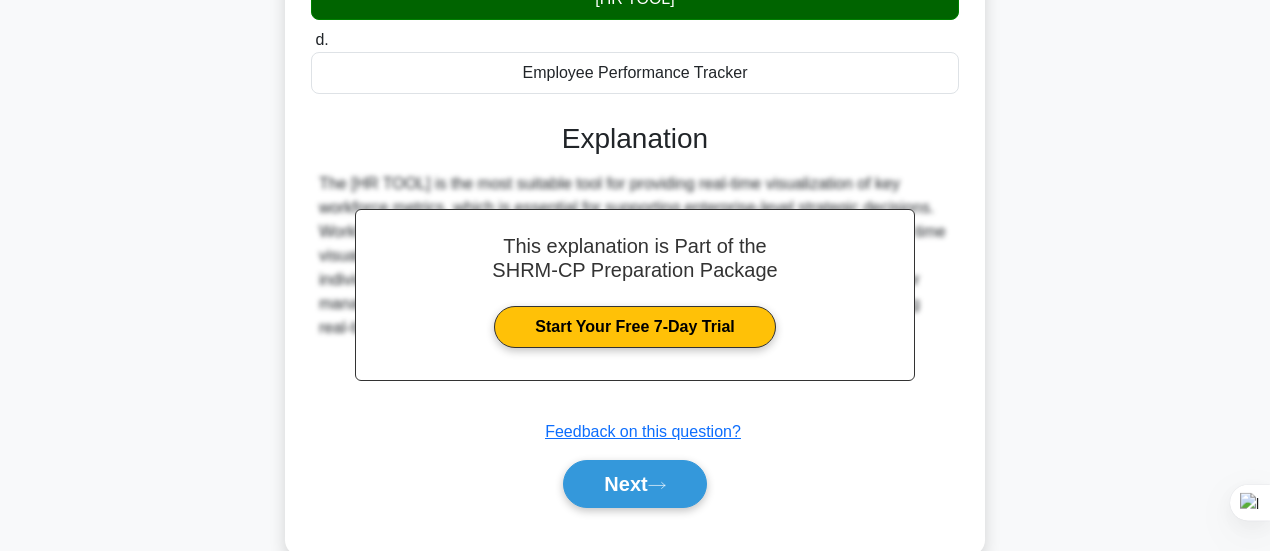 scroll, scrollTop: 500, scrollLeft: 0, axis: vertical 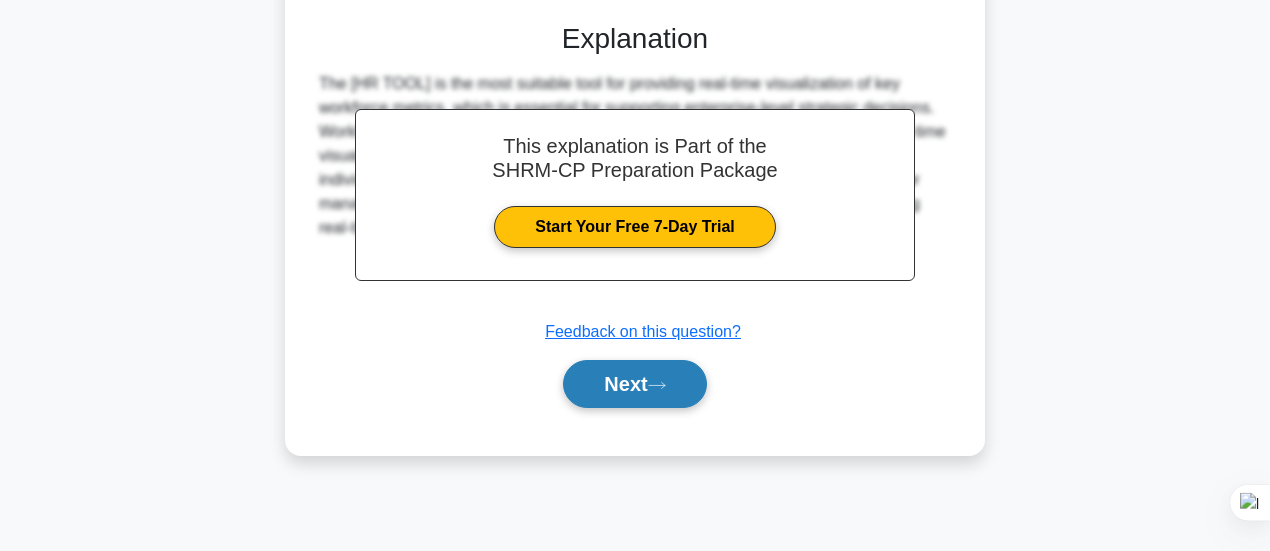 click on "Next" at bounding box center (634, 384) 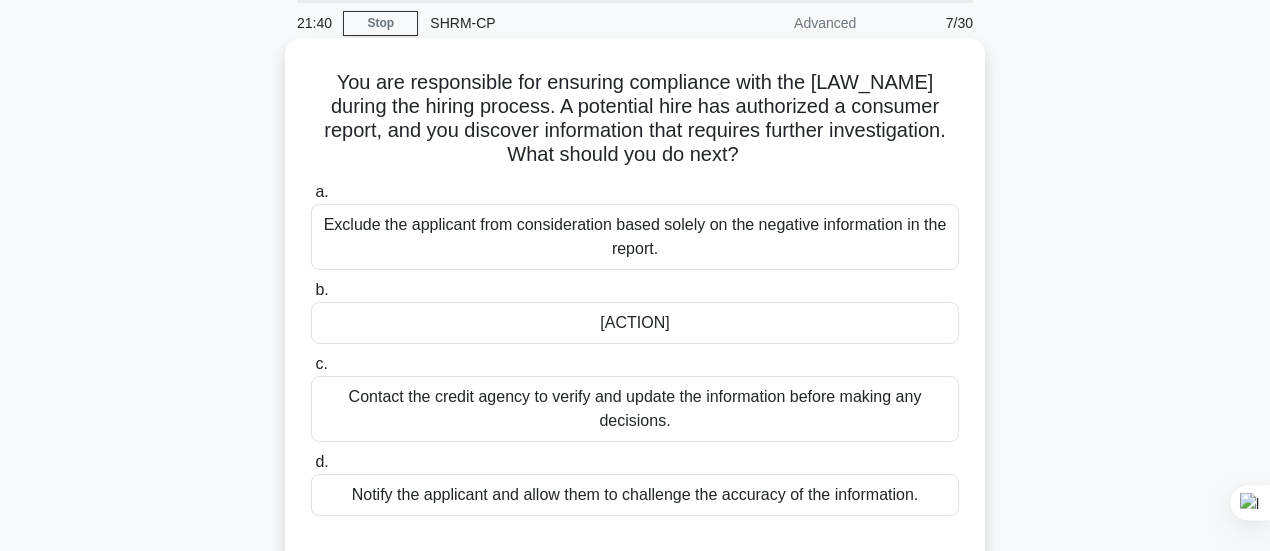 scroll, scrollTop: 100, scrollLeft: 0, axis: vertical 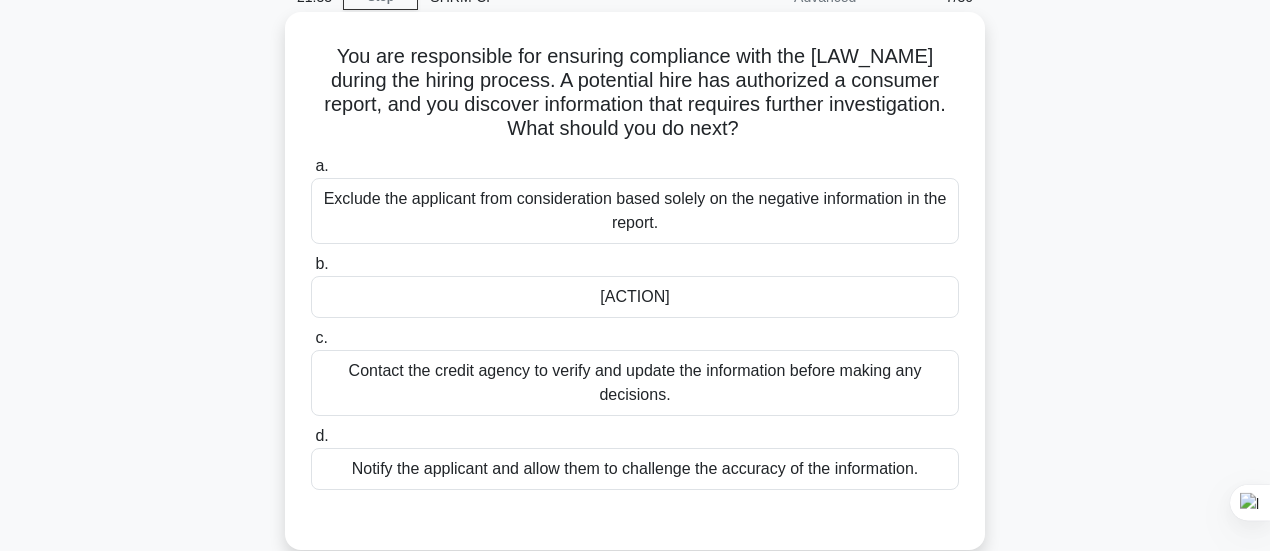 click on "Notify the applicant and allow them to challenge the accuracy of the information." at bounding box center (635, 469) 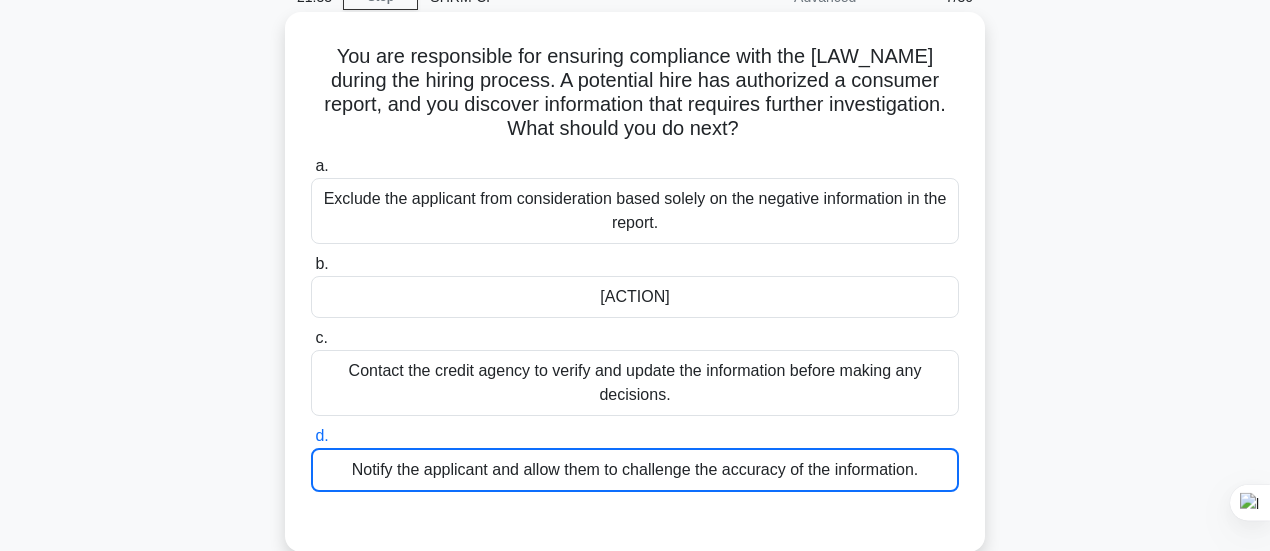 click on "Notify the applicant and allow them to challenge the accuracy of the information." at bounding box center [635, 470] 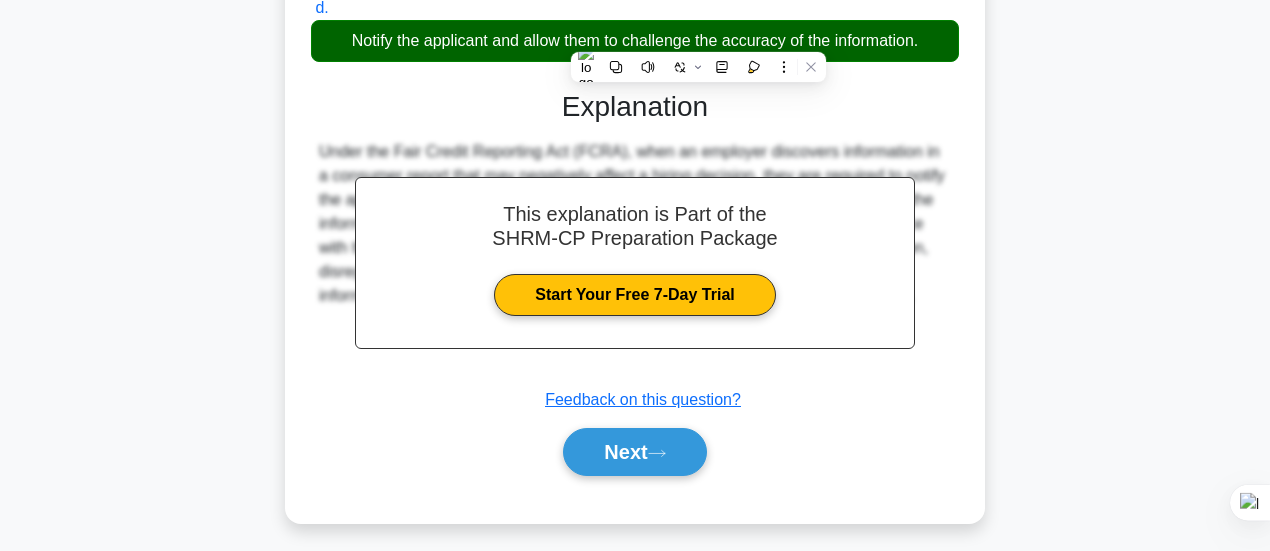 scroll, scrollTop: 535, scrollLeft: 0, axis: vertical 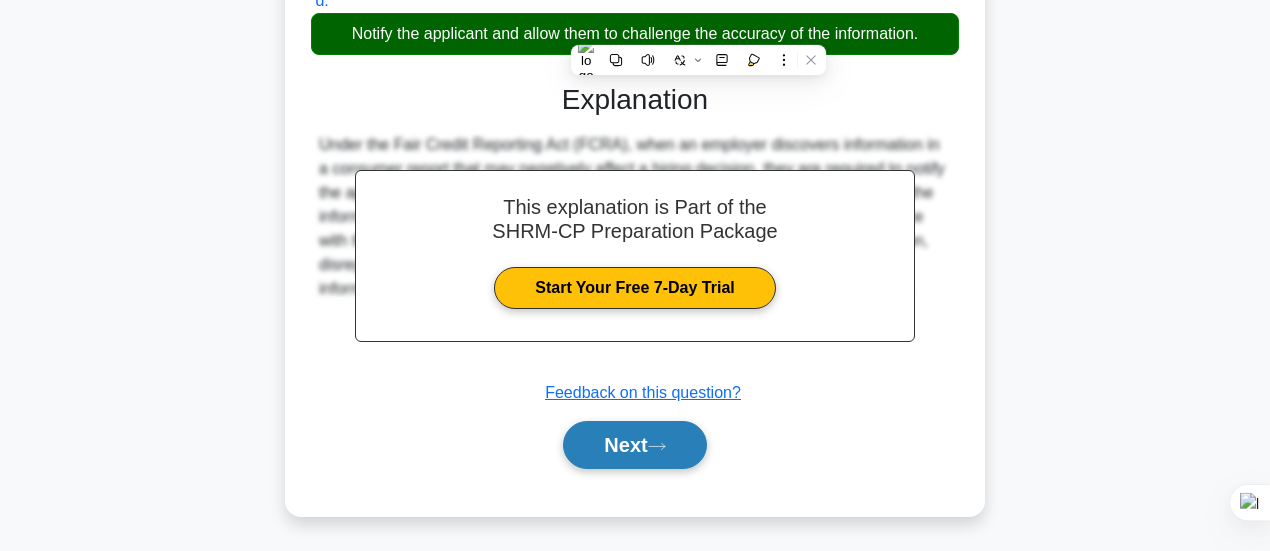 click on "Next" at bounding box center [634, 445] 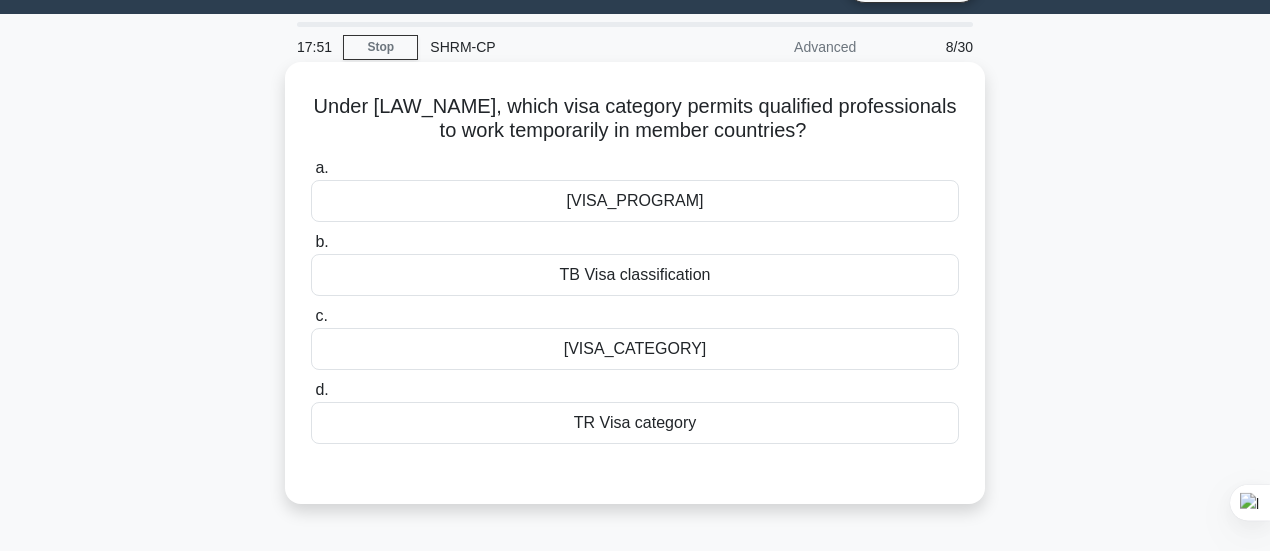 scroll, scrollTop: 0, scrollLeft: 0, axis: both 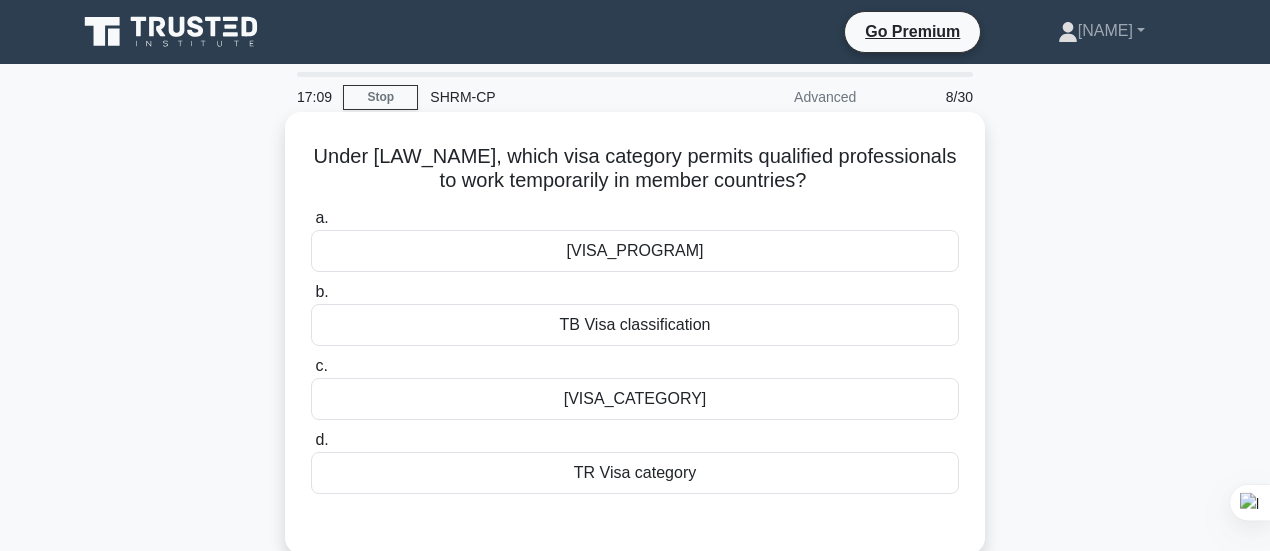 click on "TN Visa category" at bounding box center [635, 399] 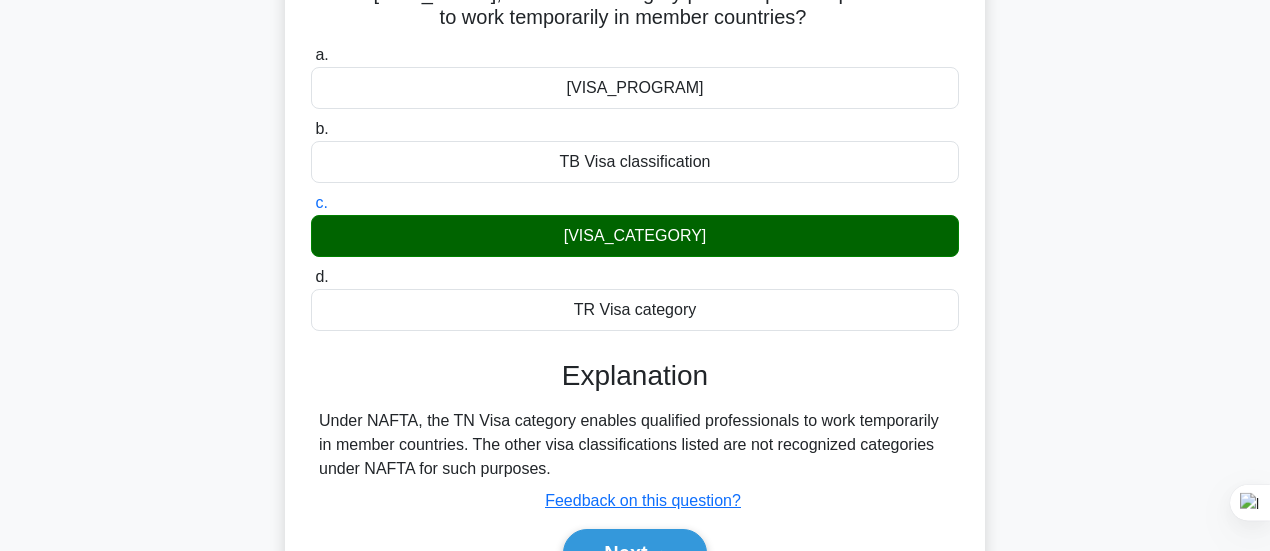 scroll, scrollTop: 200, scrollLeft: 0, axis: vertical 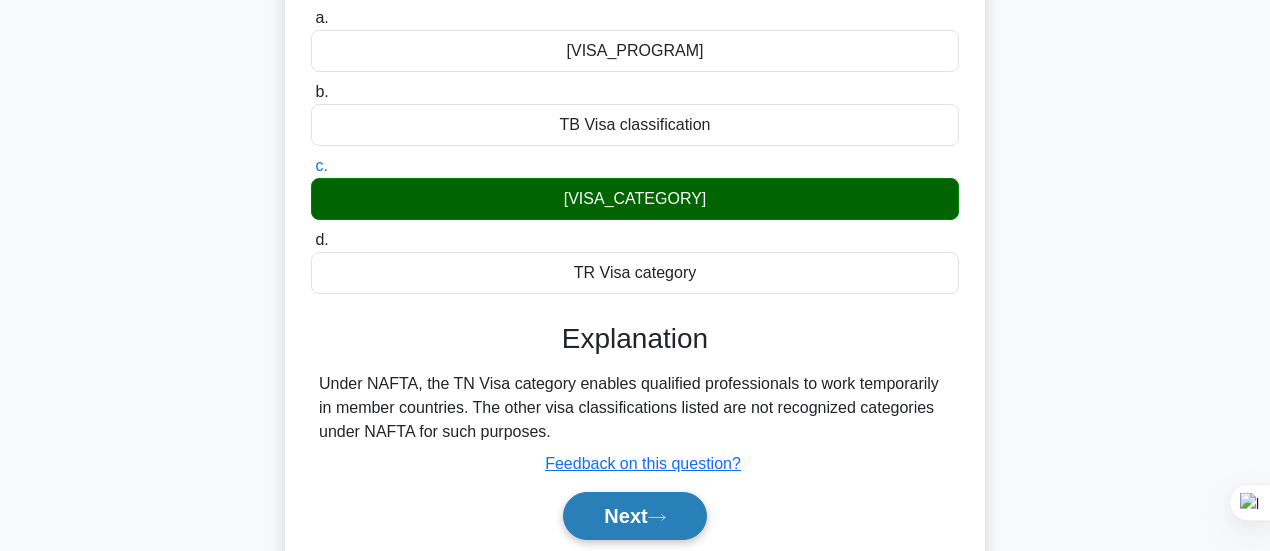 click on "Next" at bounding box center (634, 516) 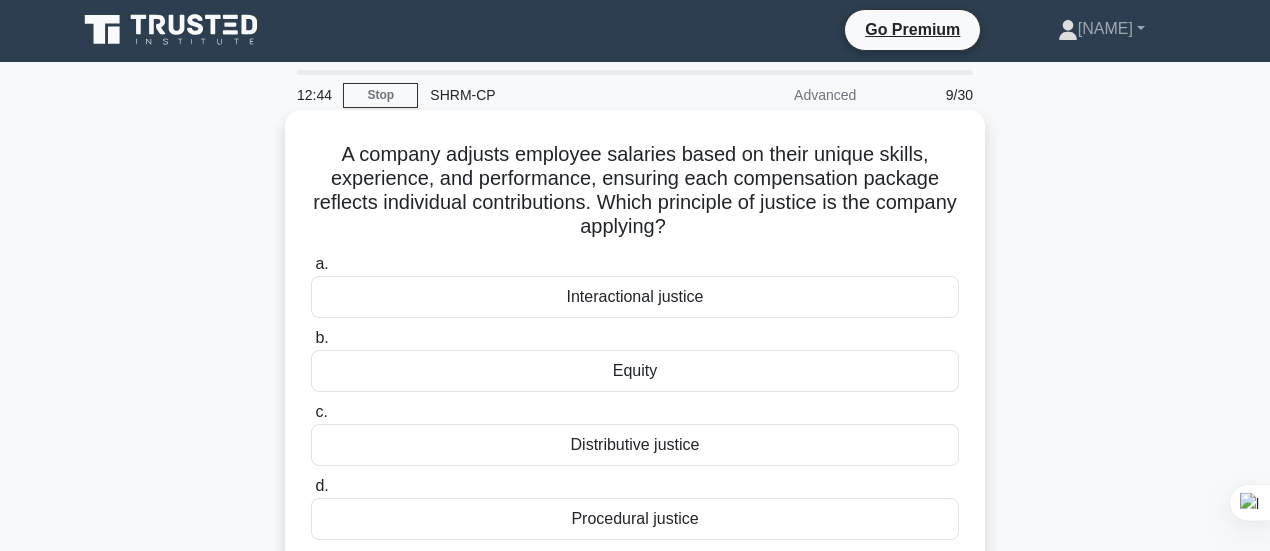 scroll, scrollTop: 0, scrollLeft: 0, axis: both 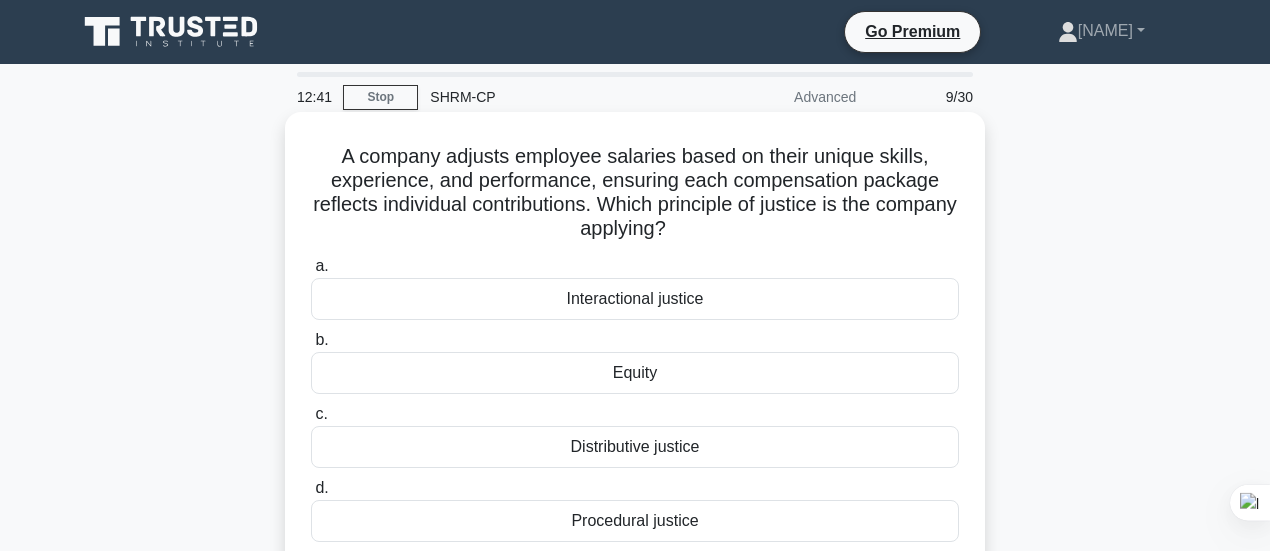 click on "Equity" at bounding box center [635, 373] 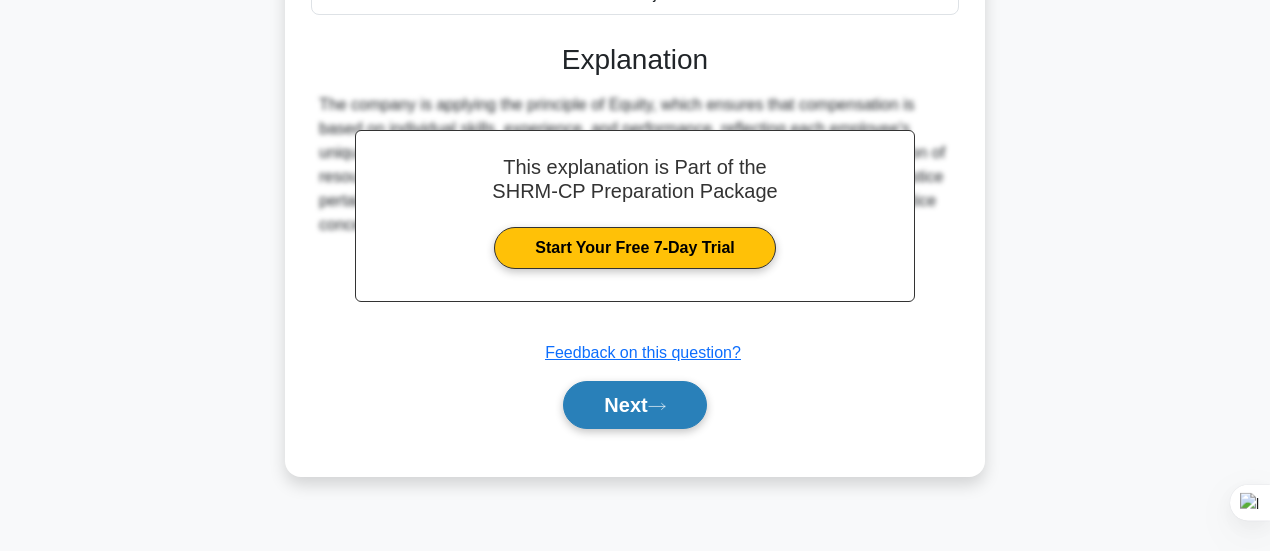 scroll, scrollTop: 529, scrollLeft: 0, axis: vertical 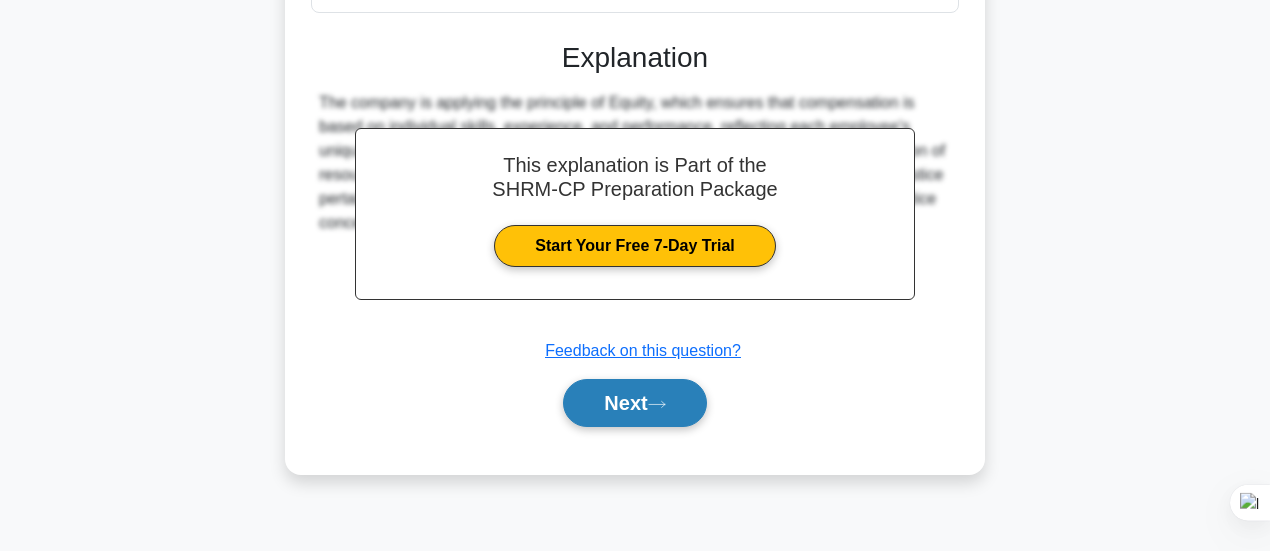 click on "Next" at bounding box center (634, 403) 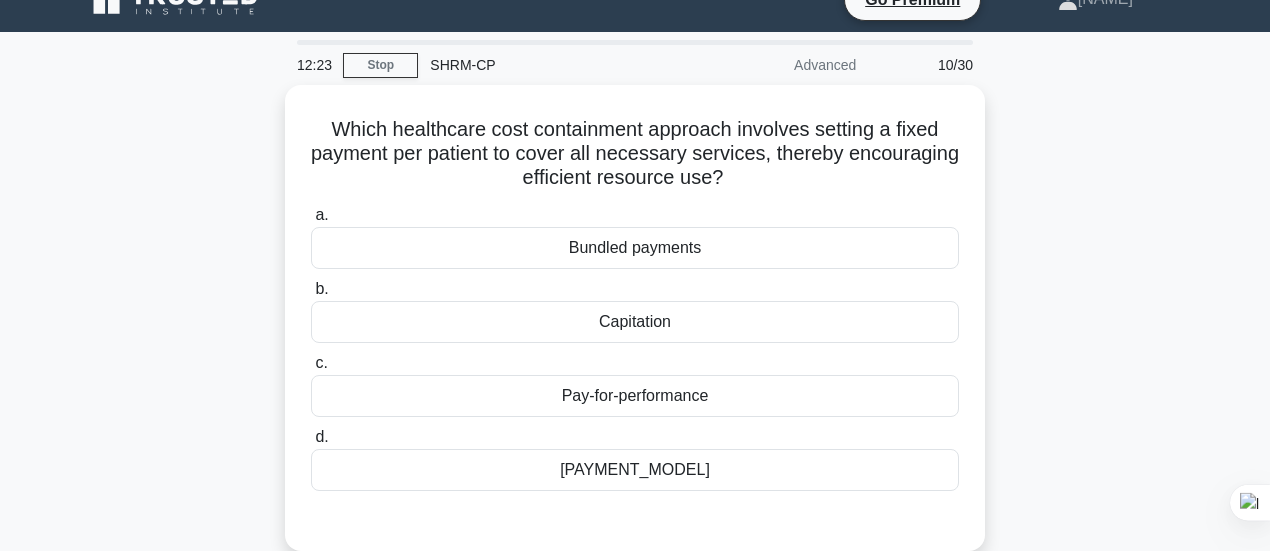 scroll, scrollTop: 29, scrollLeft: 0, axis: vertical 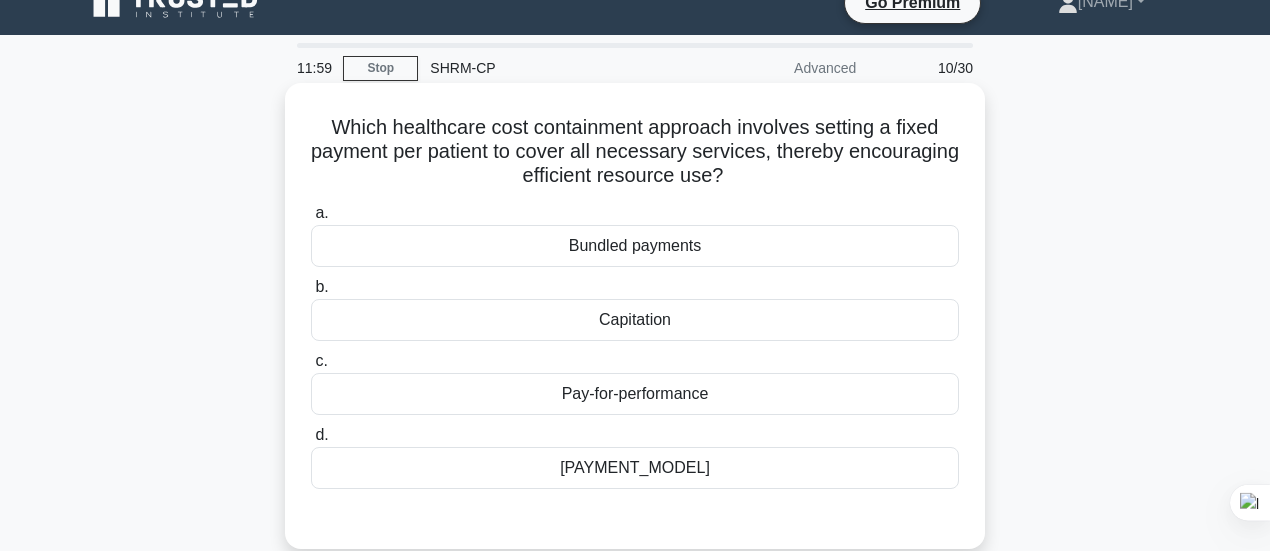 click on "Capitation" at bounding box center (635, 320) 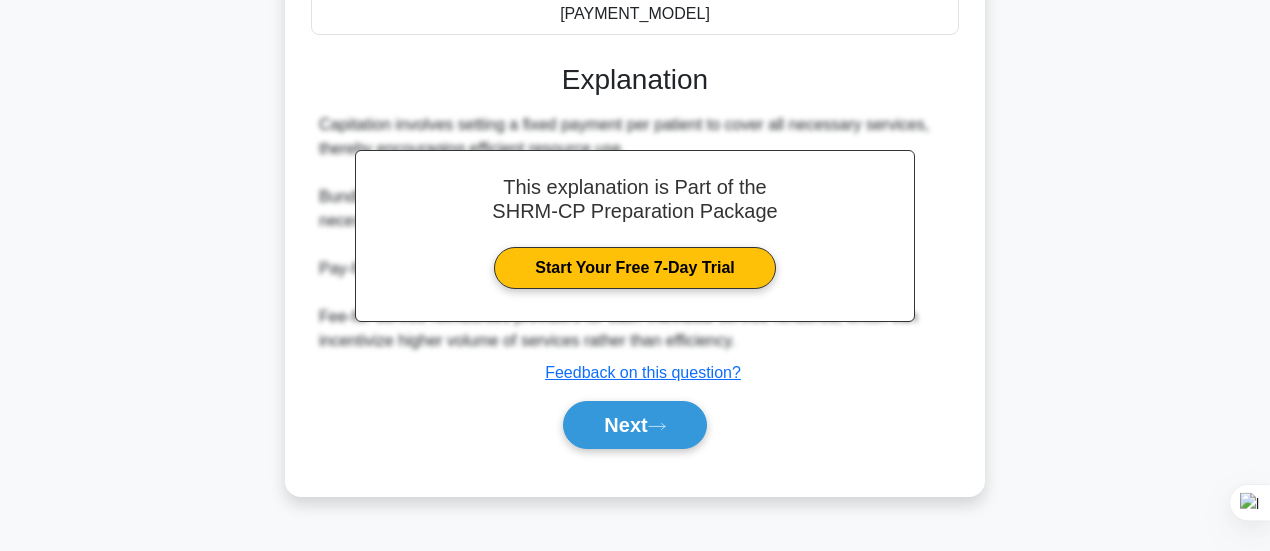 scroll, scrollTop: 529, scrollLeft: 0, axis: vertical 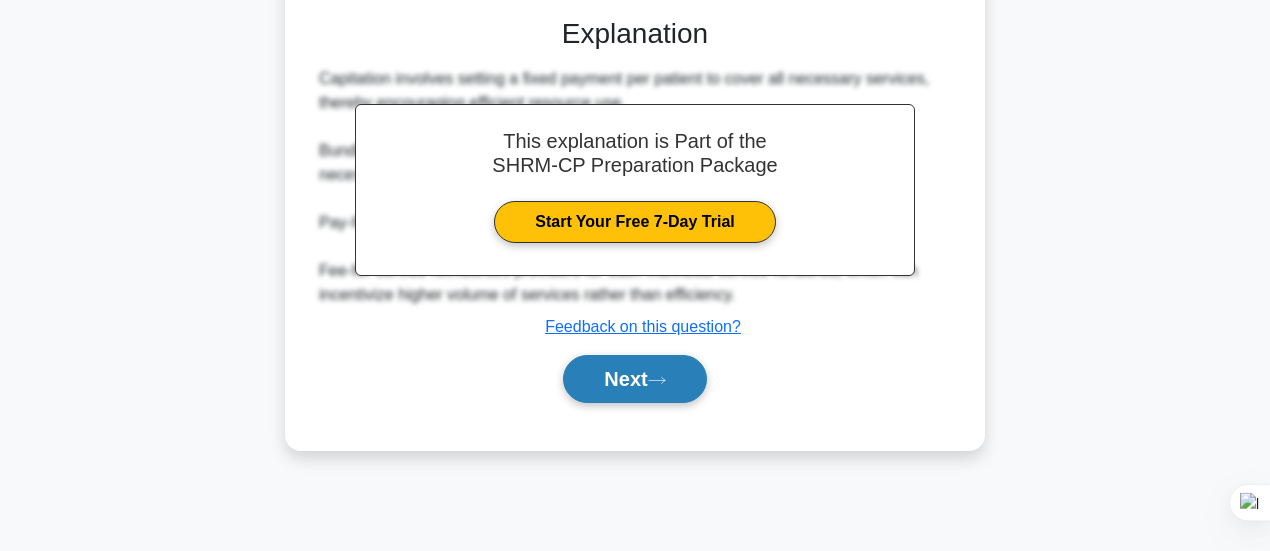 click on "Next" at bounding box center (634, 379) 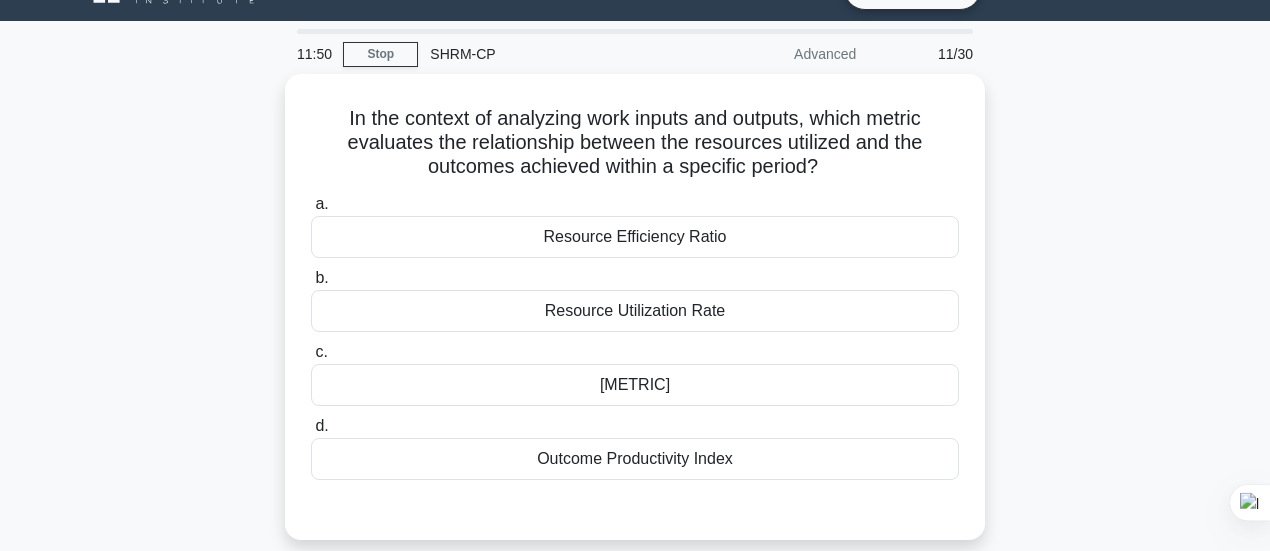 scroll, scrollTop: 29, scrollLeft: 0, axis: vertical 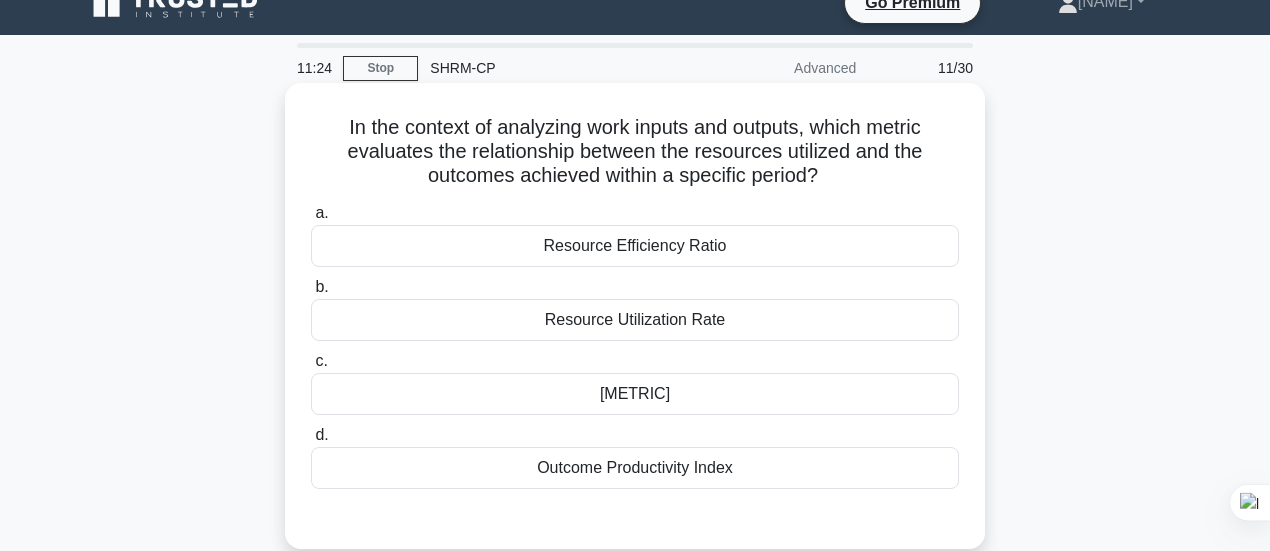 click on "Resource Utilization Rate" at bounding box center (635, 320) 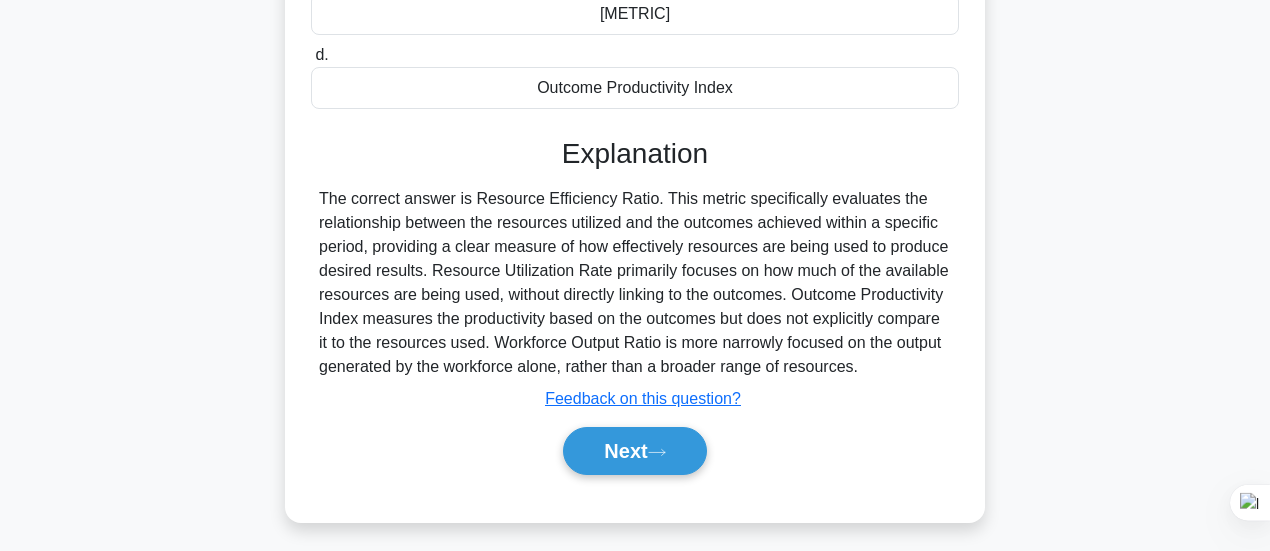 scroll, scrollTop: 429, scrollLeft: 0, axis: vertical 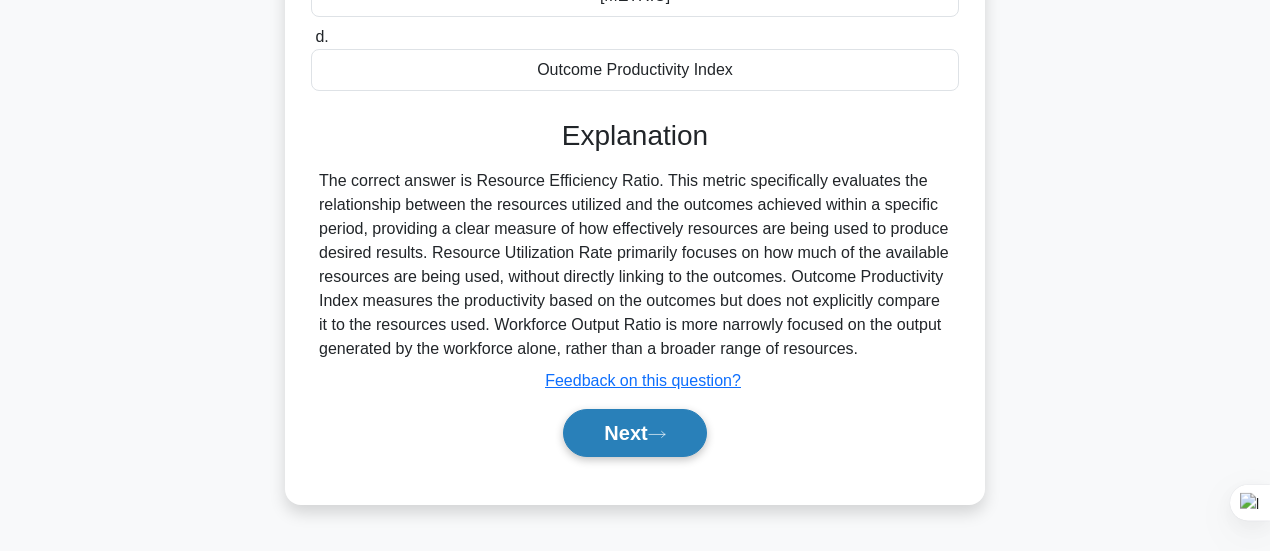 click on "Next" at bounding box center (634, 433) 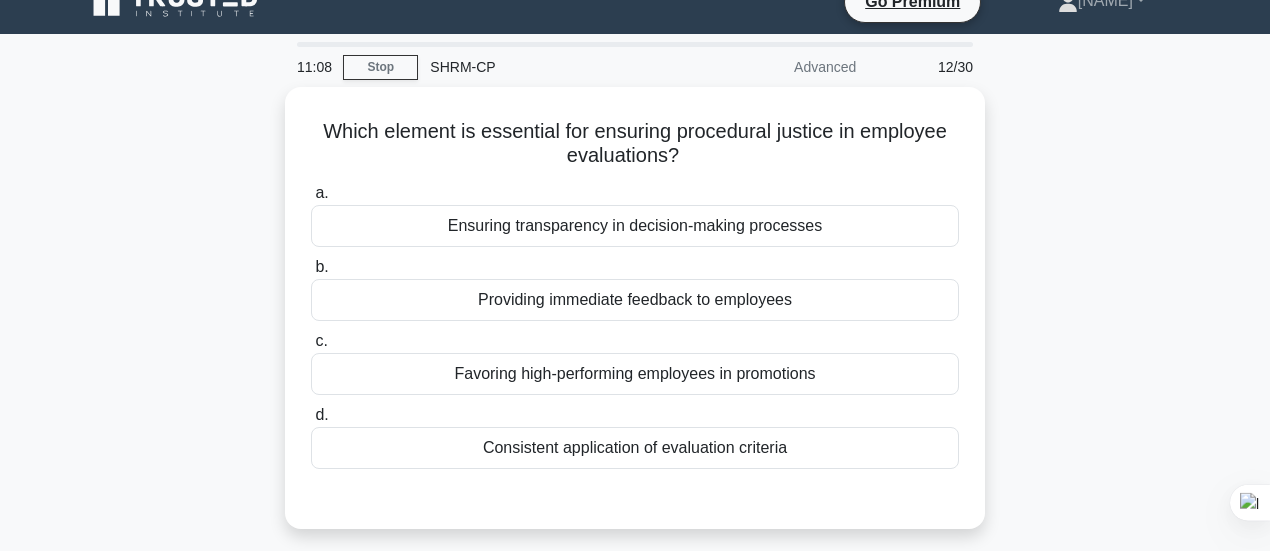 scroll, scrollTop: 29, scrollLeft: 0, axis: vertical 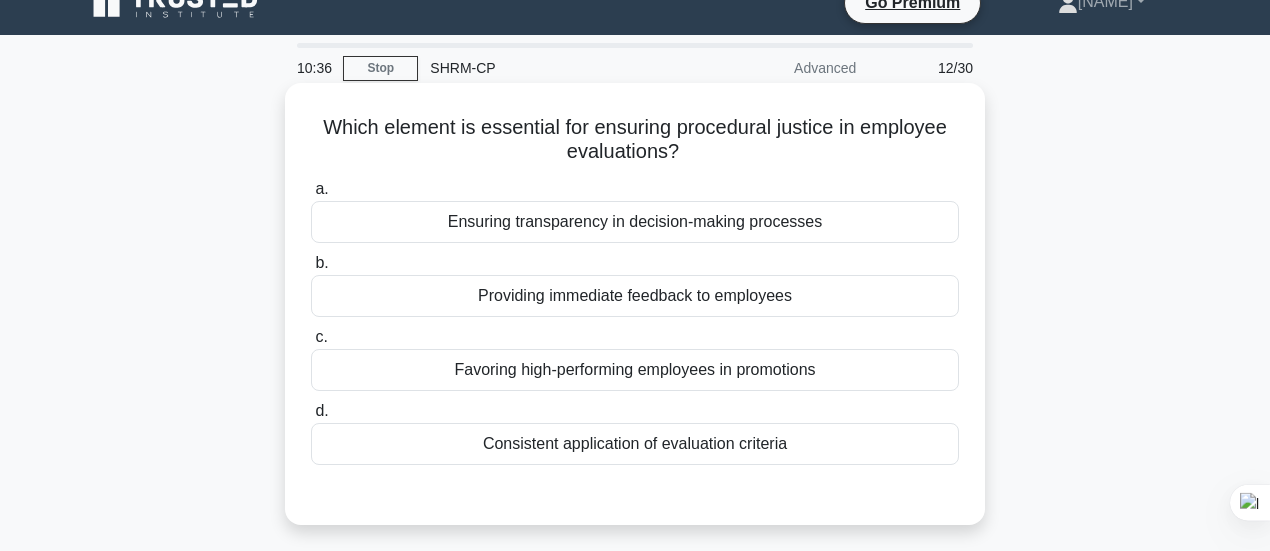 click on "Ensuring transparency in decision-making processes" at bounding box center [635, 222] 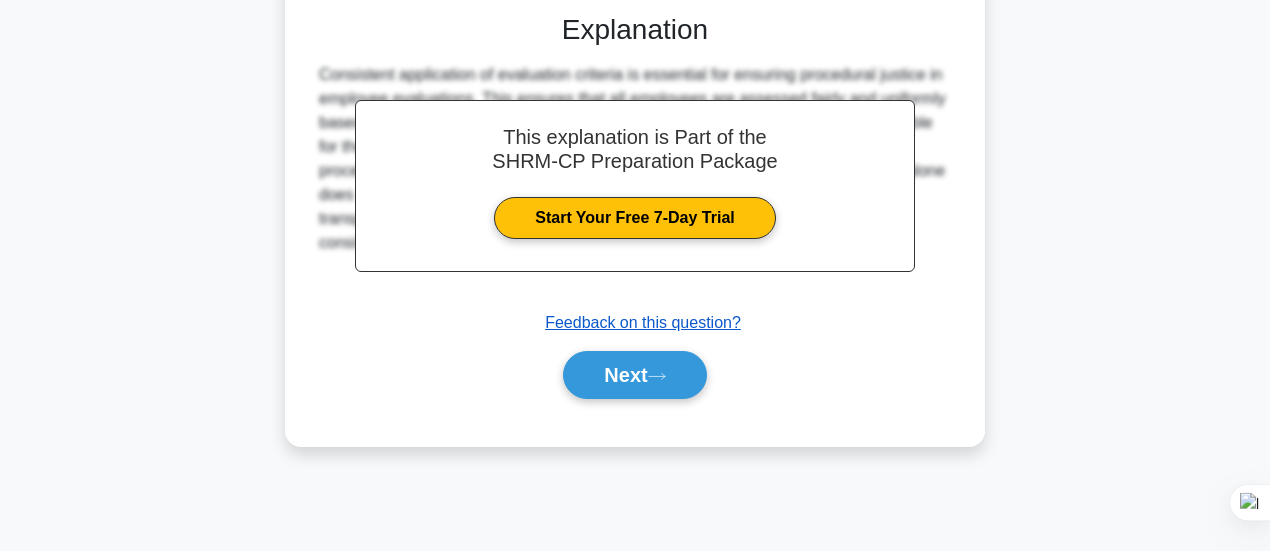 scroll, scrollTop: 529, scrollLeft: 0, axis: vertical 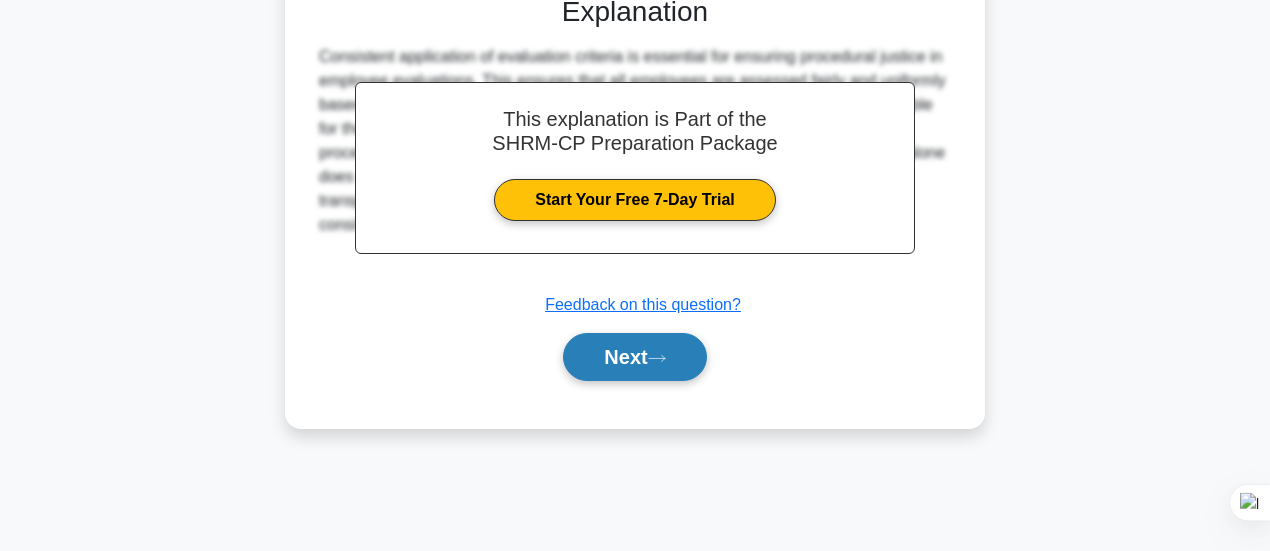 click on "Next" at bounding box center [634, 357] 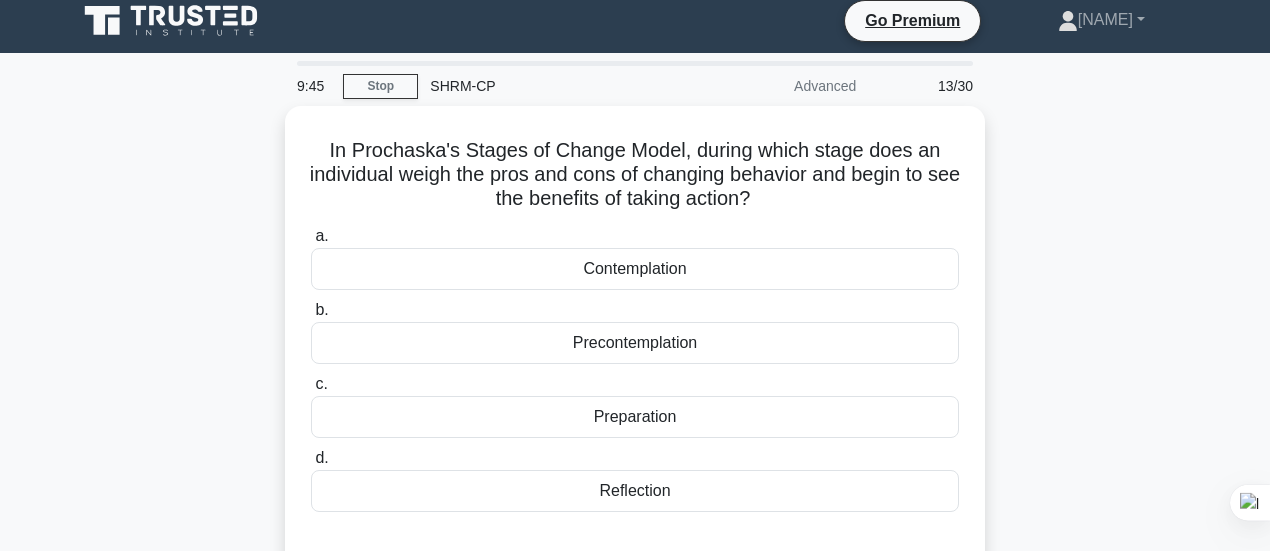 scroll, scrollTop: 0, scrollLeft: 0, axis: both 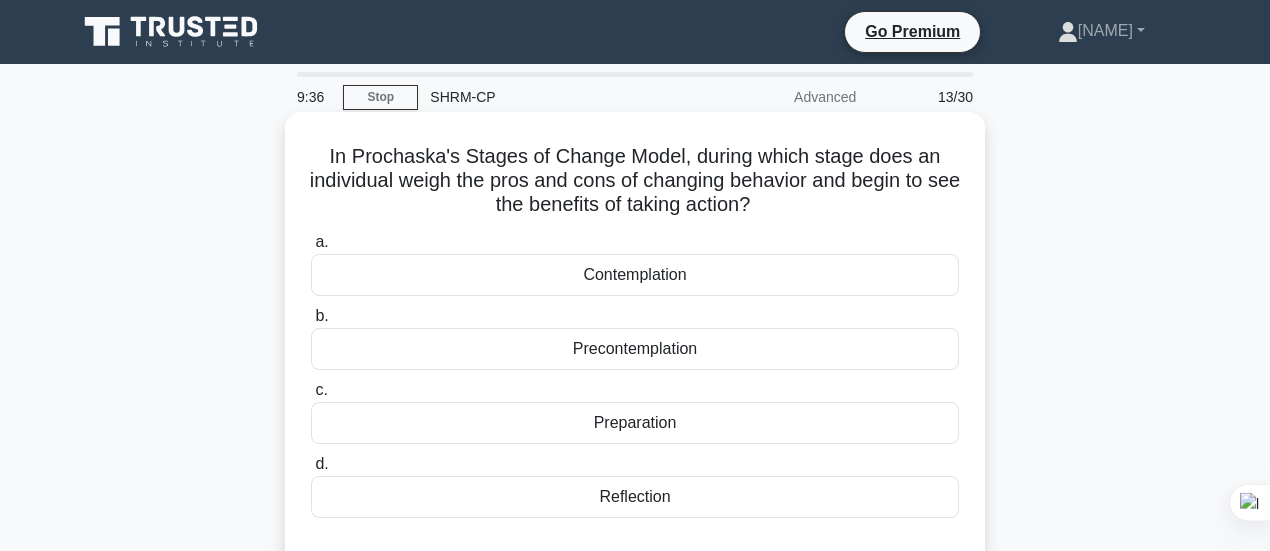click on "Reflection" at bounding box center (635, 497) 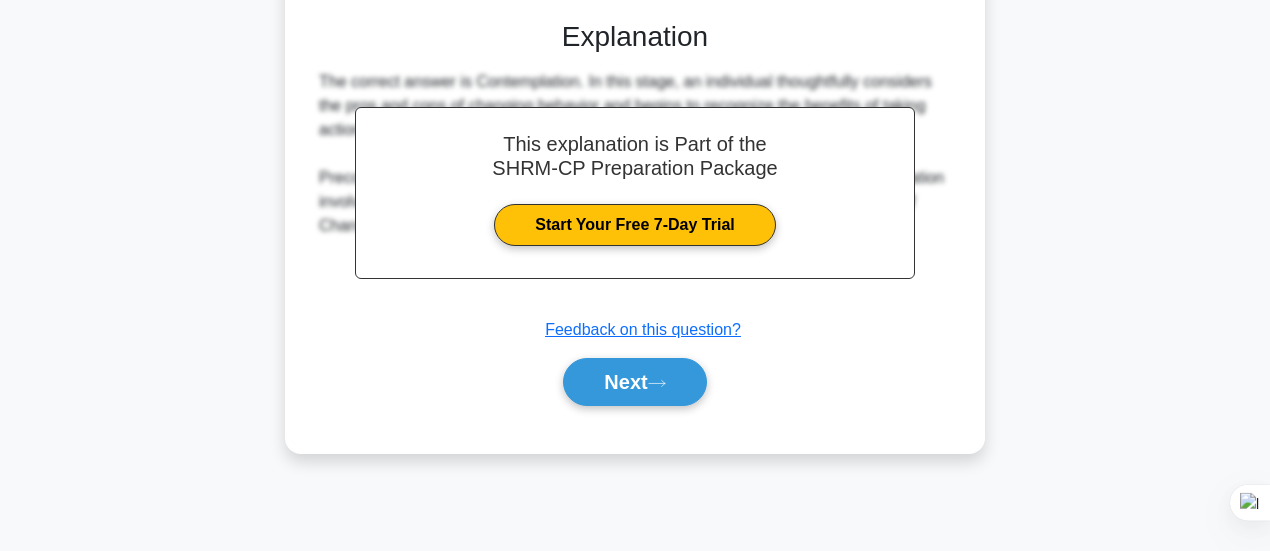 scroll, scrollTop: 529, scrollLeft: 0, axis: vertical 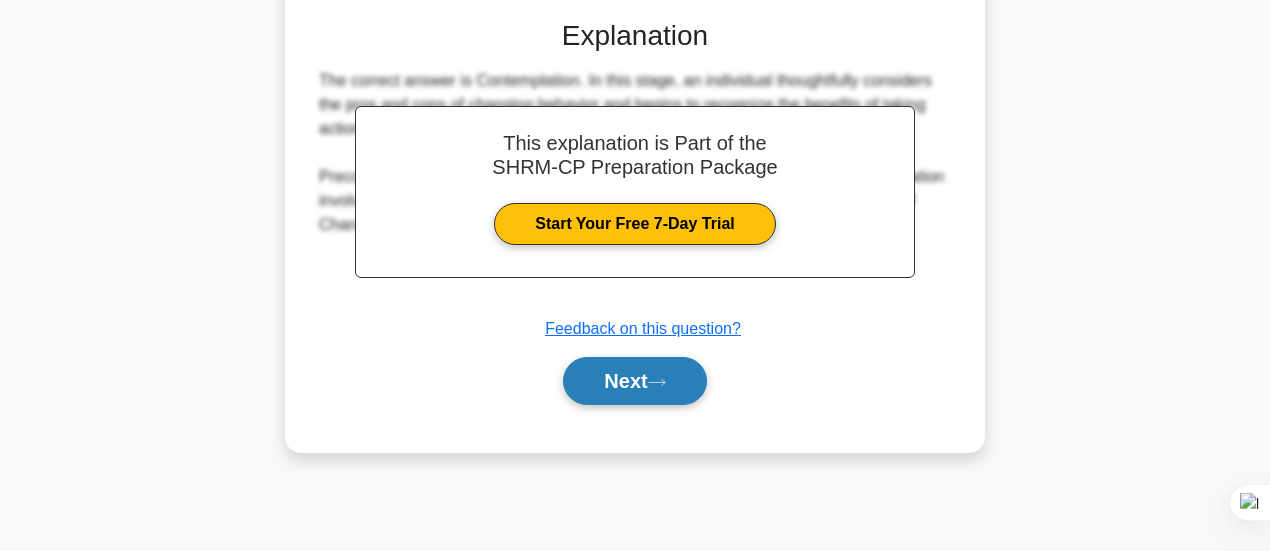 click on "Next" at bounding box center [634, 381] 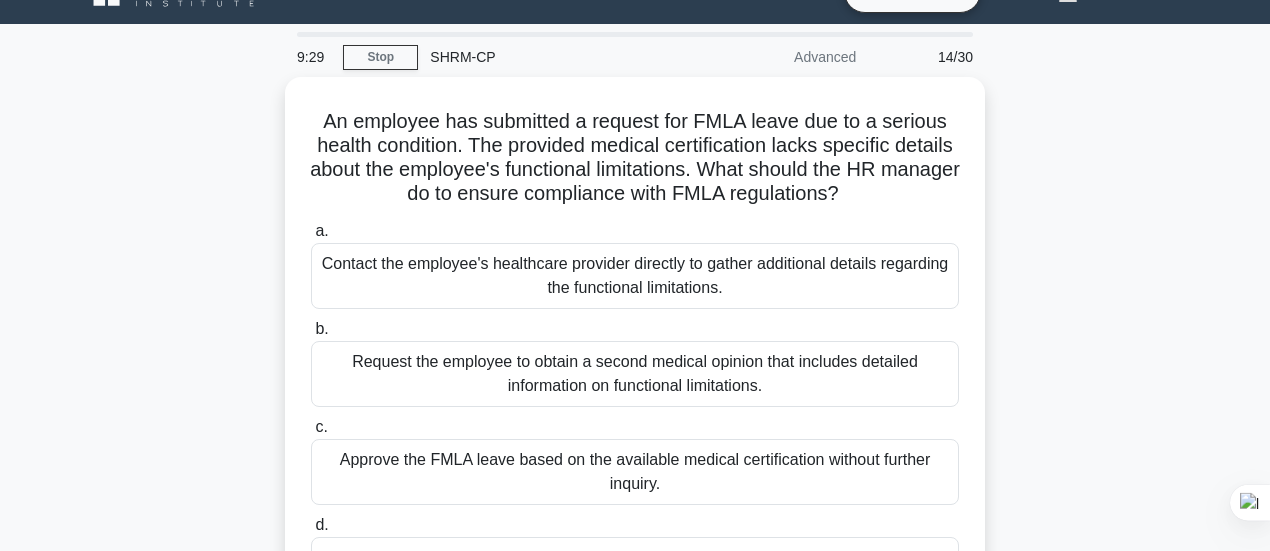 scroll, scrollTop: 29, scrollLeft: 0, axis: vertical 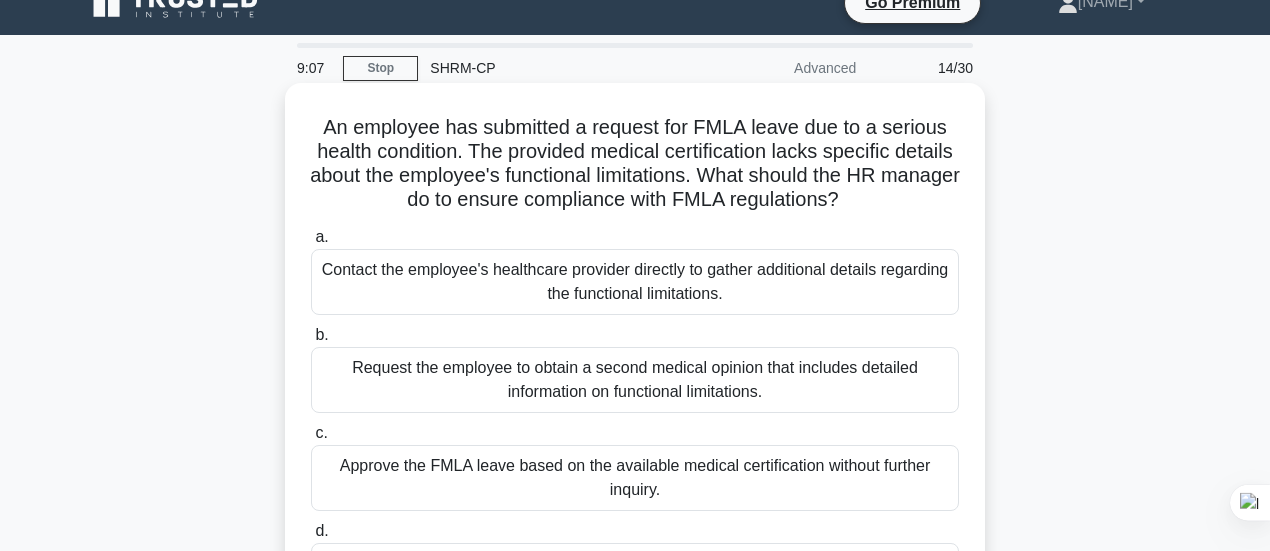 click on "Request the employee to obtain a second medical opinion that includes detailed information on functional limitations." at bounding box center [635, 380] 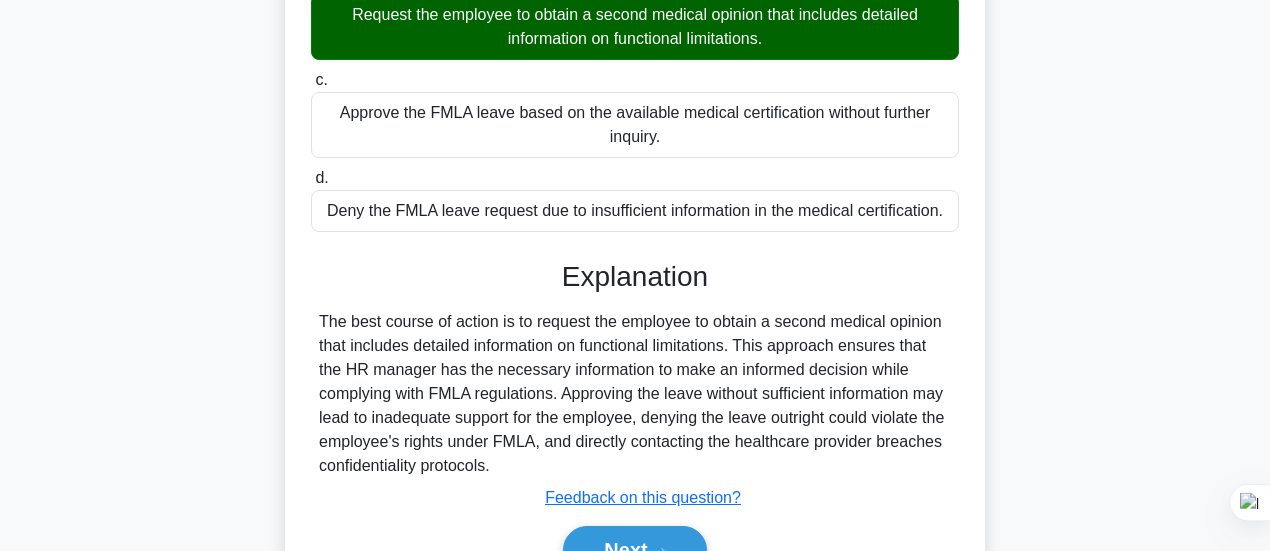 scroll, scrollTop: 429, scrollLeft: 0, axis: vertical 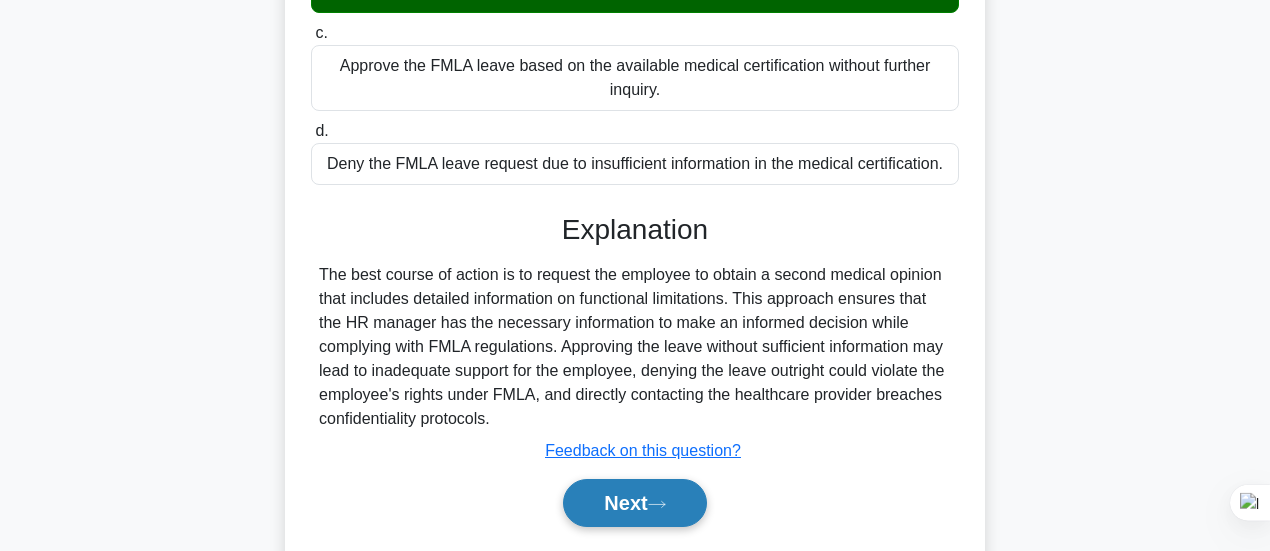 click on "Next" at bounding box center [634, 503] 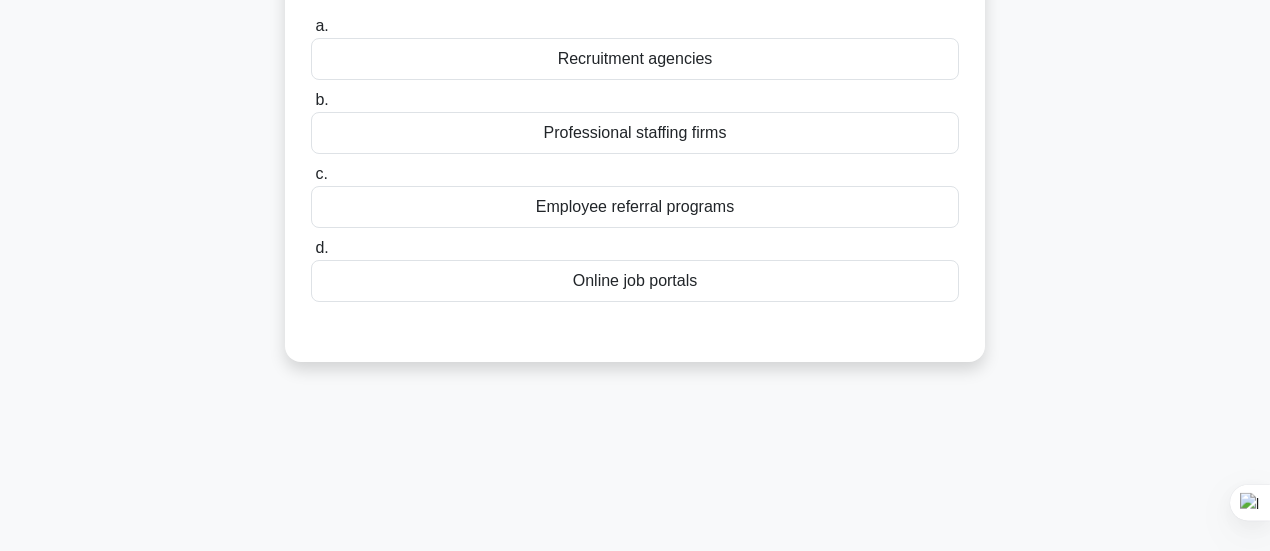 scroll, scrollTop: 129, scrollLeft: 0, axis: vertical 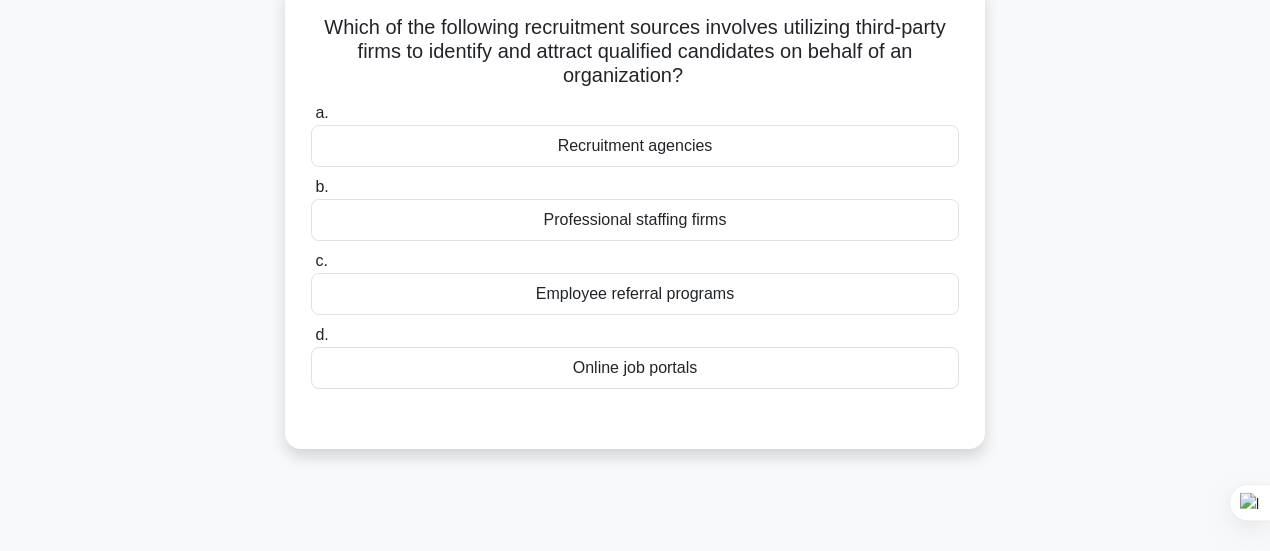 click on "Recruitment agencies" at bounding box center [635, 146] 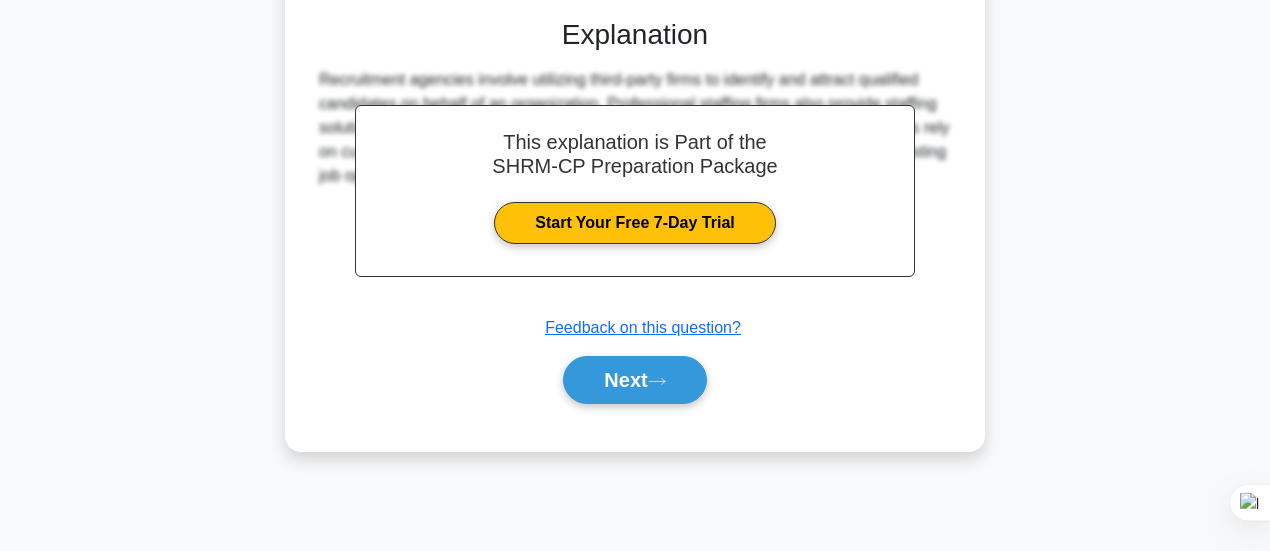 scroll, scrollTop: 529, scrollLeft: 0, axis: vertical 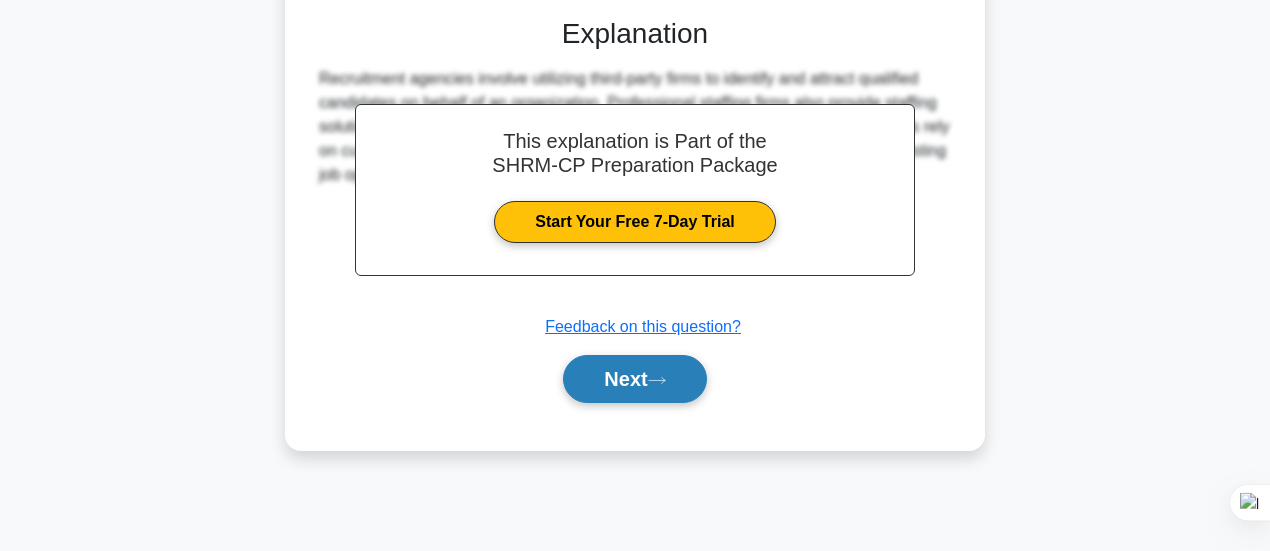 click on "Next" at bounding box center [634, 379] 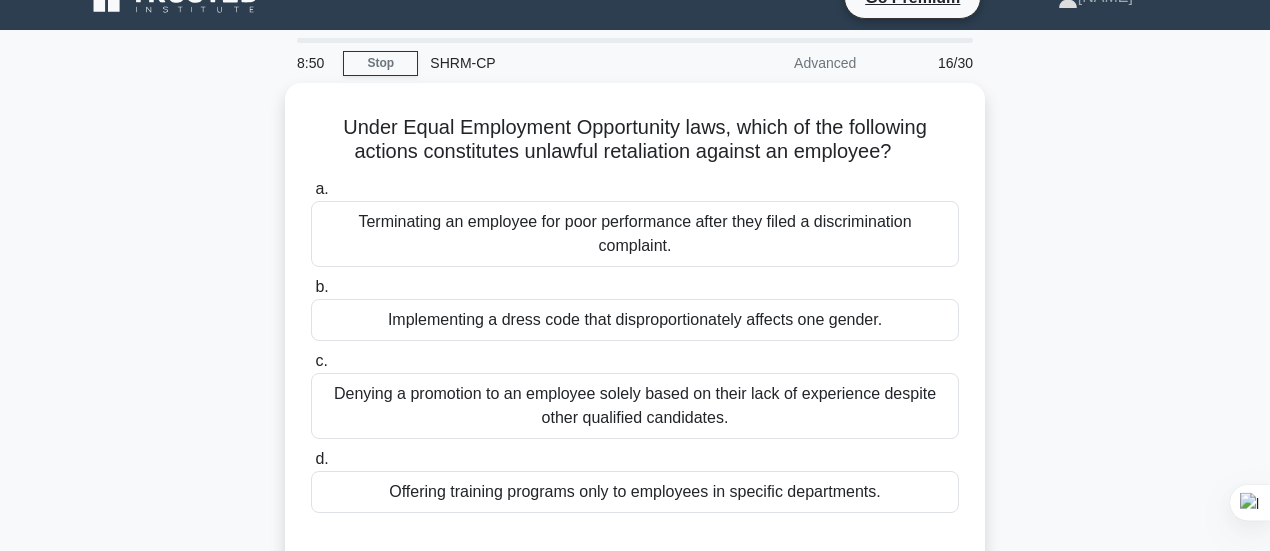 scroll, scrollTop: 29, scrollLeft: 0, axis: vertical 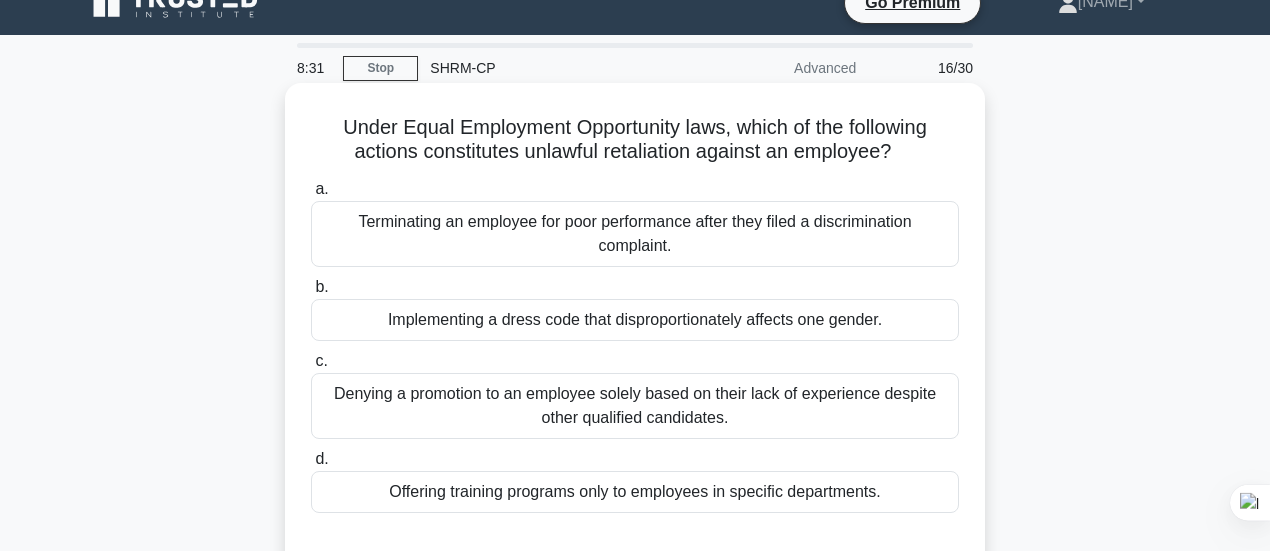 click on "Terminating an employee for poor performance after they filed a discrimination complaint." at bounding box center (635, 234) 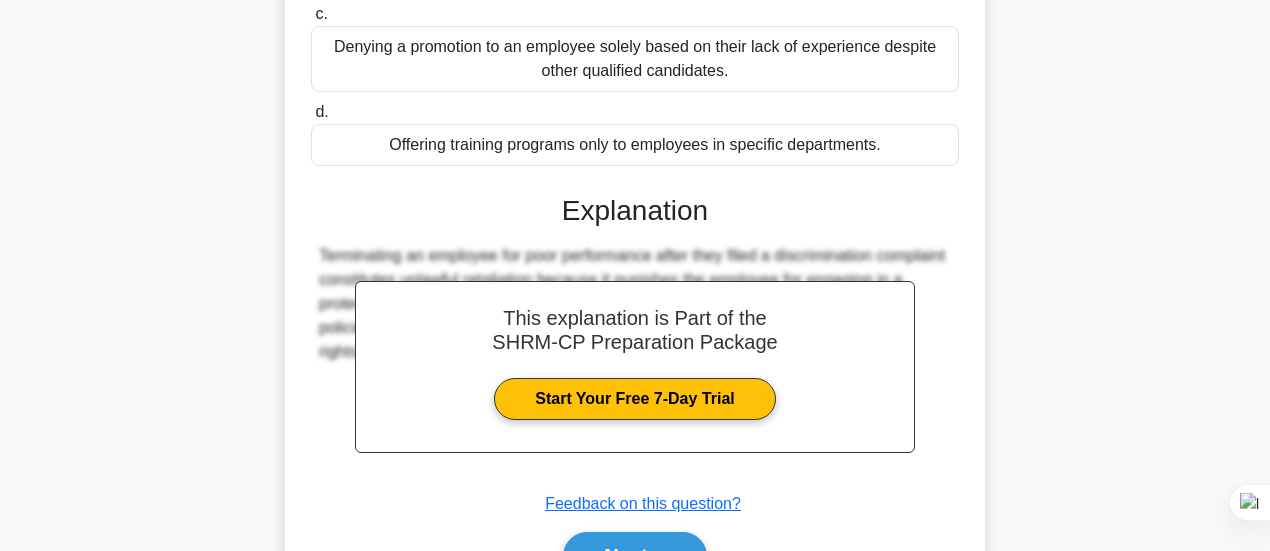 scroll, scrollTop: 429, scrollLeft: 0, axis: vertical 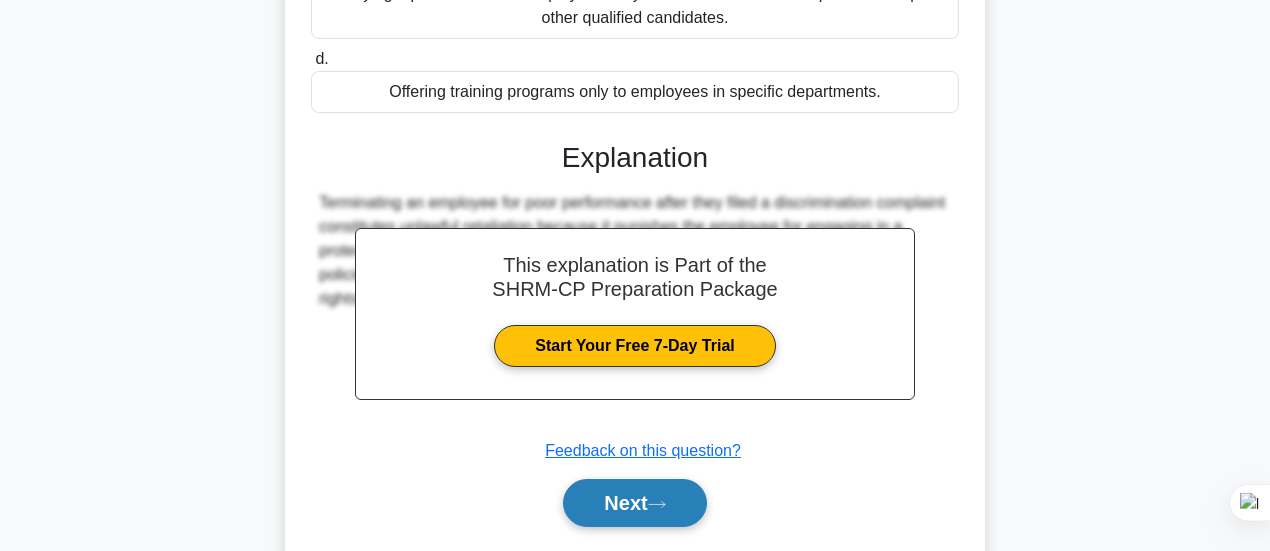 click on "Next" at bounding box center [634, 503] 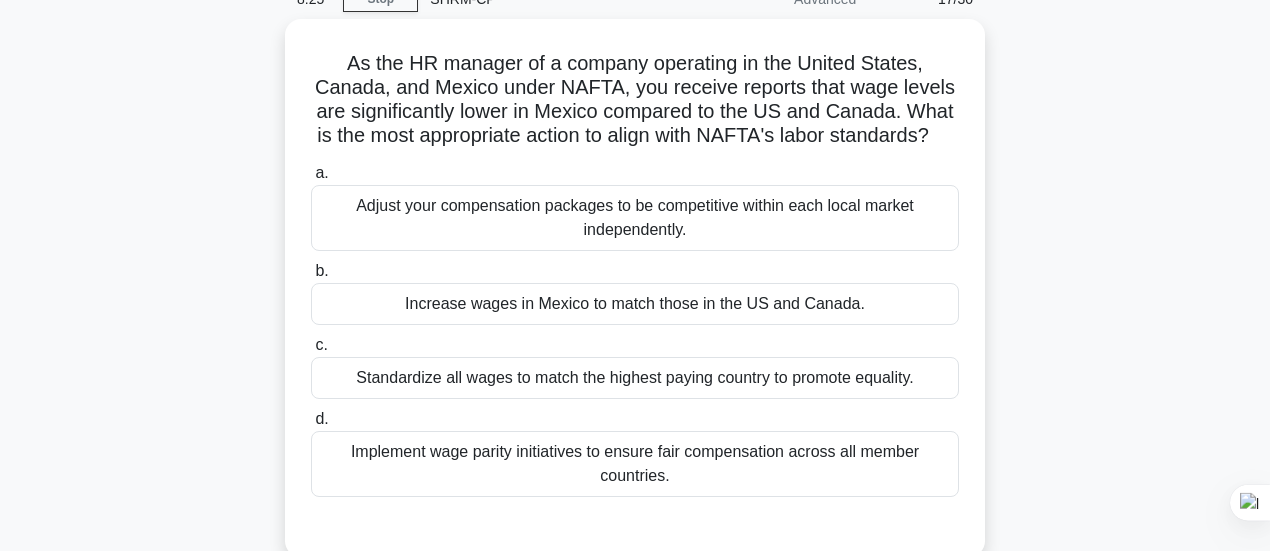 scroll, scrollTop: 100, scrollLeft: 0, axis: vertical 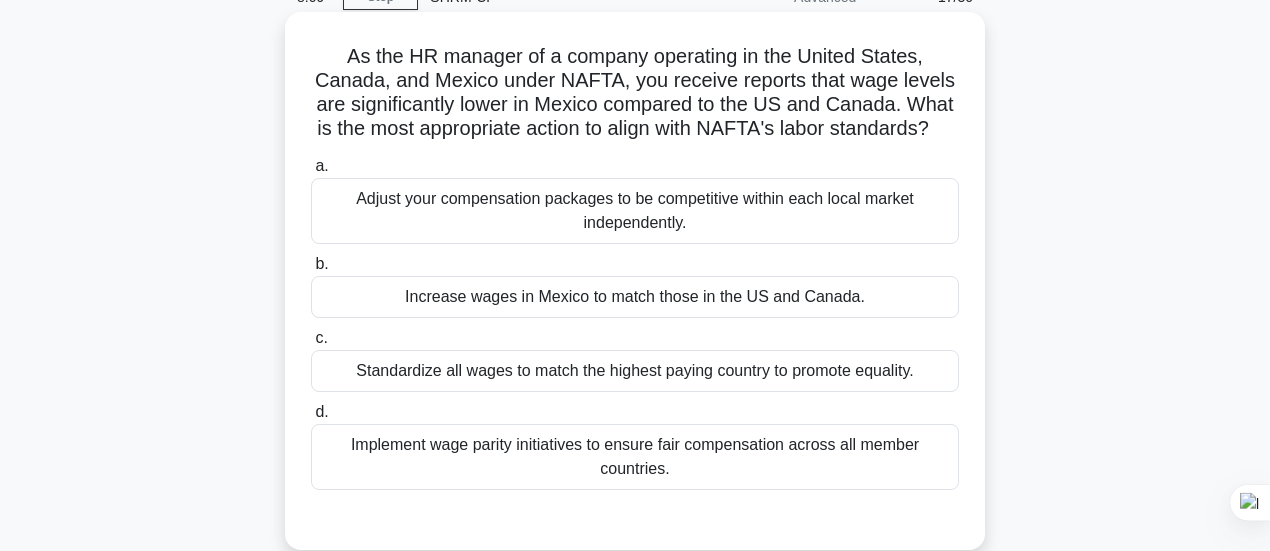 click on "Implement wage parity initiatives to ensure fair compensation across all member countries." at bounding box center [635, 457] 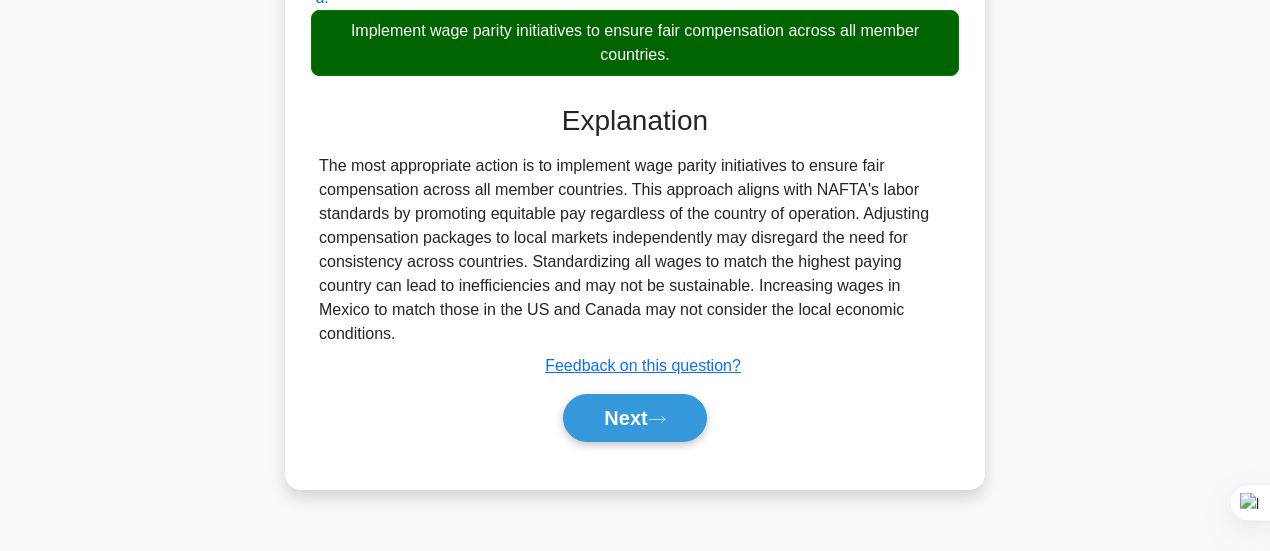 scroll, scrollTop: 529, scrollLeft: 0, axis: vertical 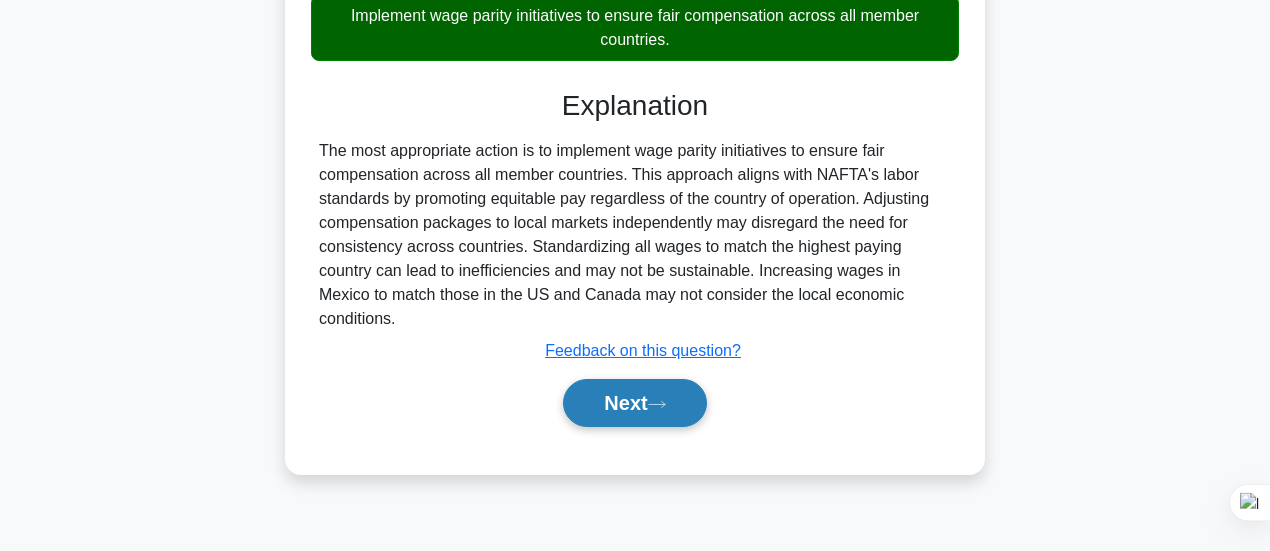 click on "Next" at bounding box center (634, 403) 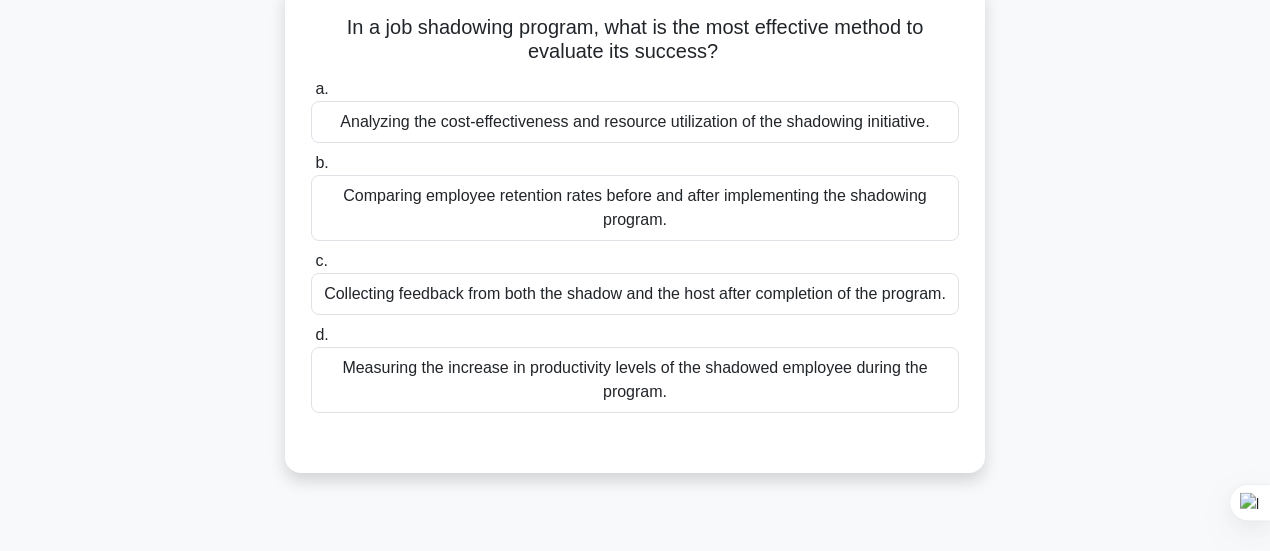 scroll, scrollTop: 29, scrollLeft: 0, axis: vertical 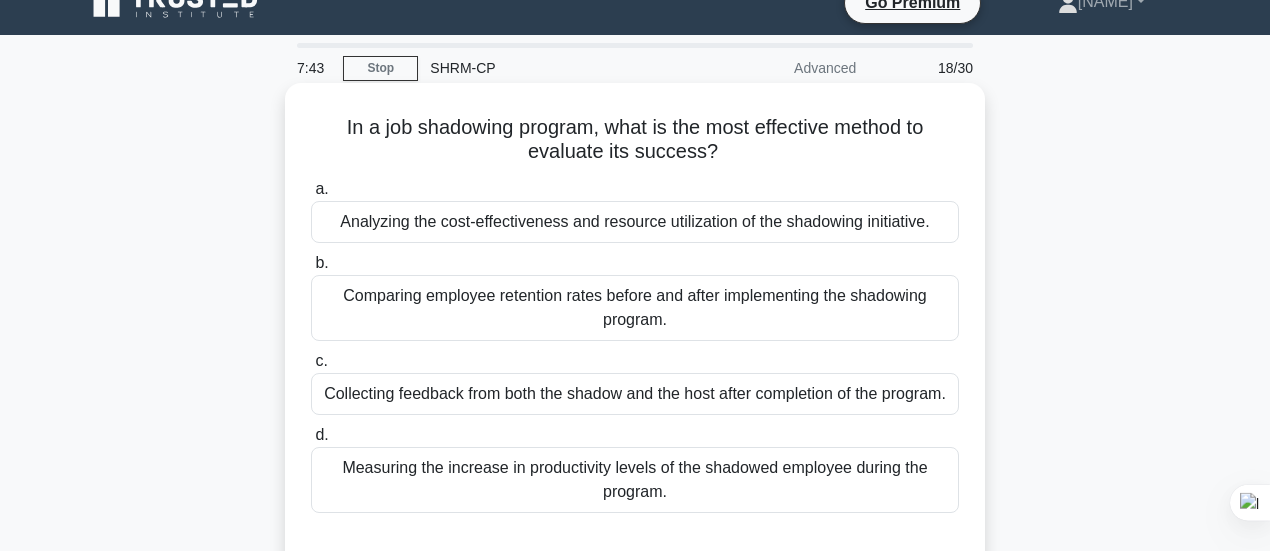 click on "Collecting feedback from both the shadow and the host after completion of the program." at bounding box center (635, 394) 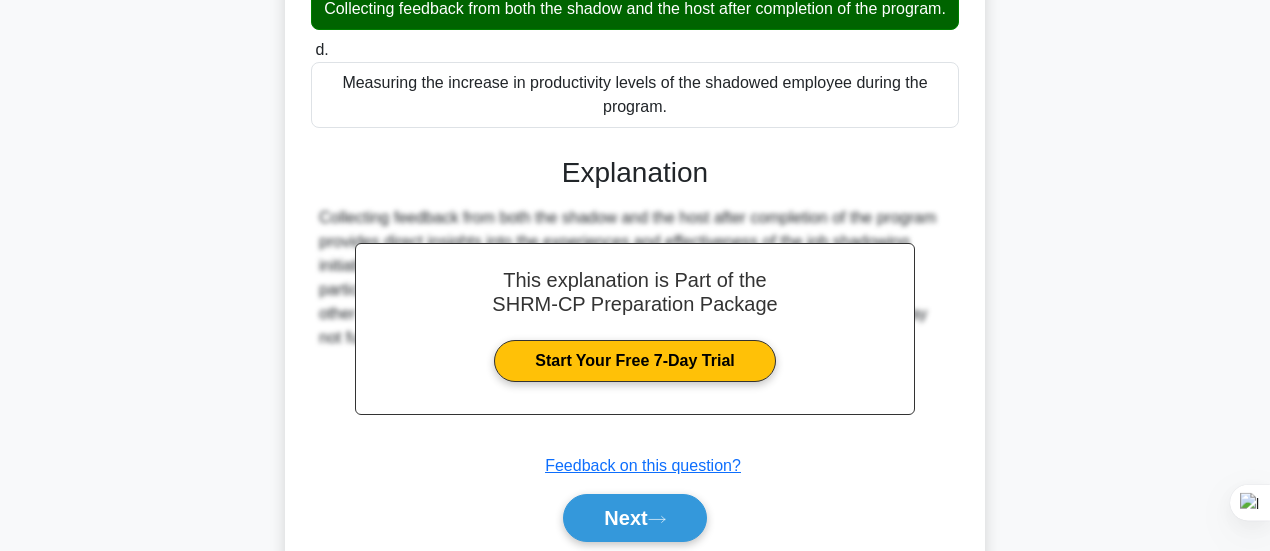 scroll, scrollTop: 529, scrollLeft: 0, axis: vertical 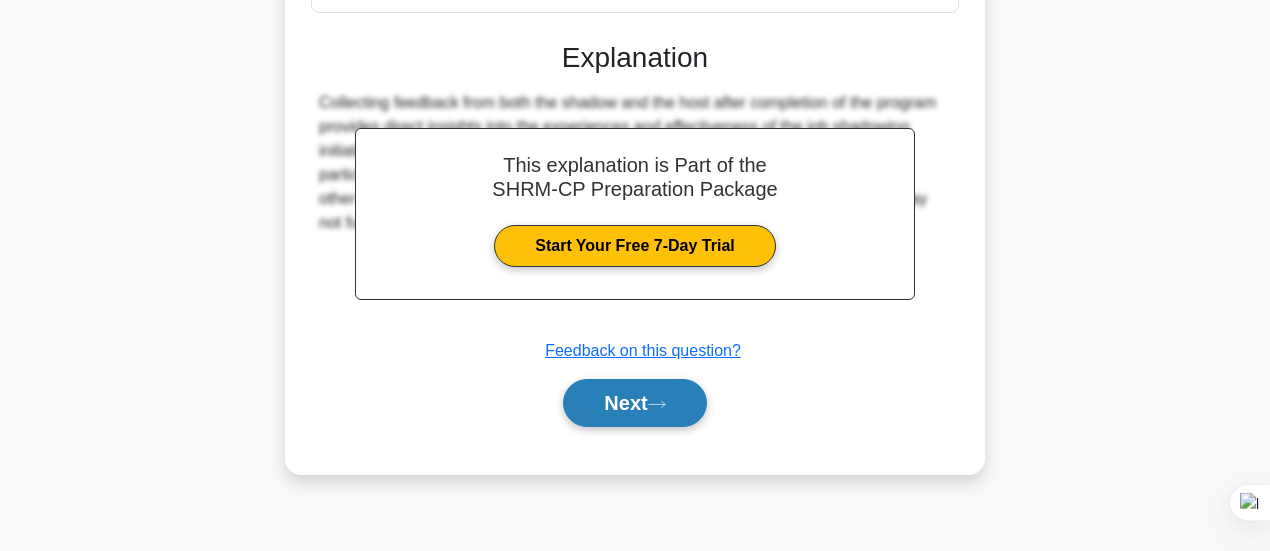 click on "Next" at bounding box center [634, 403] 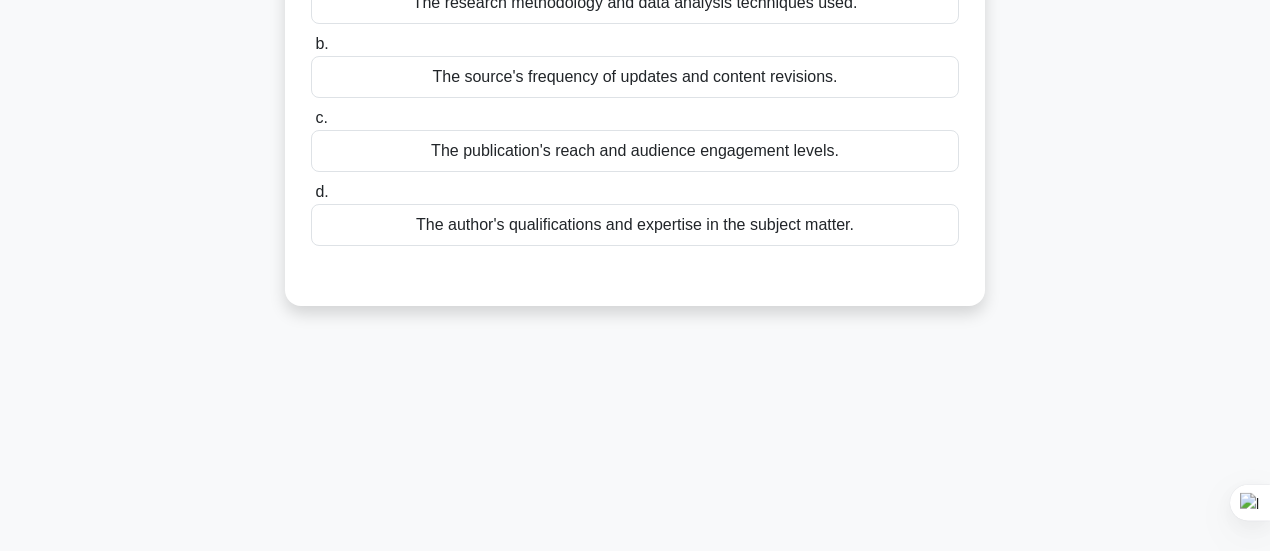 scroll, scrollTop: 0, scrollLeft: 0, axis: both 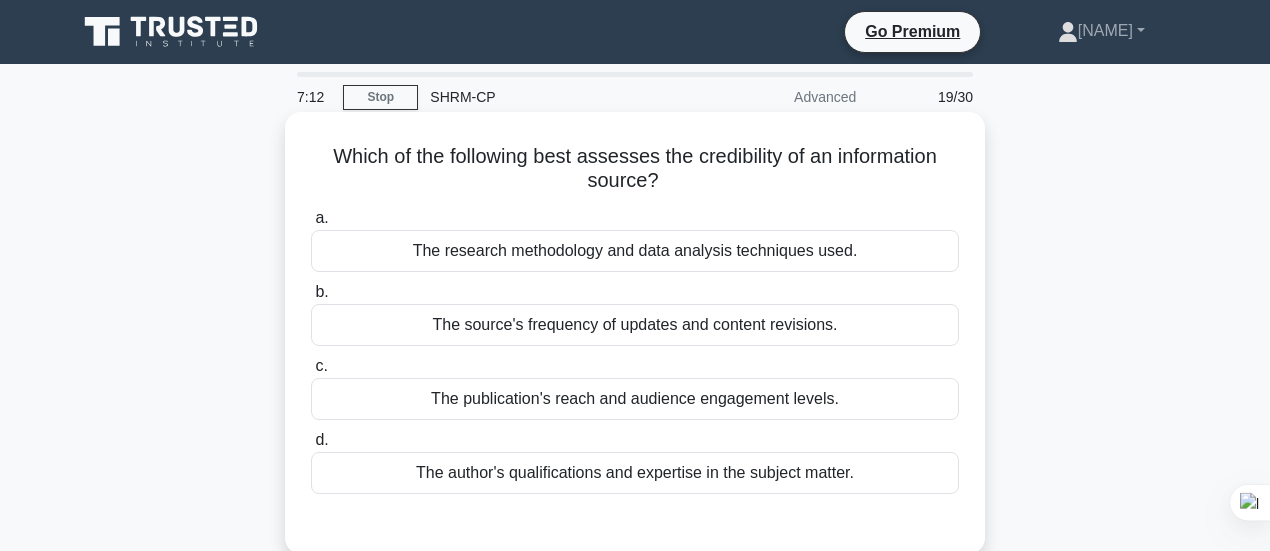 click on "The author's qualifications and expertise in the subject matter." at bounding box center [635, 473] 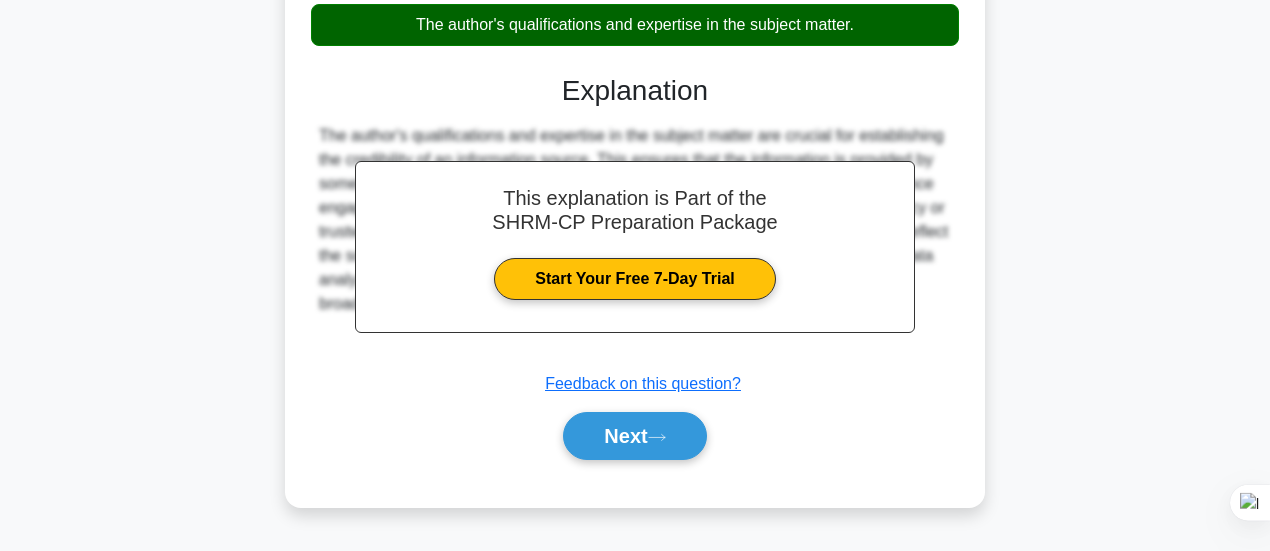 scroll, scrollTop: 500, scrollLeft: 0, axis: vertical 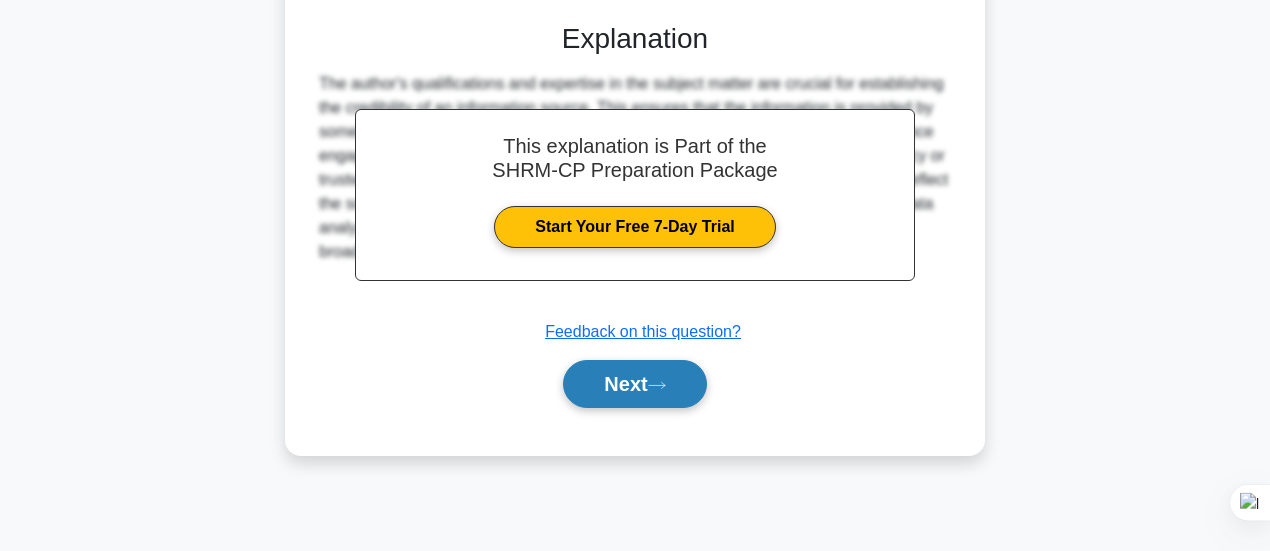 click on "Next" at bounding box center (634, 384) 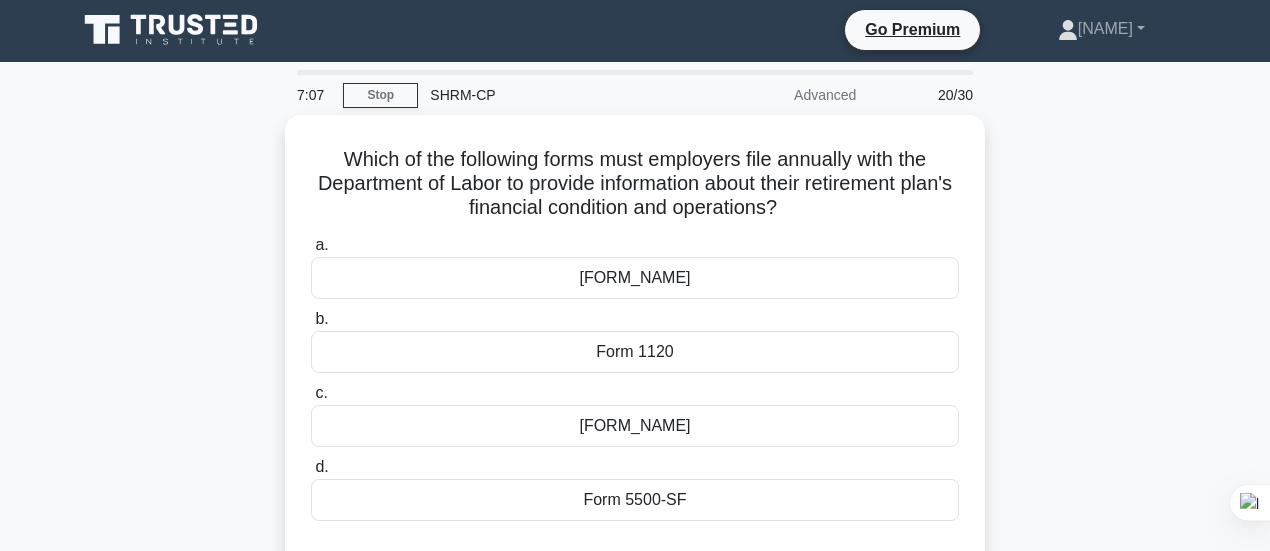 scroll, scrollTop: 0, scrollLeft: 0, axis: both 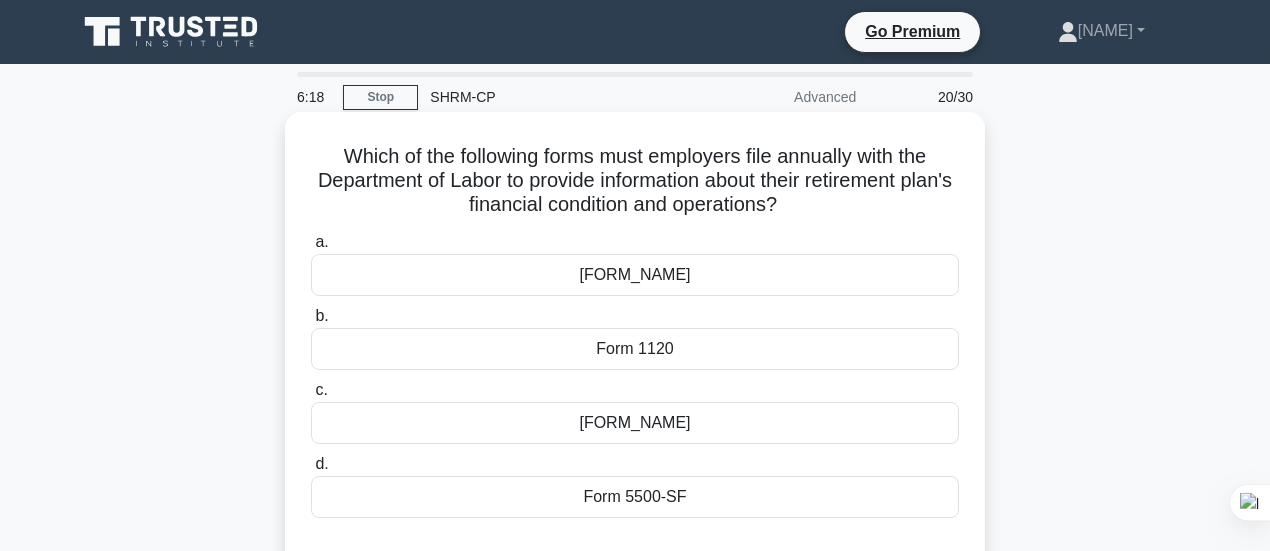 click on "Form 5500" at bounding box center (635, 423) 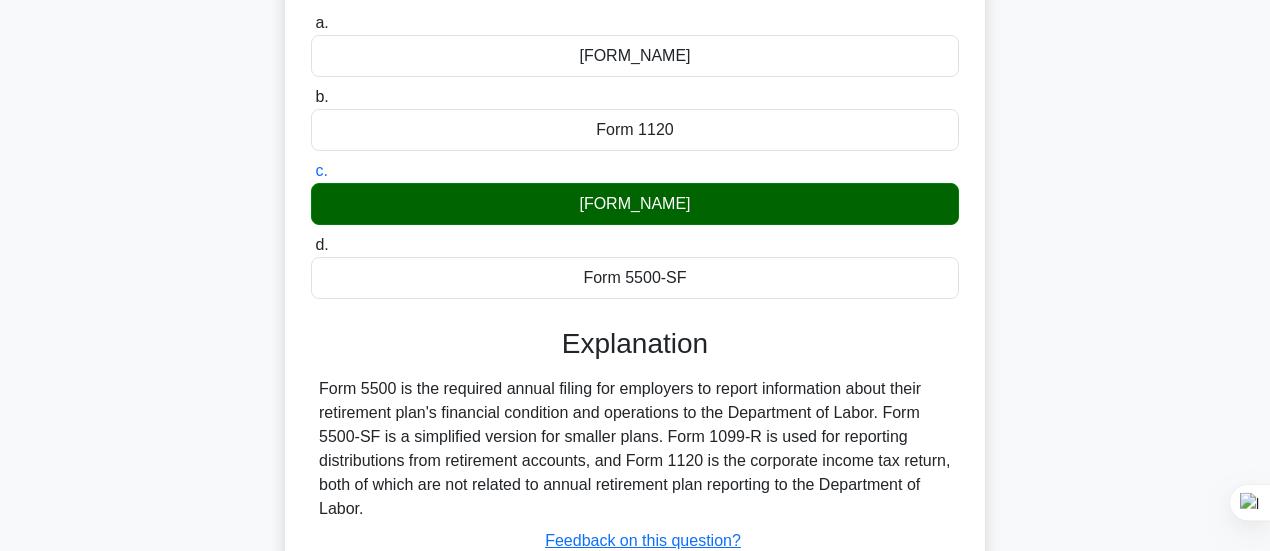 scroll, scrollTop: 400, scrollLeft: 0, axis: vertical 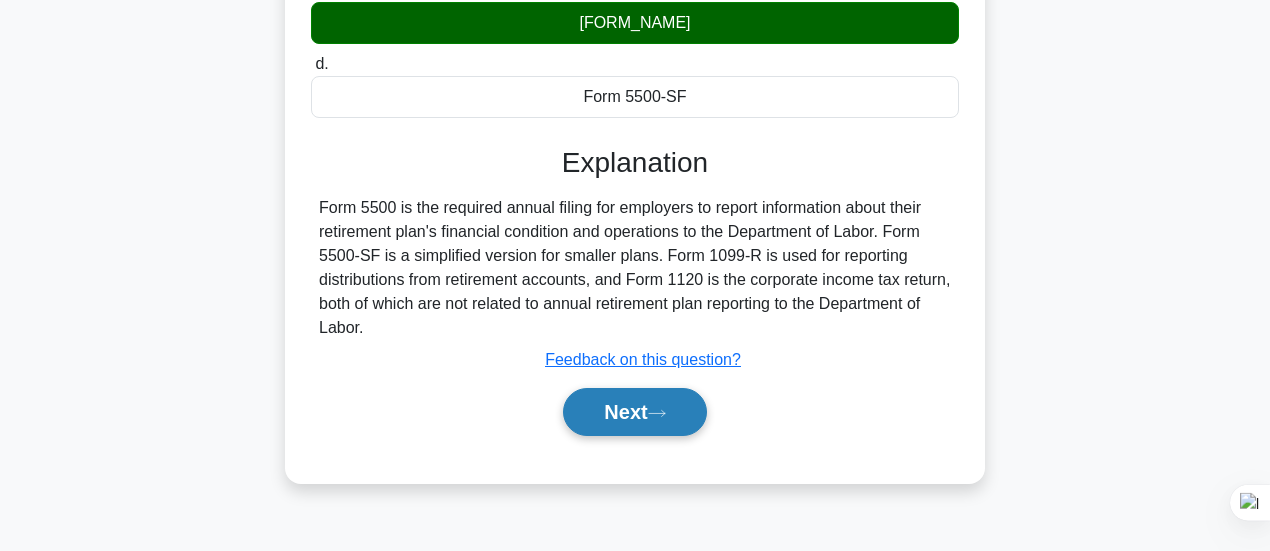 click 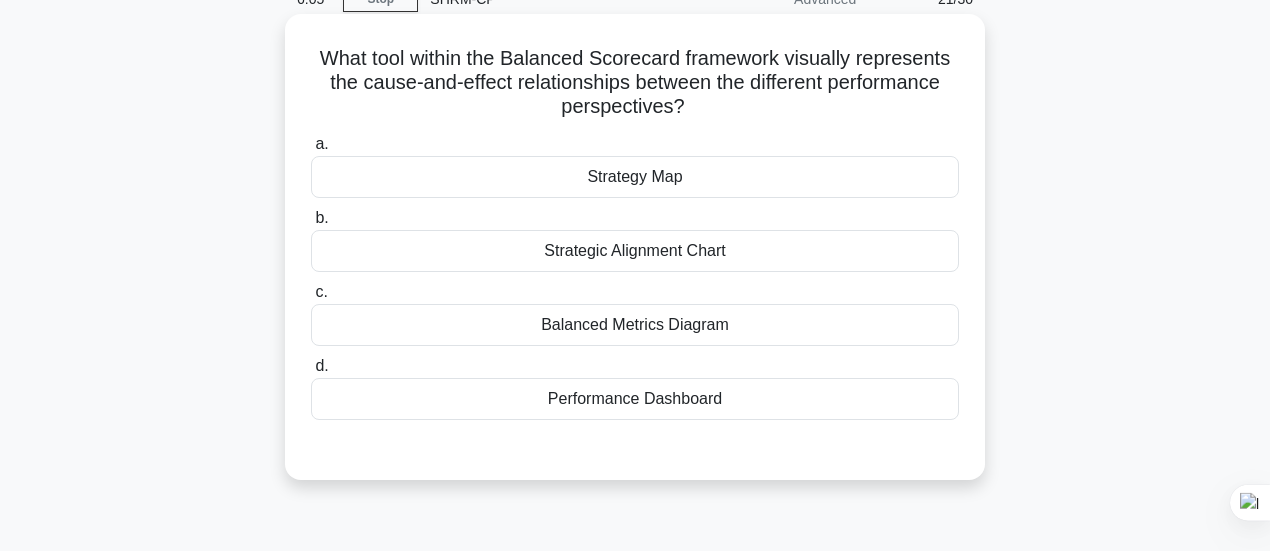 scroll, scrollTop: 100, scrollLeft: 0, axis: vertical 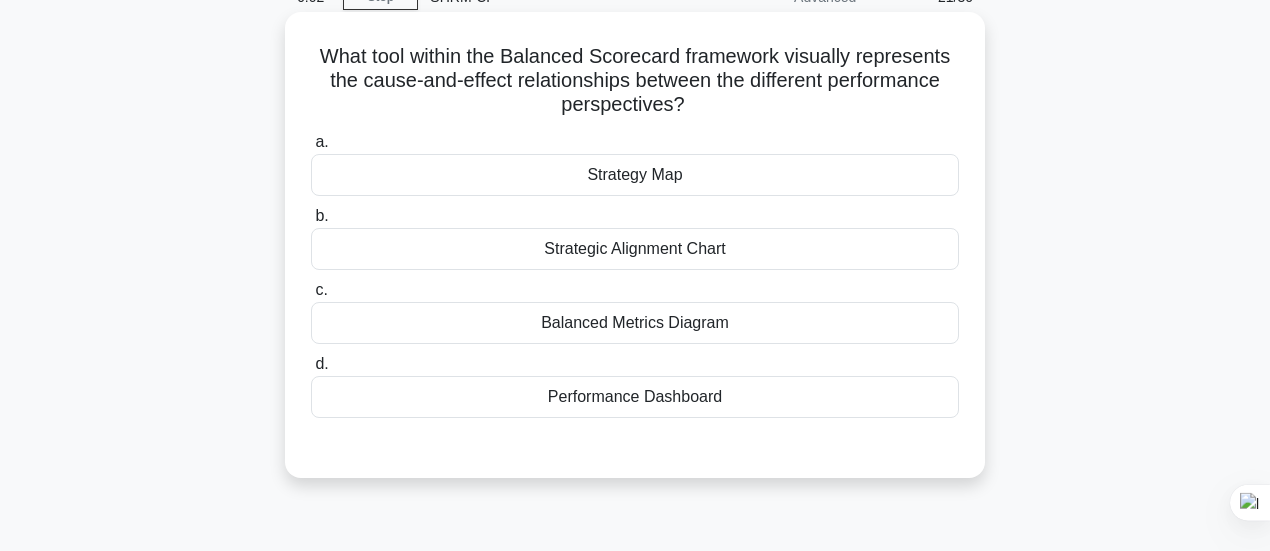 click on "Balanced Metrics Diagram" at bounding box center [635, 323] 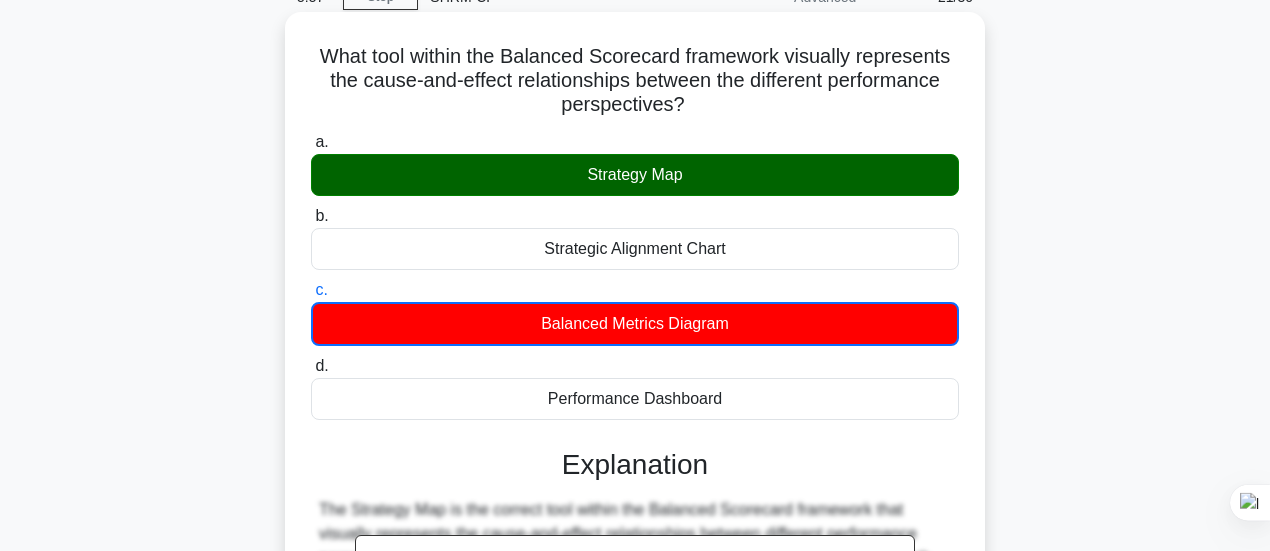 click on "Strategy Map" at bounding box center [635, 175] 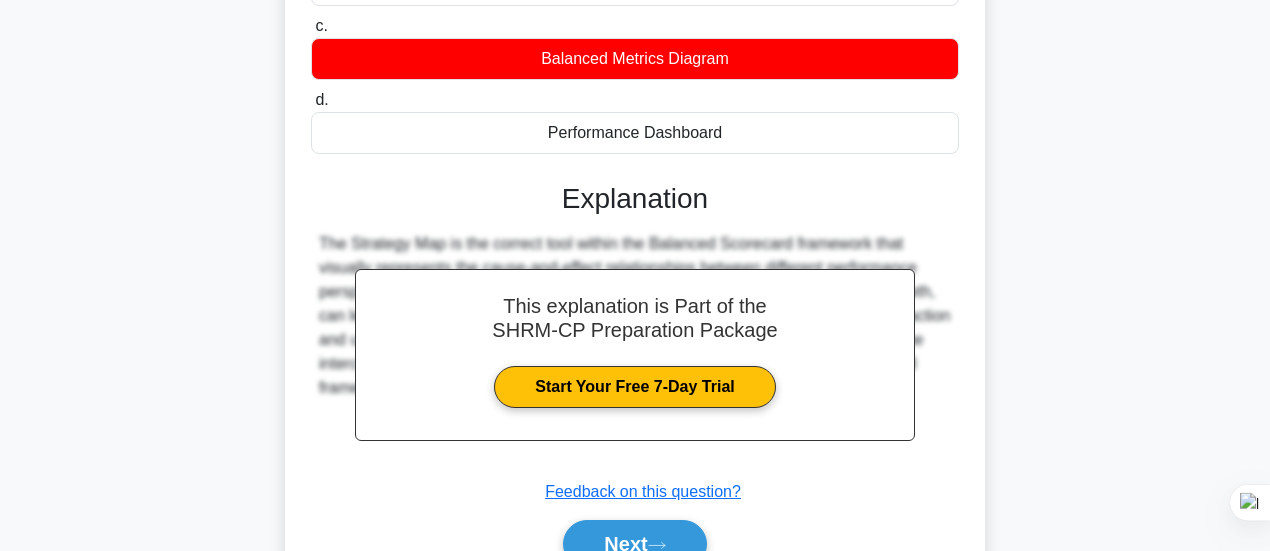 scroll, scrollTop: 500, scrollLeft: 0, axis: vertical 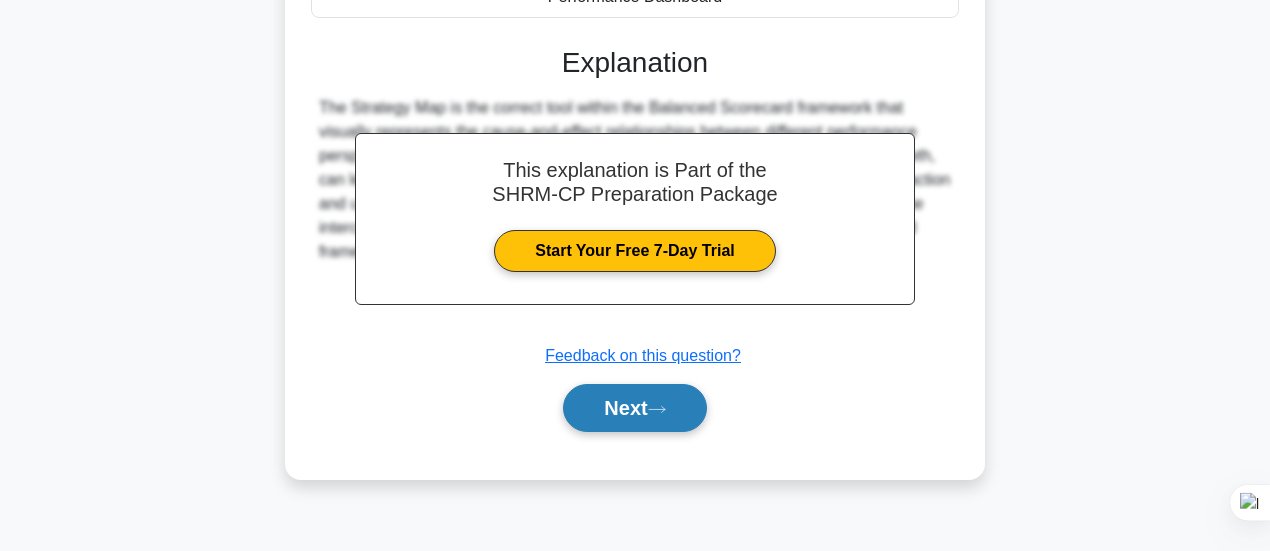 click on "Next" at bounding box center (634, 408) 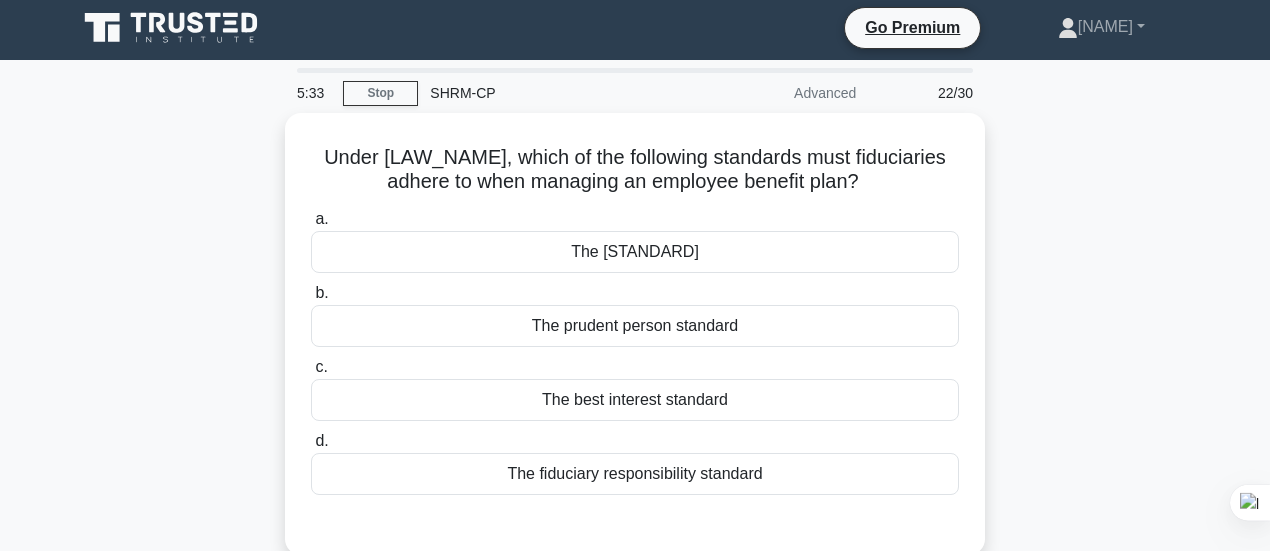 scroll, scrollTop: 0, scrollLeft: 0, axis: both 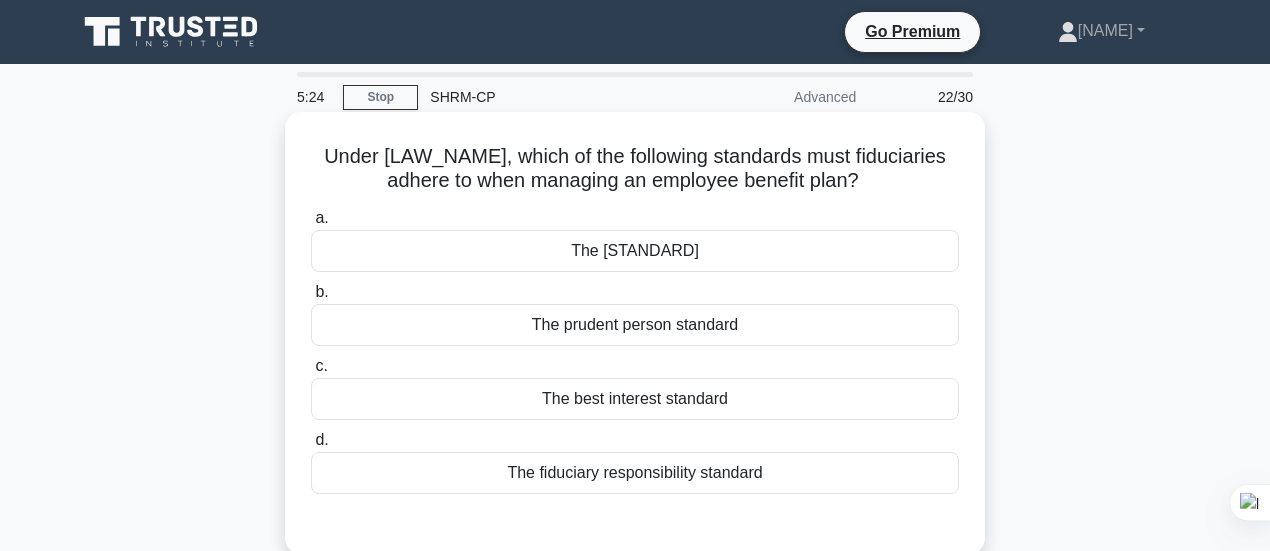 click on "The fiduciary responsibility standard" at bounding box center [635, 473] 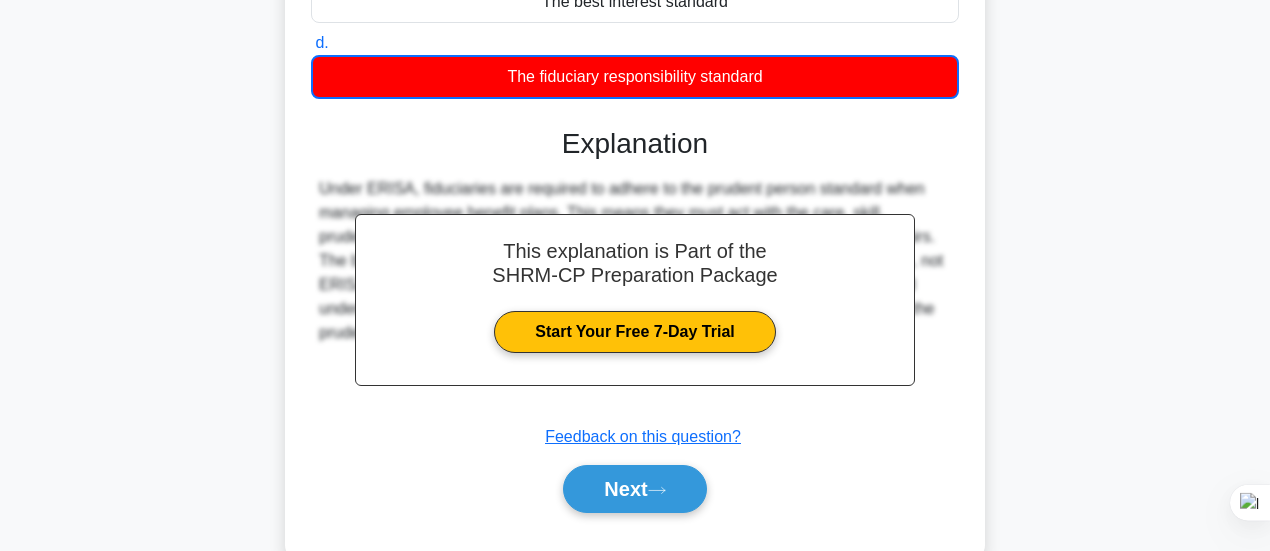 scroll, scrollTop: 400, scrollLeft: 0, axis: vertical 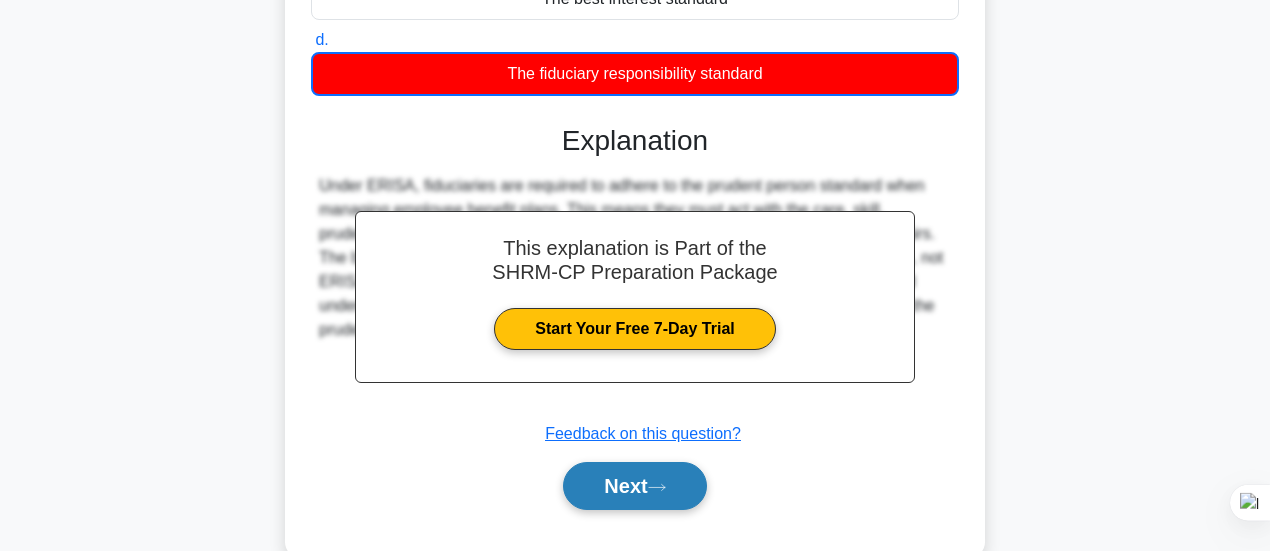 click on "Next" at bounding box center (634, 486) 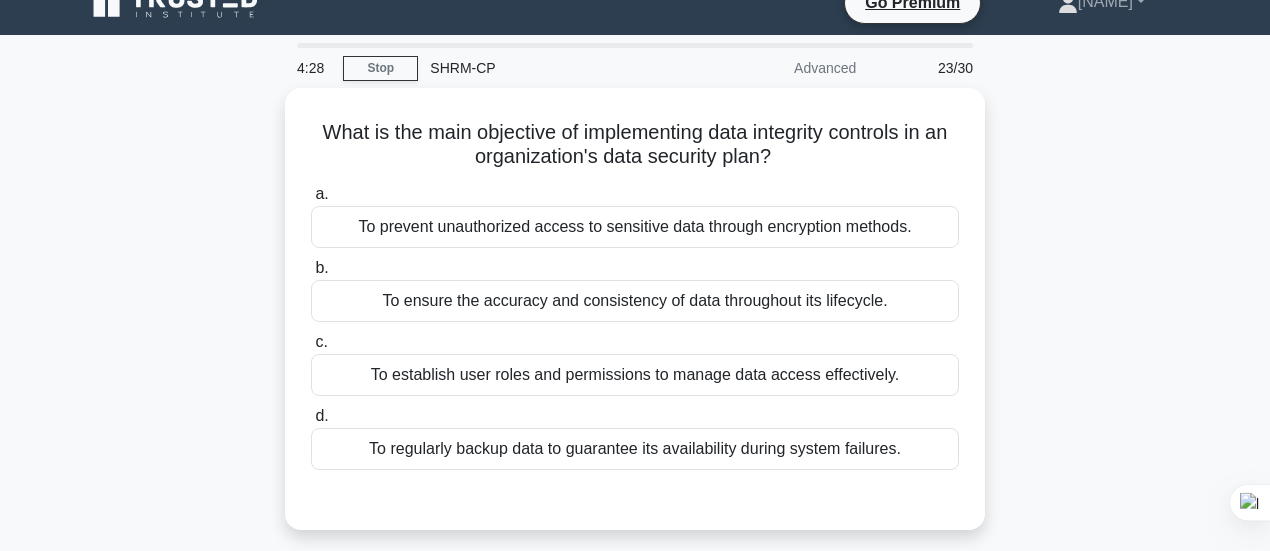 scroll, scrollTop: 129, scrollLeft: 0, axis: vertical 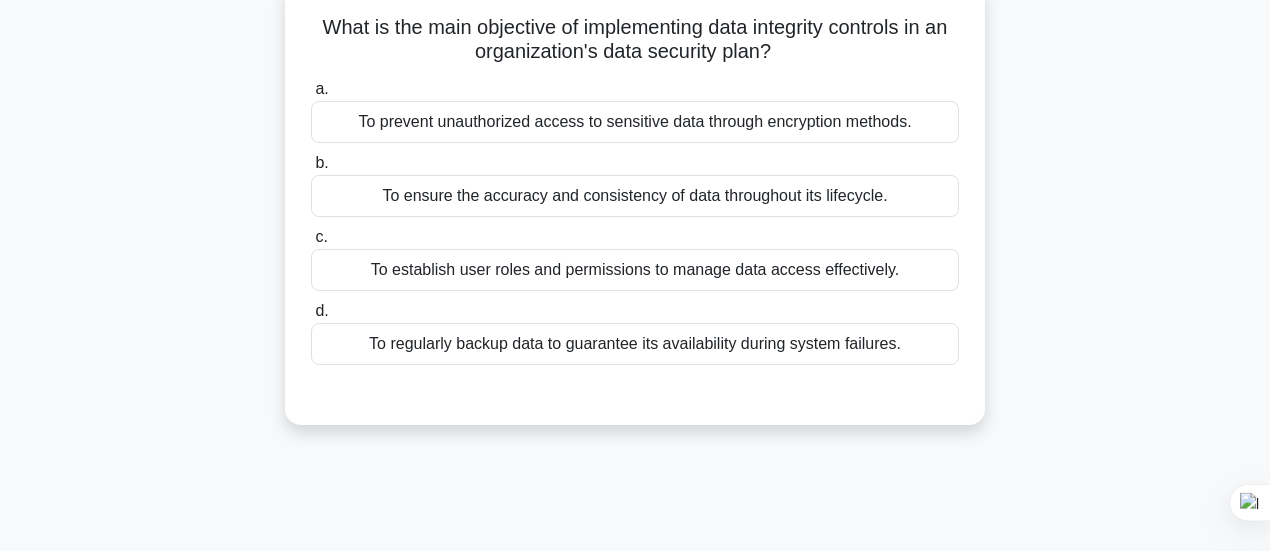 click on "To prevent unauthorized access to sensitive data through encryption methods." at bounding box center [635, 122] 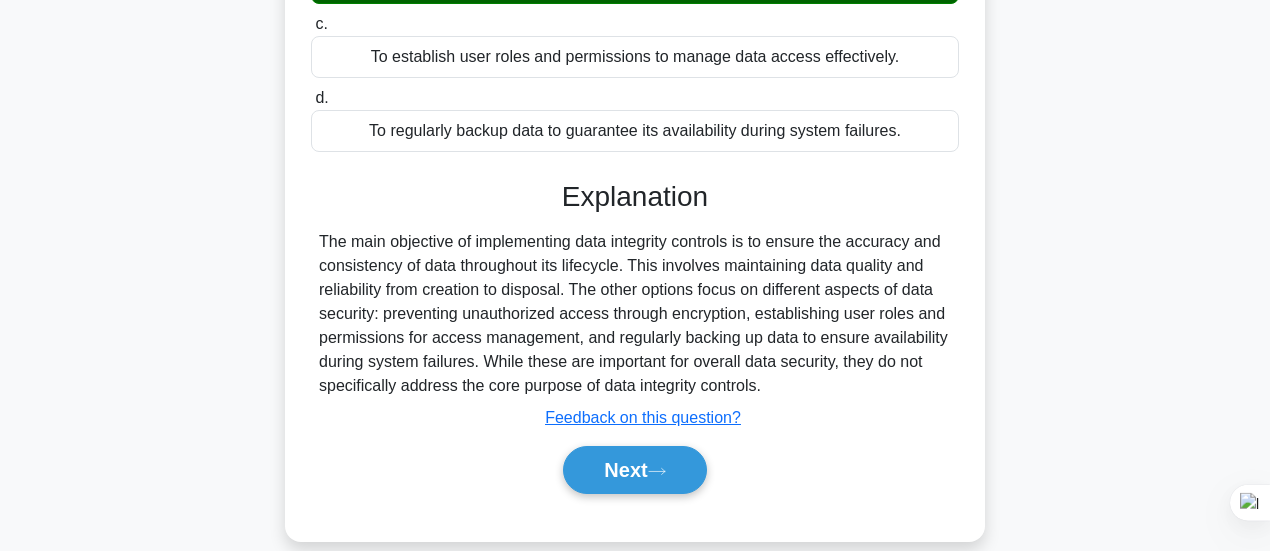 scroll, scrollTop: 429, scrollLeft: 0, axis: vertical 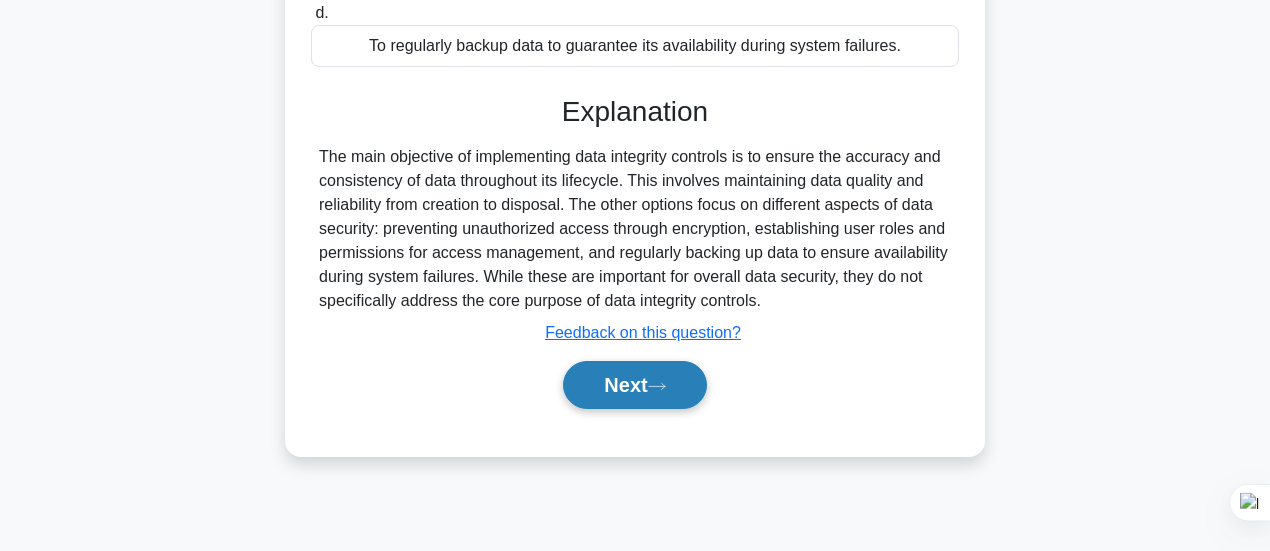 click on "Next" at bounding box center [634, 385] 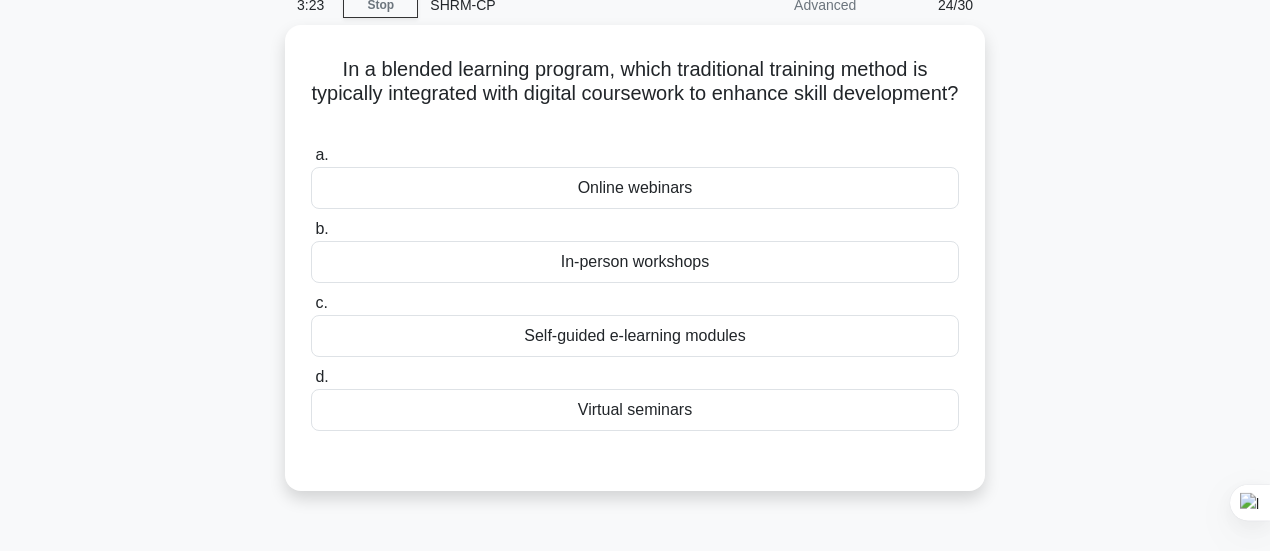 scroll, scrollTop: 29, scrollLeft: 0, axis: vertical 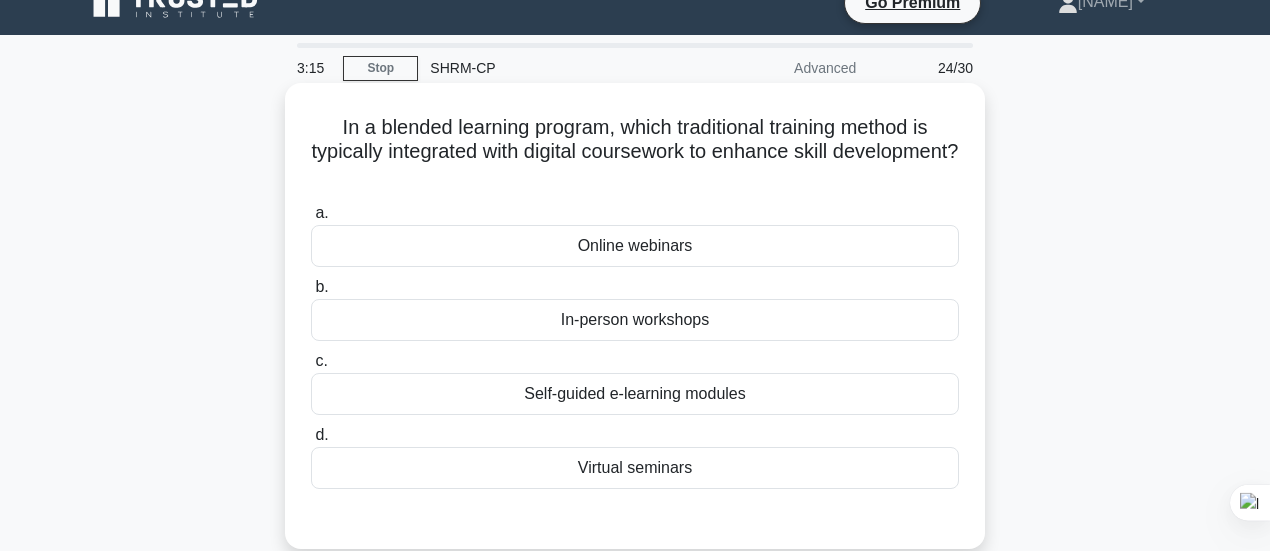 click on "Self-guided e-learning modules" at bounding box center (635, 394) 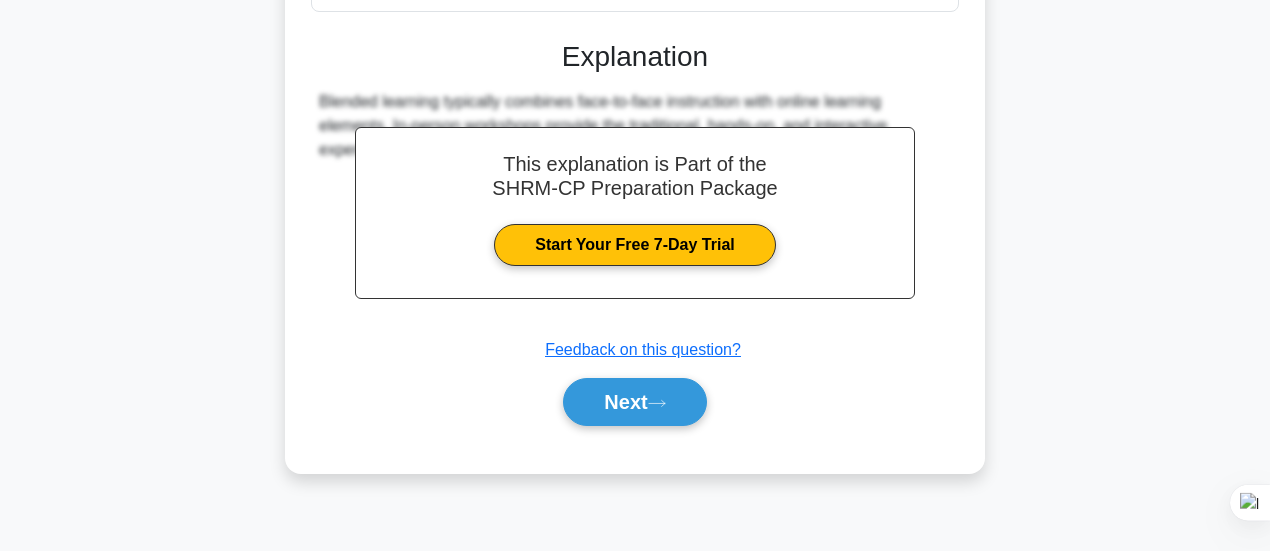 scroll, scrollTop: 529, scrollLeft: 0, axis: vertical 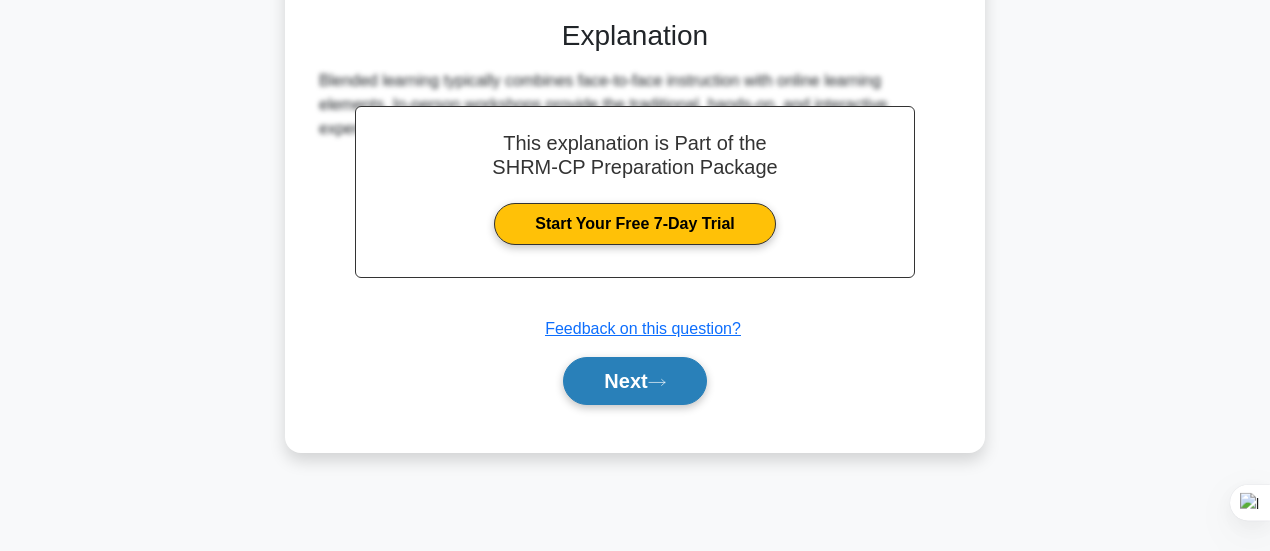 click on "Next" at bounding box center [634, 381] 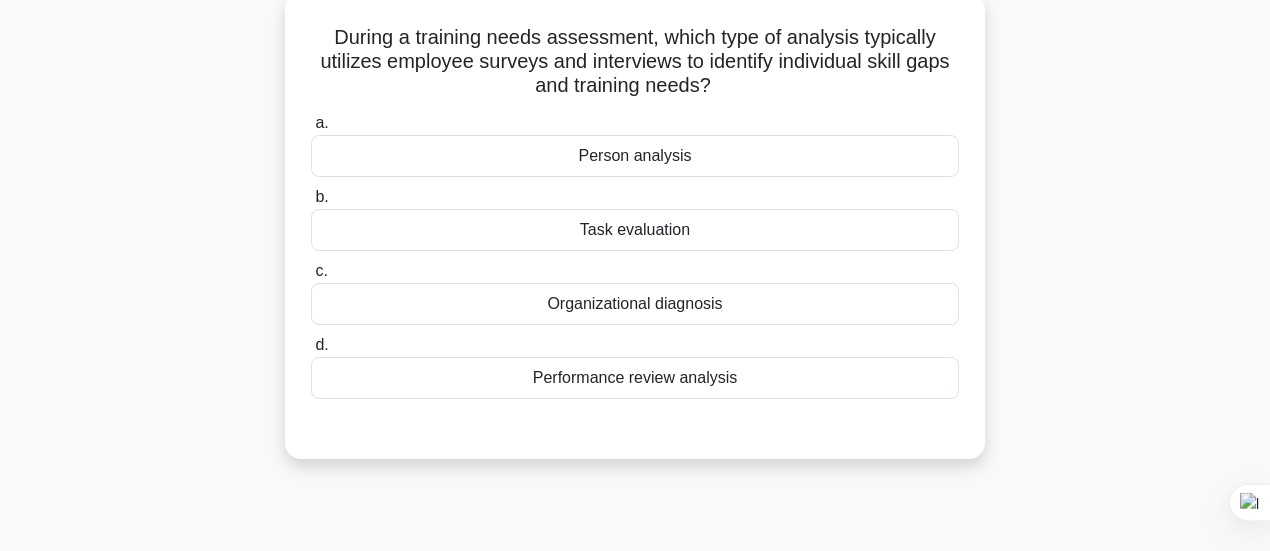 scroll, scrollTop: 129, scrollLeft: 0, axis: vertical 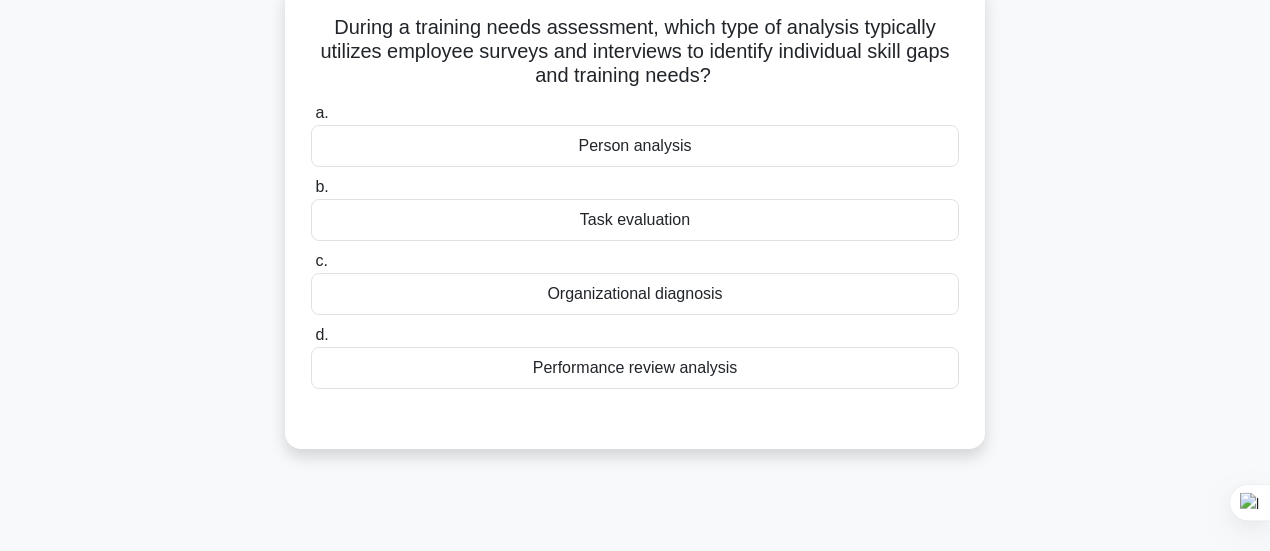 click on "Performance review analysis" at bounding box center [635, 368] 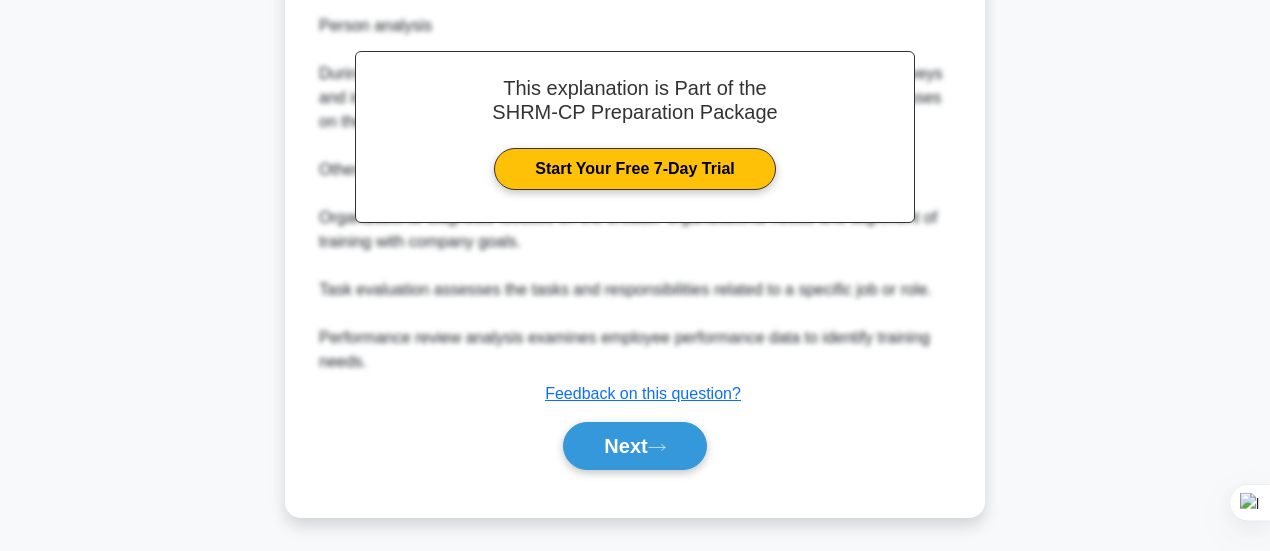 scroll, scrollTop: 586, scrollLeft: 0, axis: vertical 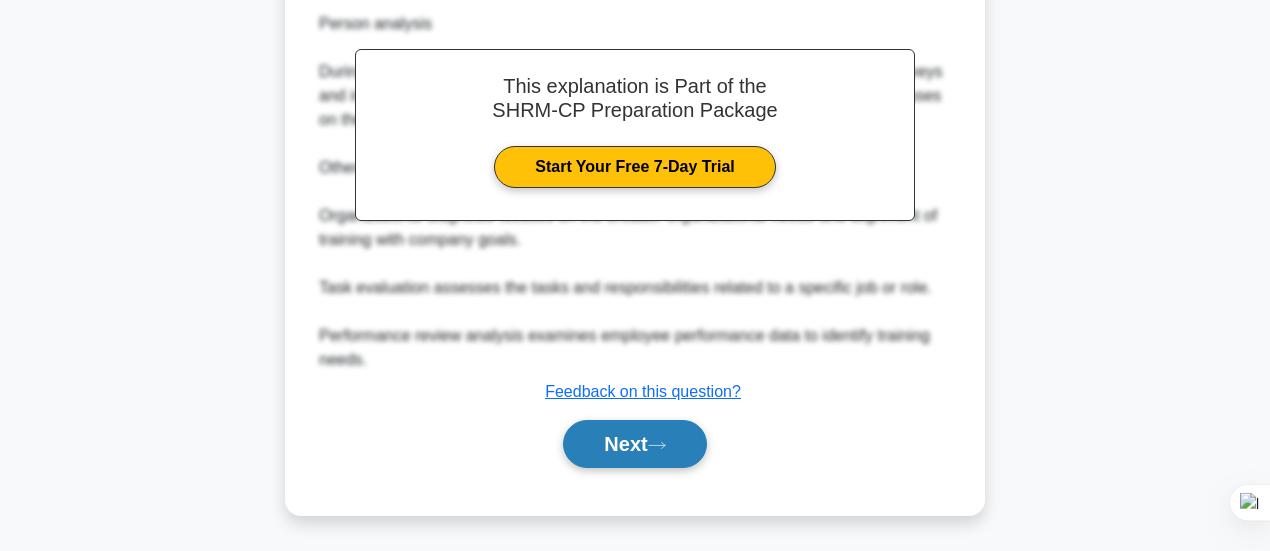 click on "Next" at bounding box center (634, 444) 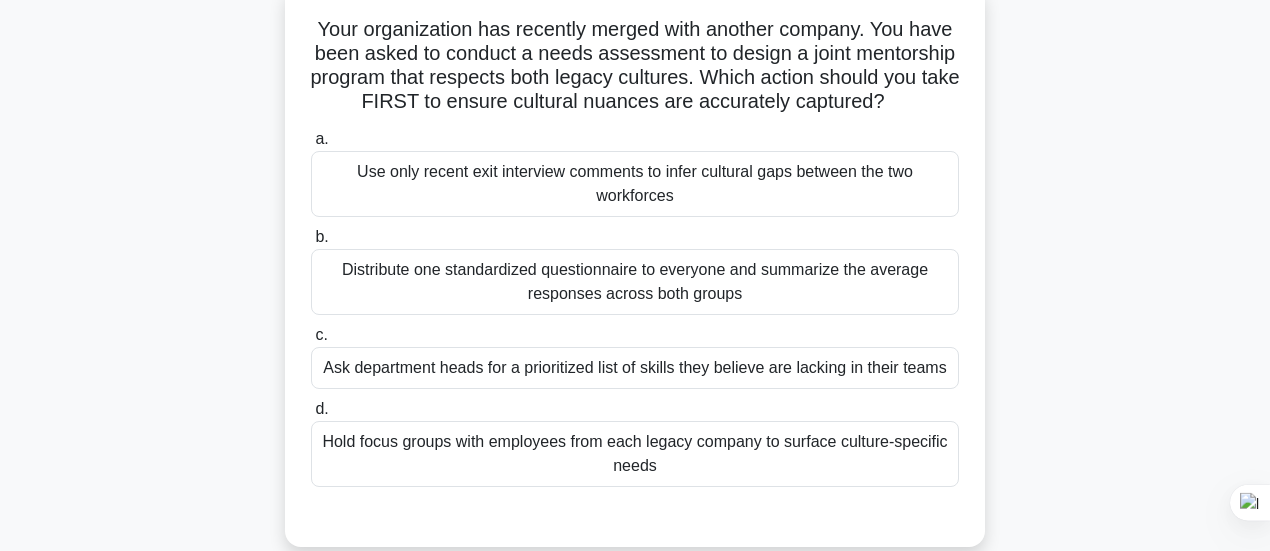 scroll, scrollTop: 129, scrollLeft: 0, axis: vertical 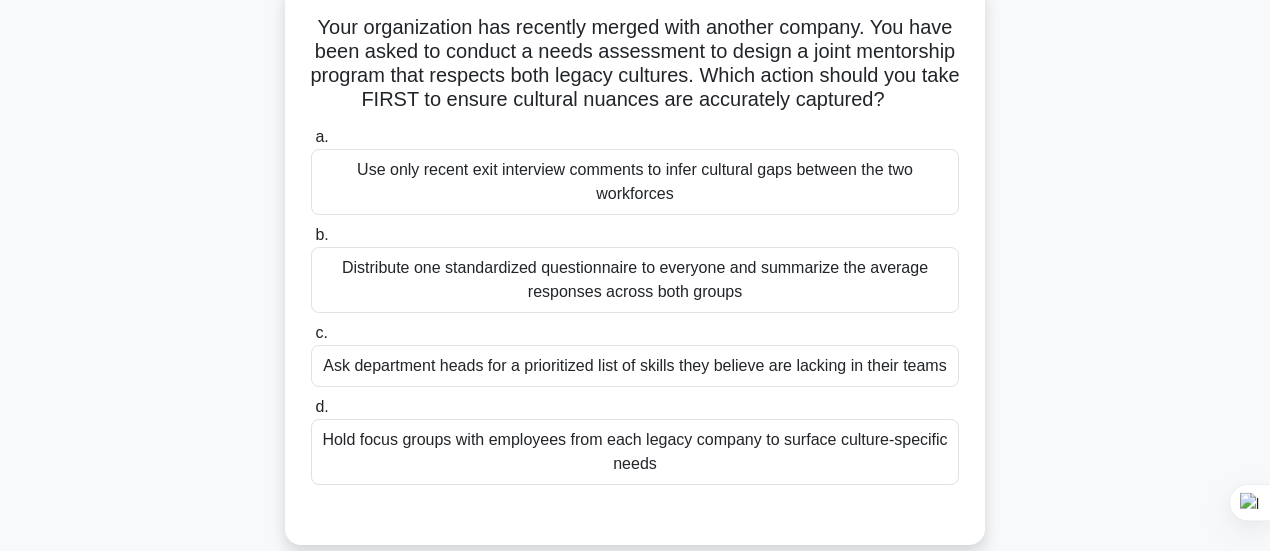 click on "Hold focus groups with employees from each legacy company to surface culture-specific needs" at bounding box center (635, 452) 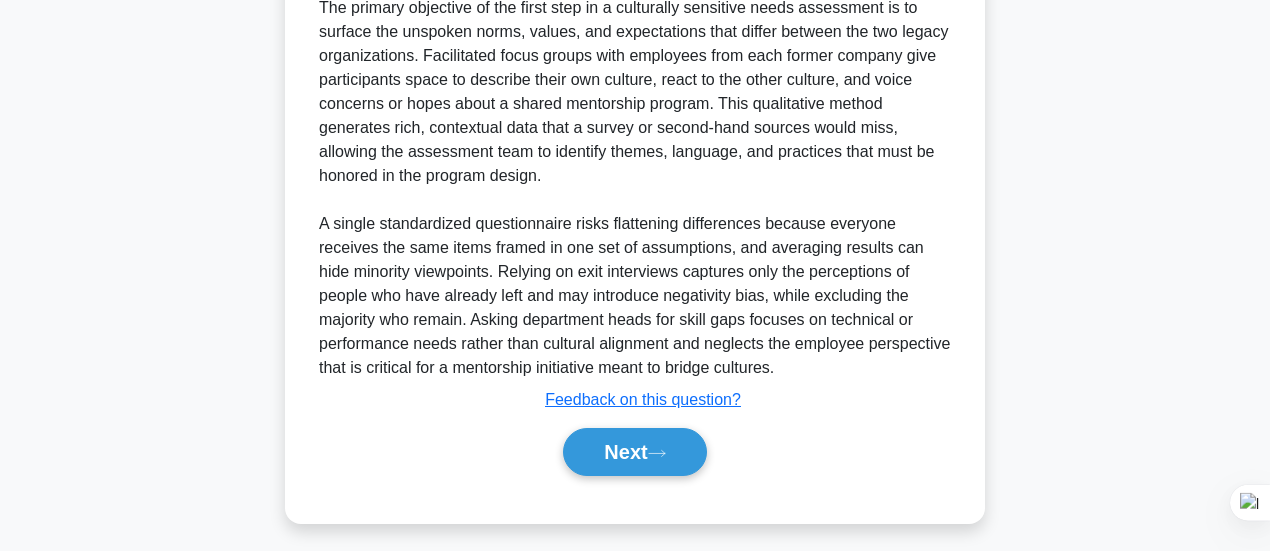scroll, scrollTop: 703, scrollLeft: 0, axis: vertical 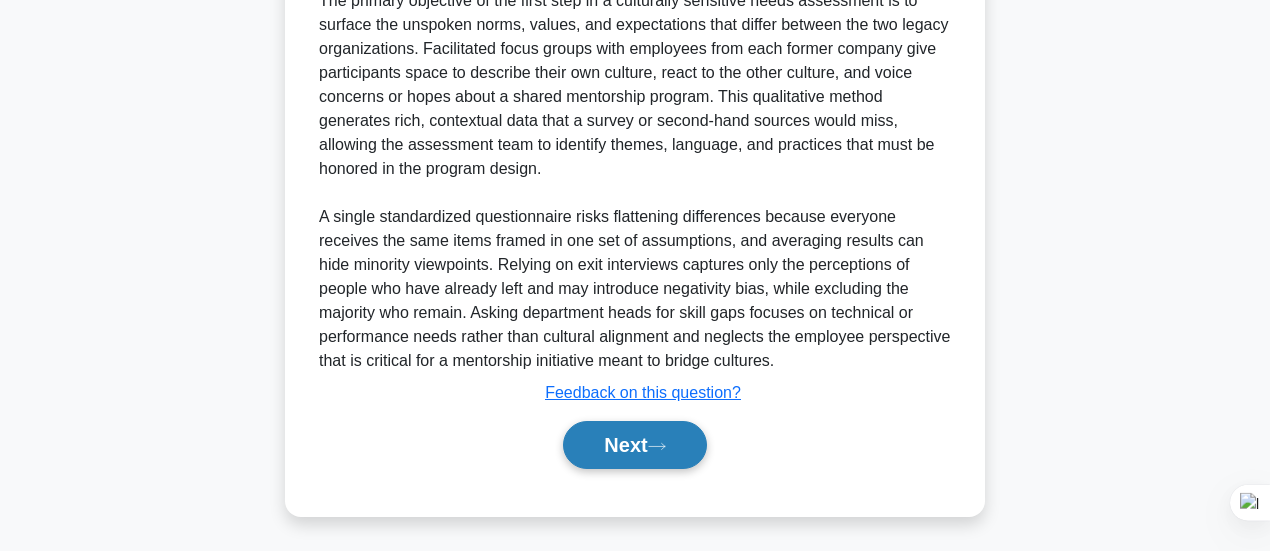 click on "Next" at bounding box center (634, 445) 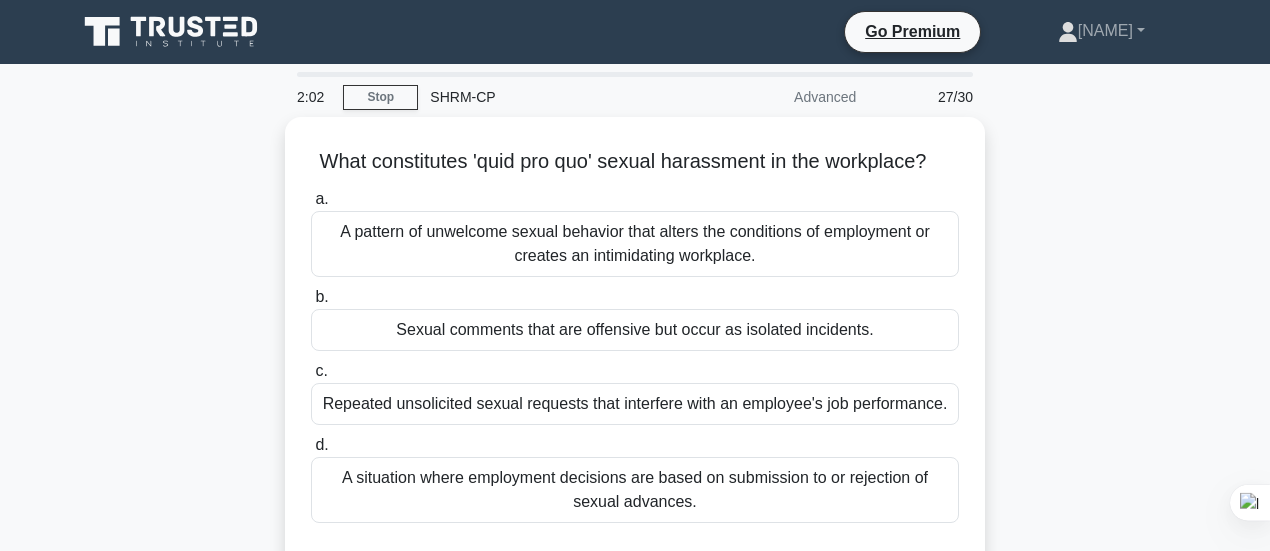 scroll, scrollTop: 0, scrollLeft: 0, axis: both 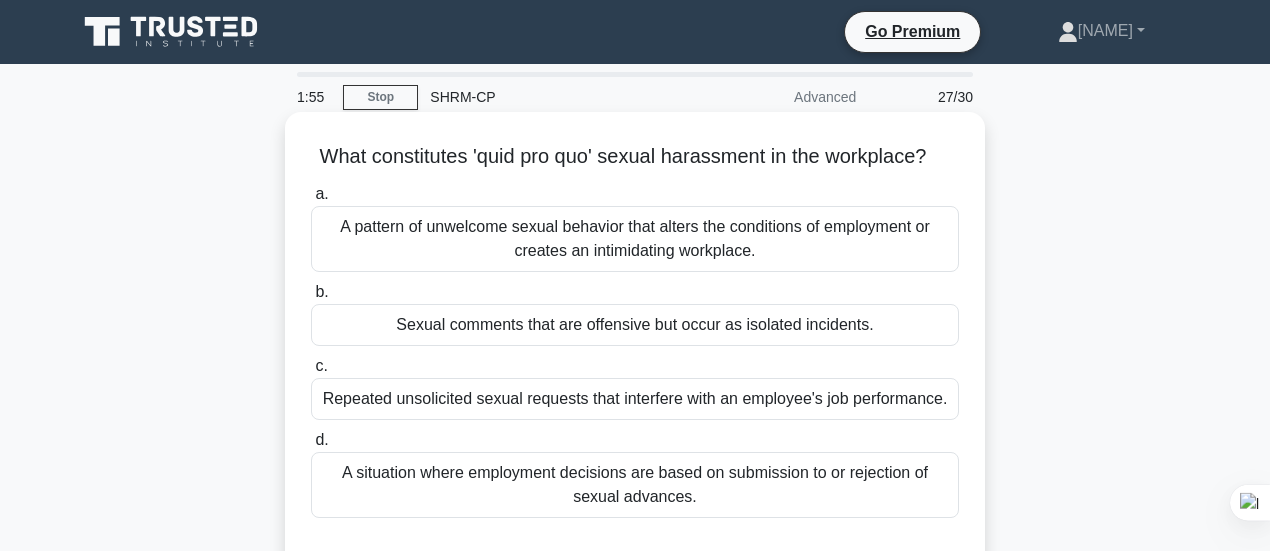 click on "A pattern of unwelcome sexual behavior that alters the conditions of employment or creates an intimidating workplace." at bounding box center [635, 239] 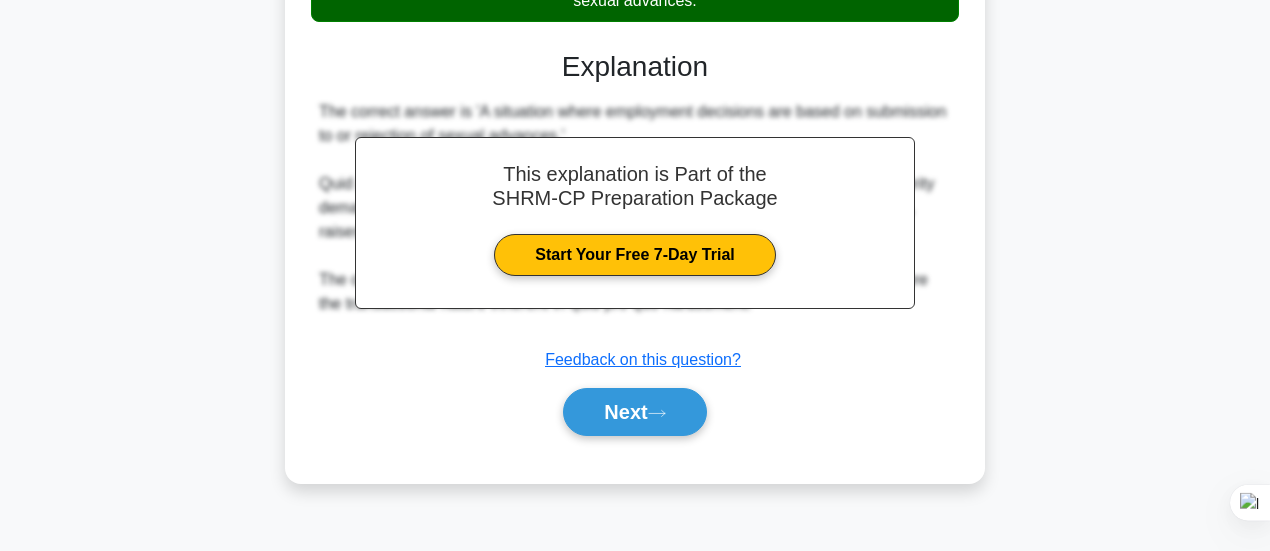 scroll, scrollTop: 500, scrollLeft: 0, axis: vertical 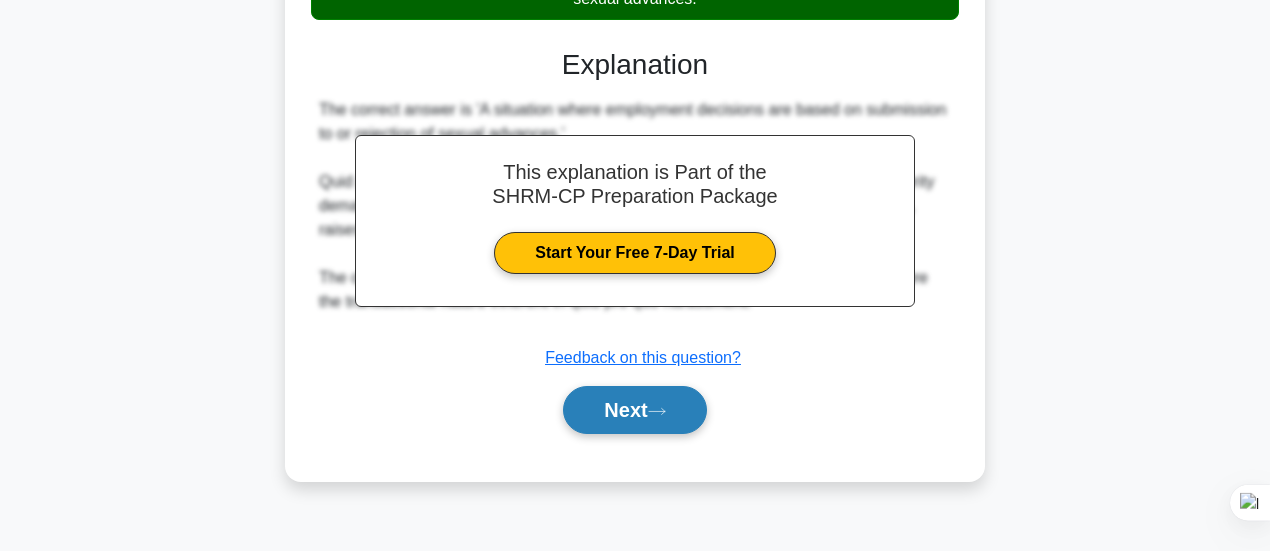 click on "Next" at bounding box center [634, 410] 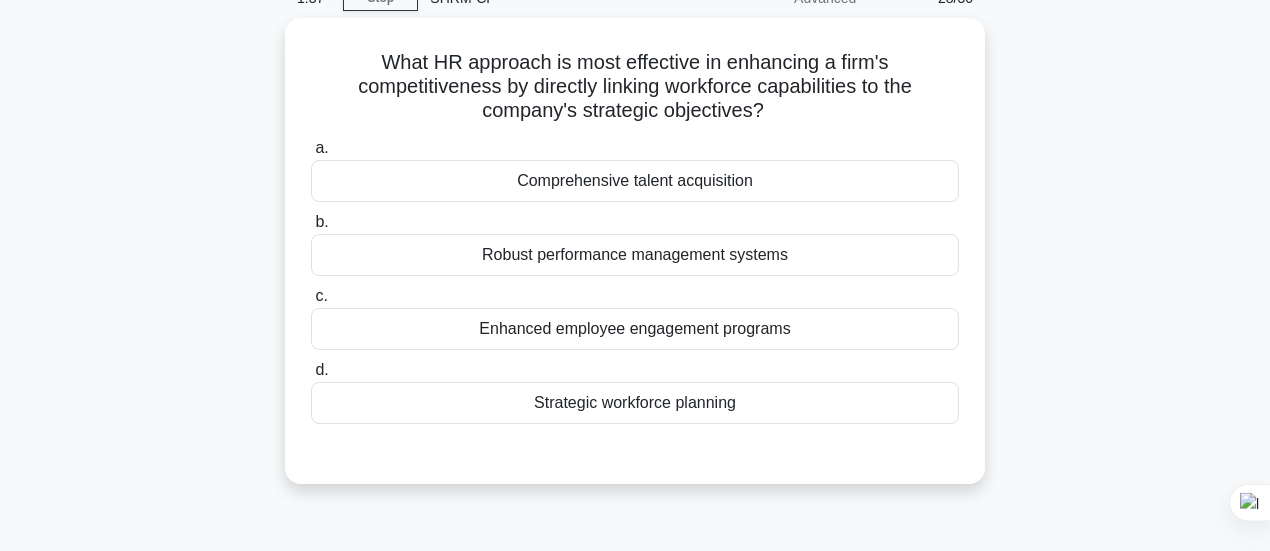 scroll, scrollTop: 100, scrollLeft: 0, axis: vertical 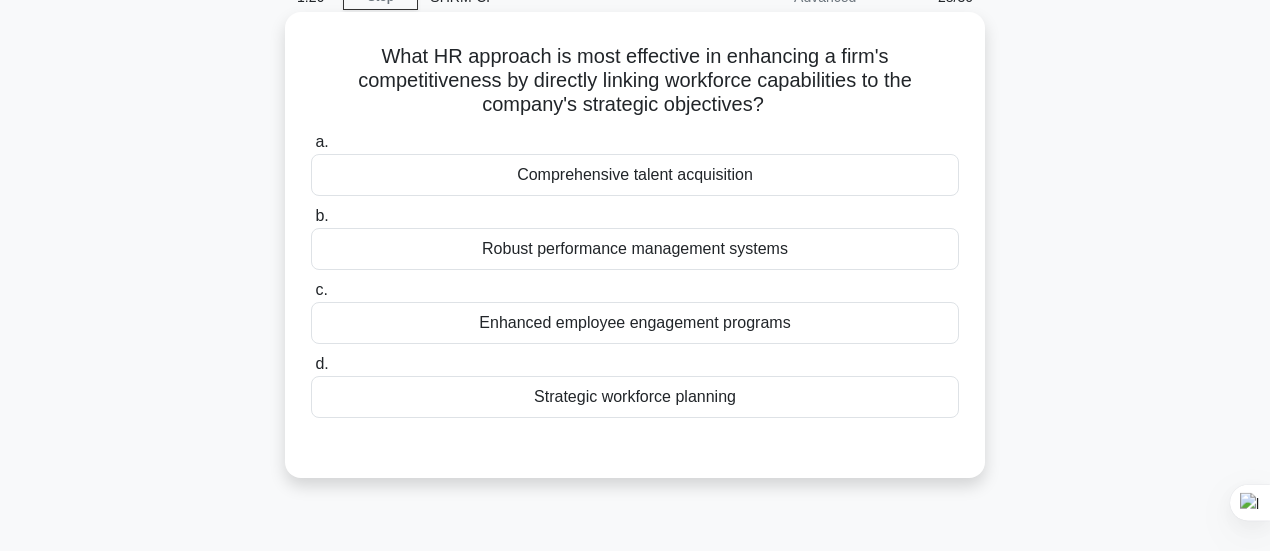 click on "Strategic workforce planning" at bounding box center (635, 397) 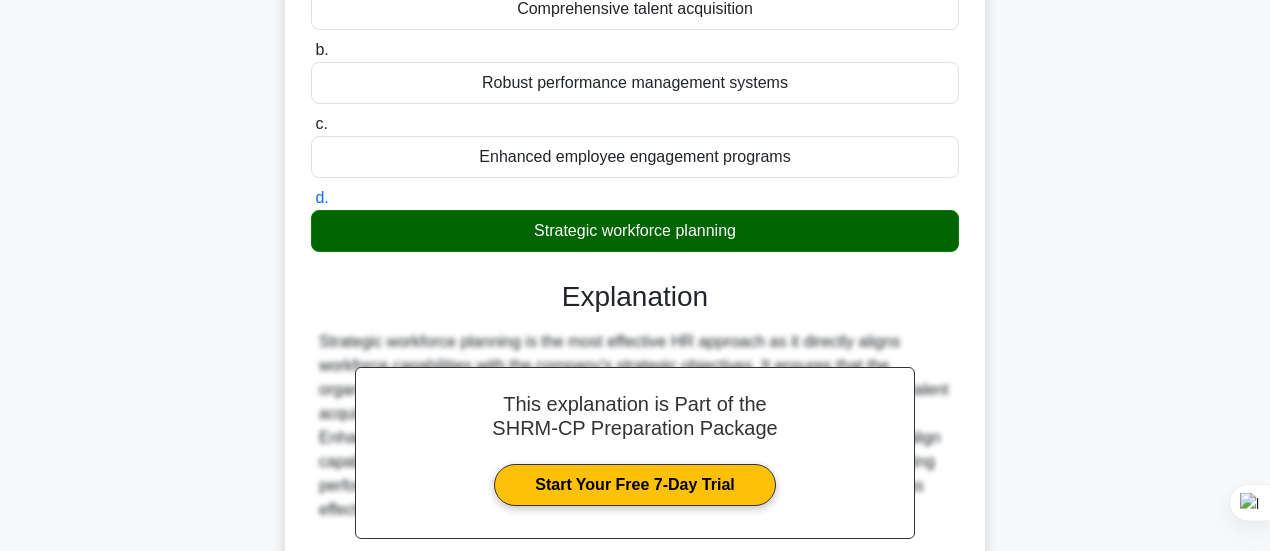 scroll, scrollTop: 529, scrollLeft: 0, axis: vertical 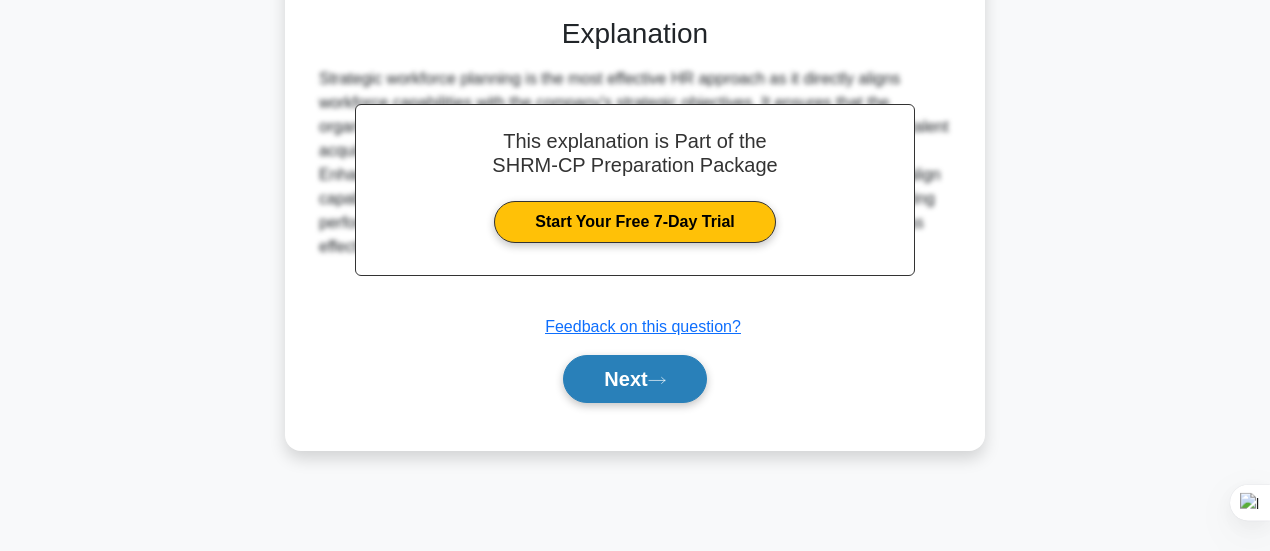 click on "Next" at bounding box center (634, 379) 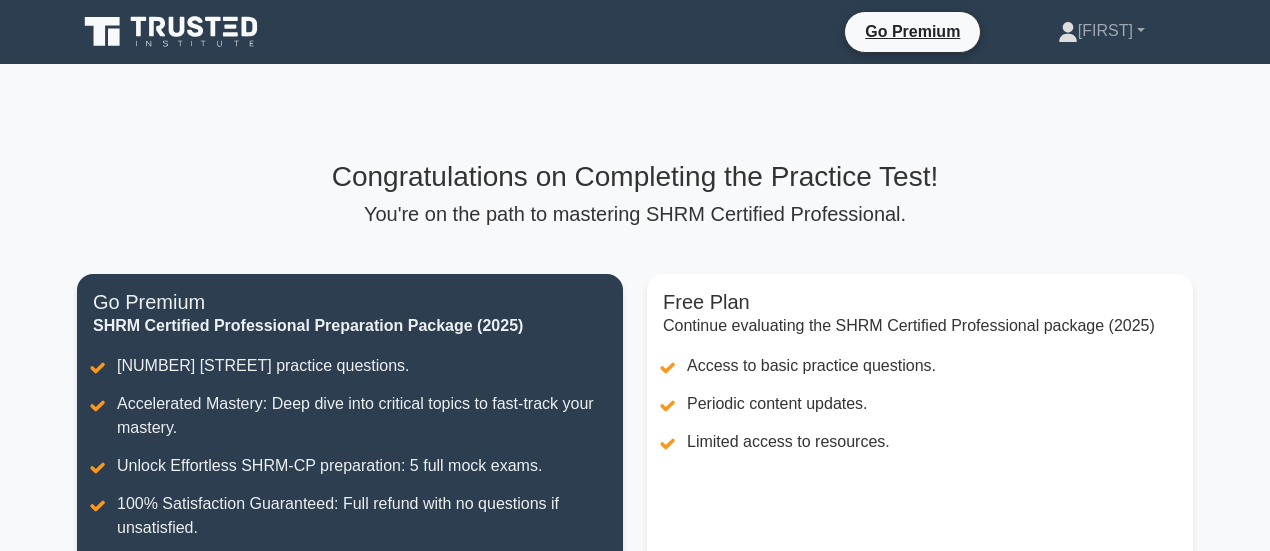 scroll, scrollTop: 0, scrollLeft: 0, axis: both 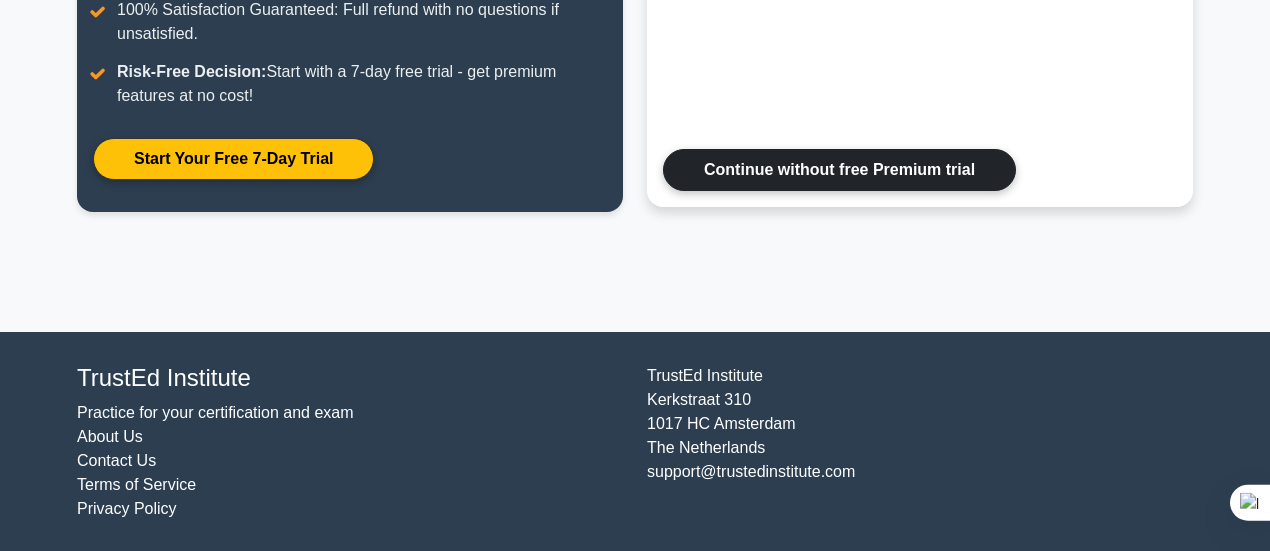 click on "Continue without free Premium trial" at bounding box center [839, 170] 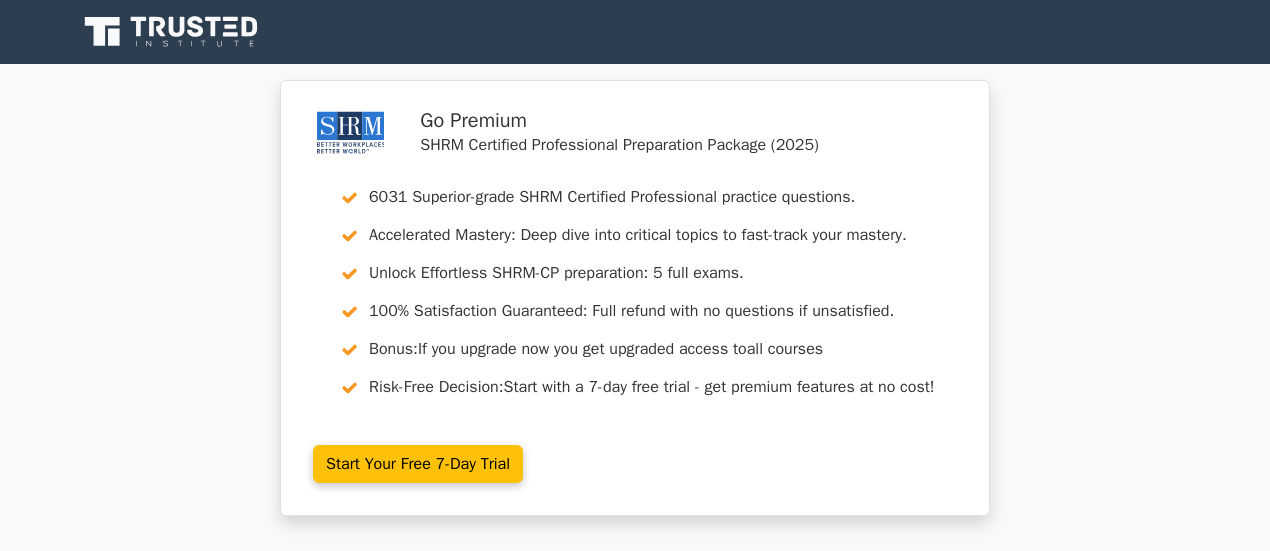 scroll, scrollTop: 0, scrollLeft: 0, axis: both 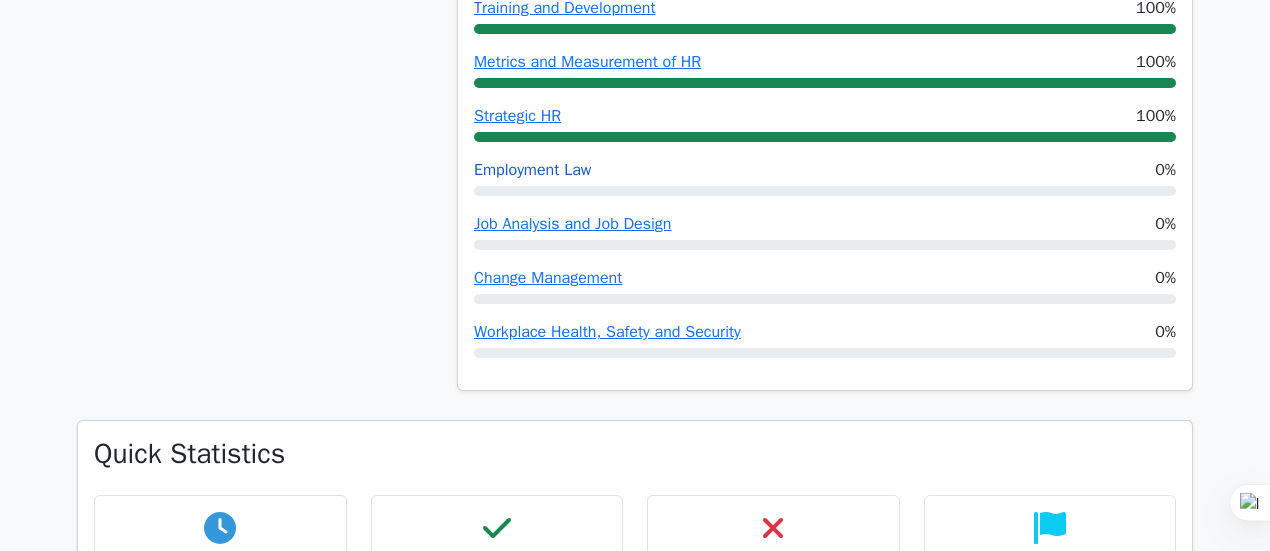 click on "Employment Law" at bounding box center [532, 170] 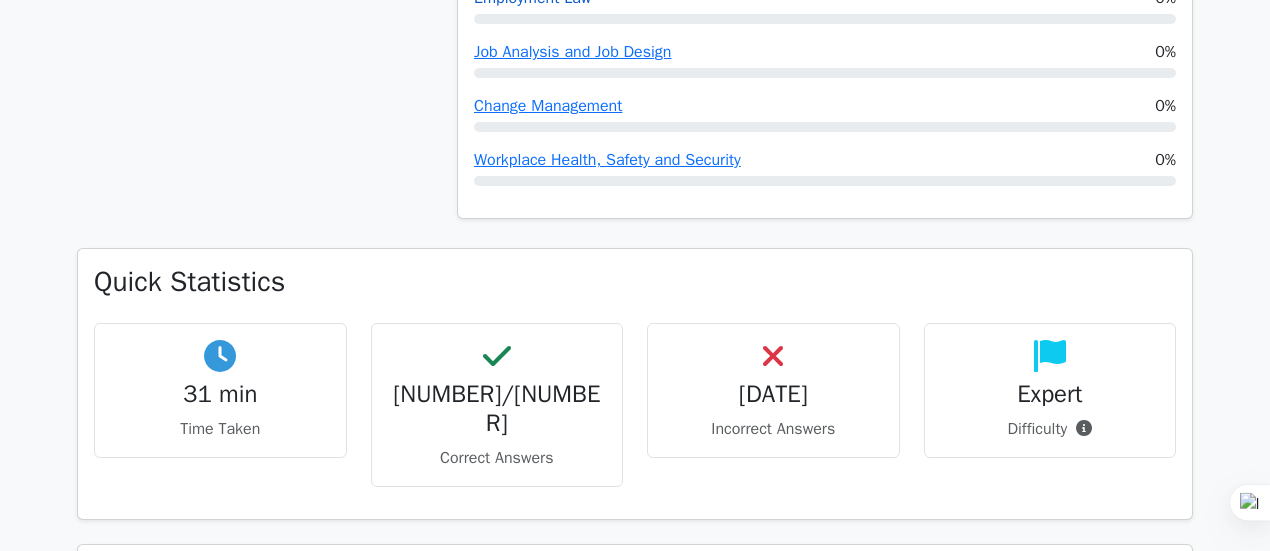 scroll, scrollTop: 1408, scrollLeft: 0, axis: vertical 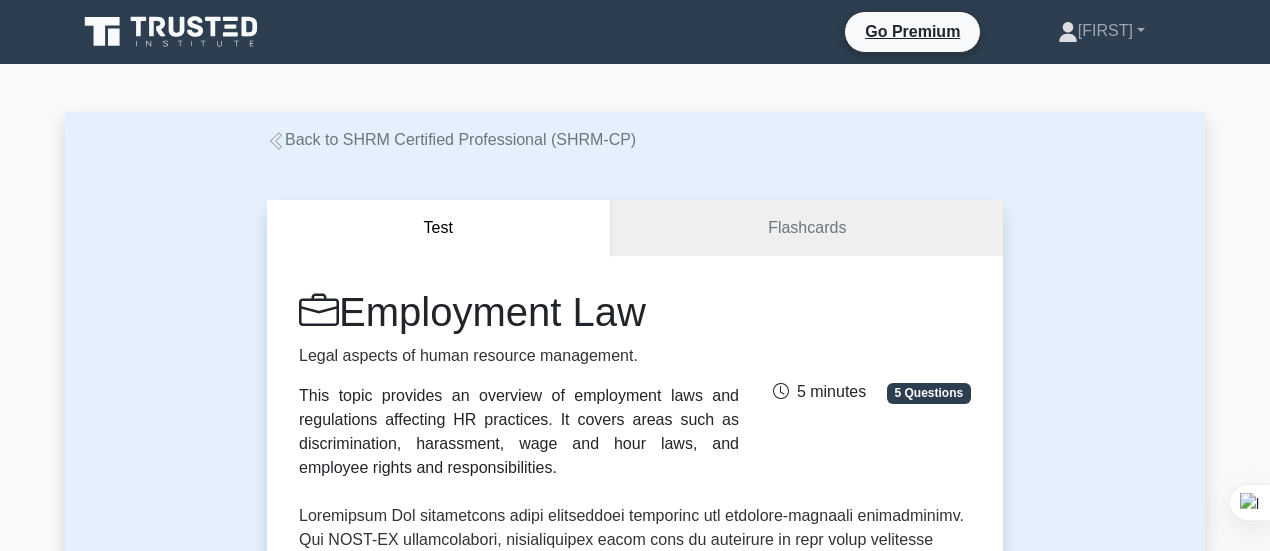 click 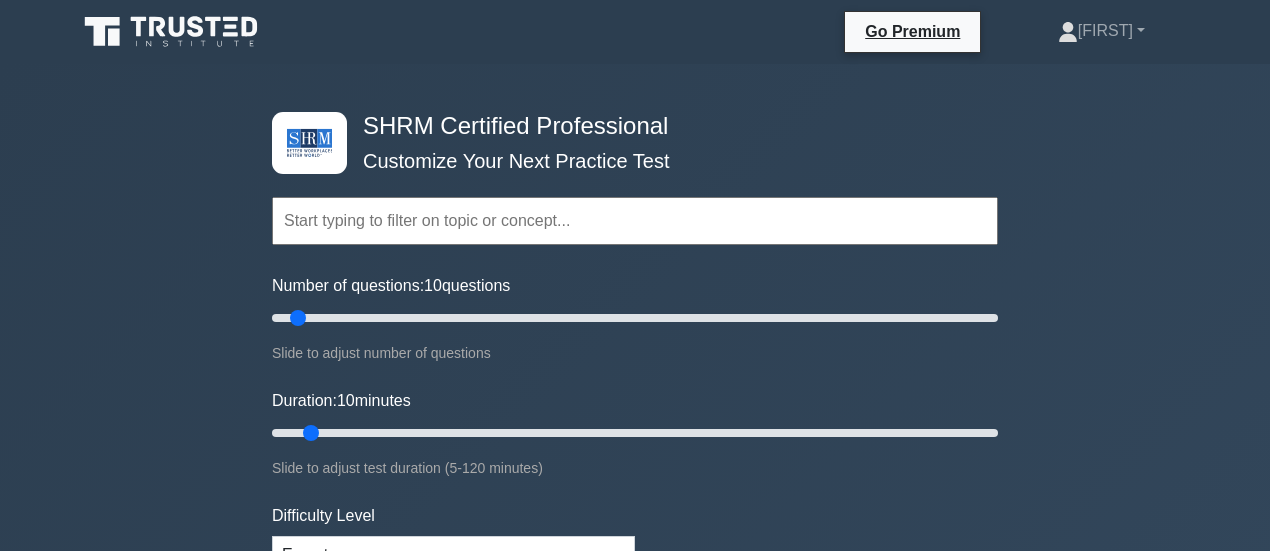 scroll, scrollTop: 0, scrollLeft: 0, axis: both 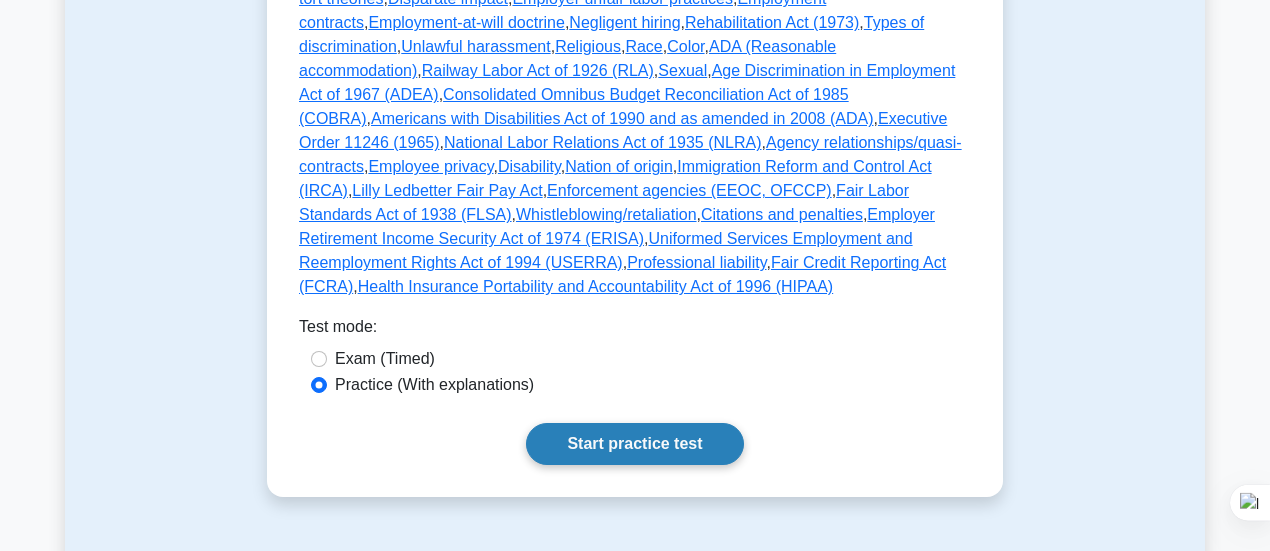 click on "Start practice test" at bounding box center [634, 444] 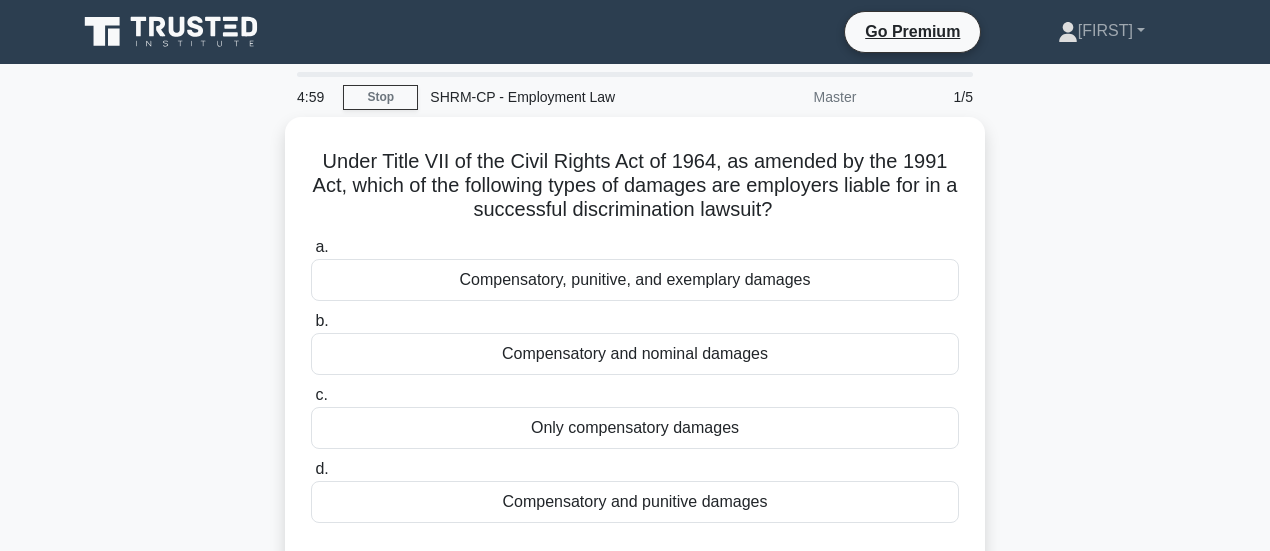 scroll, scrollTop: 0, scrollLeft: 0, axis: both 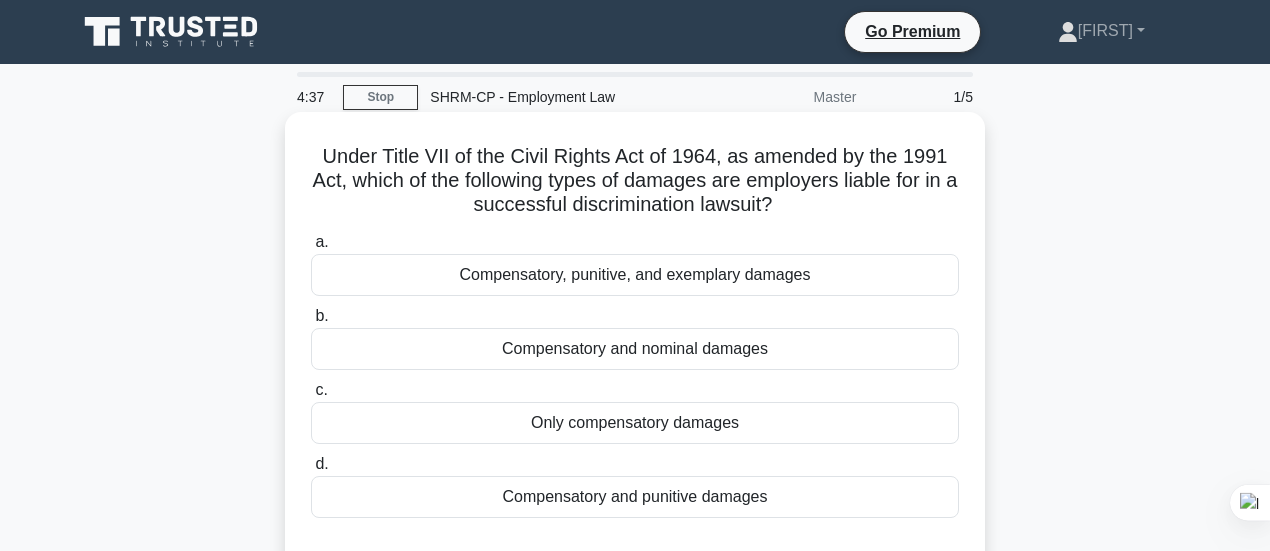 click on "Compensatory, punitive, and exemplary damages" at bounding box center (635, 275) 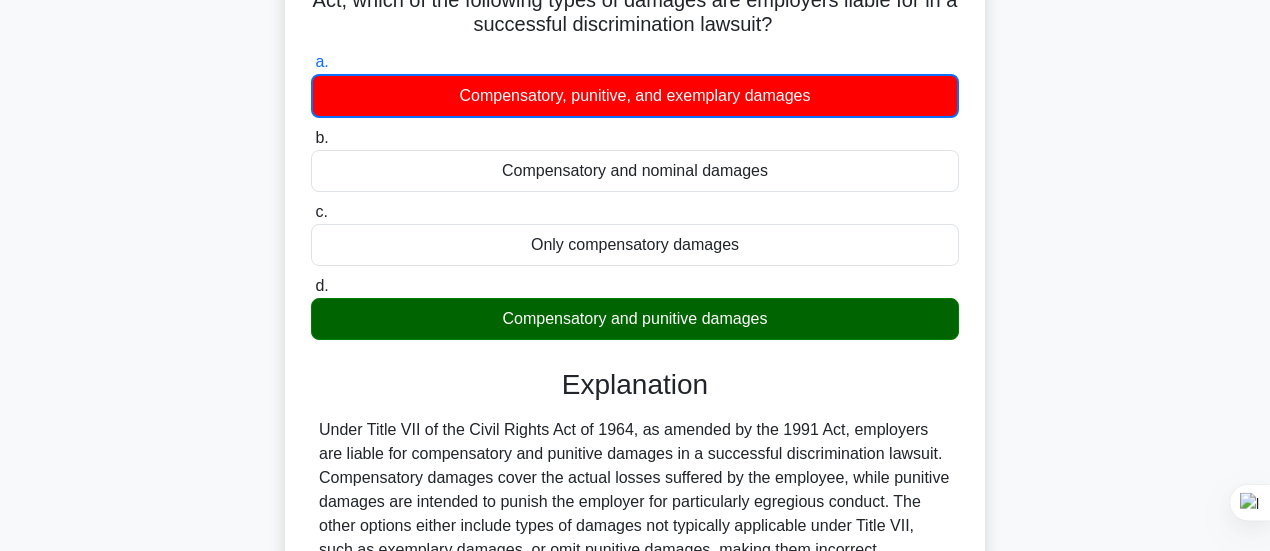 scroll, scrollTop: 500, scrollLeft: 0, axis: vertical 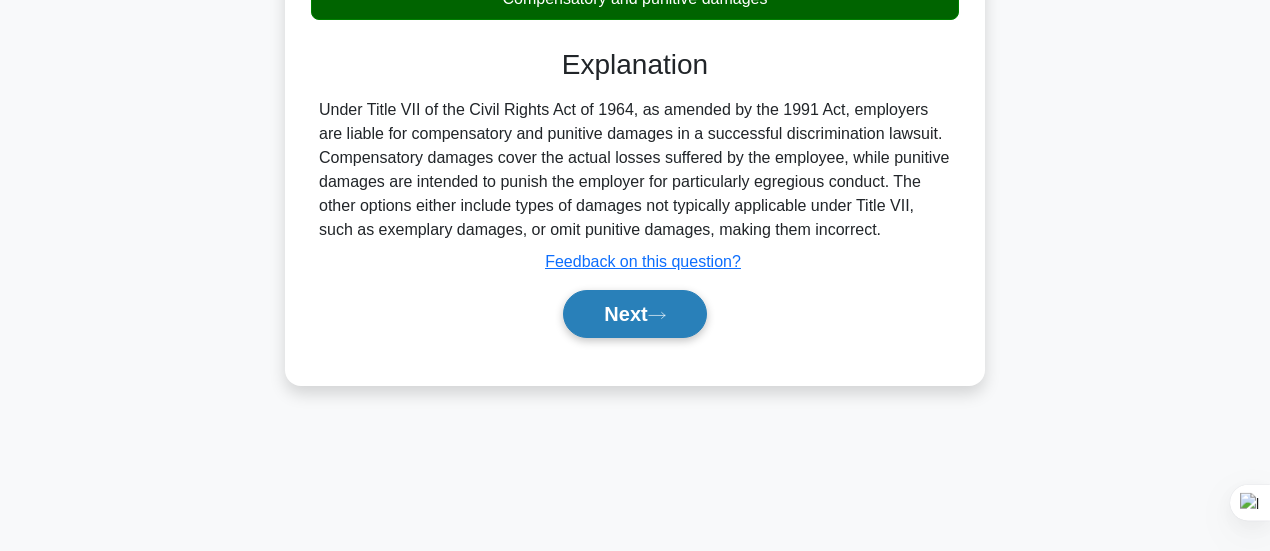 click on "Next" at bounding box center (634, 314) 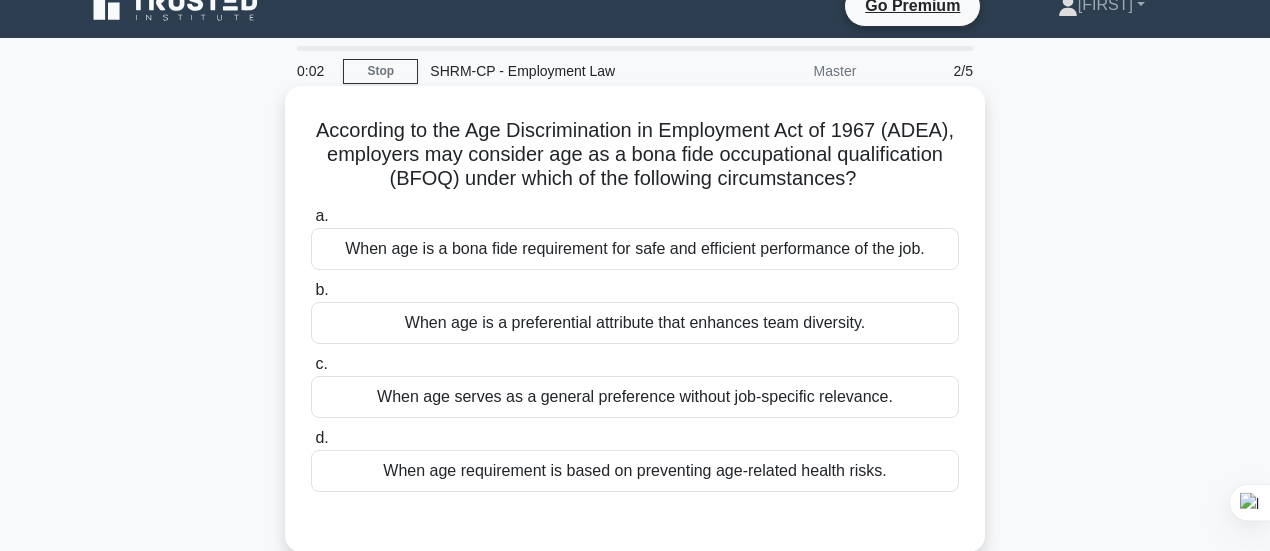 scroll, scrollTop: 0, scrollLeft: 0, axis: both 